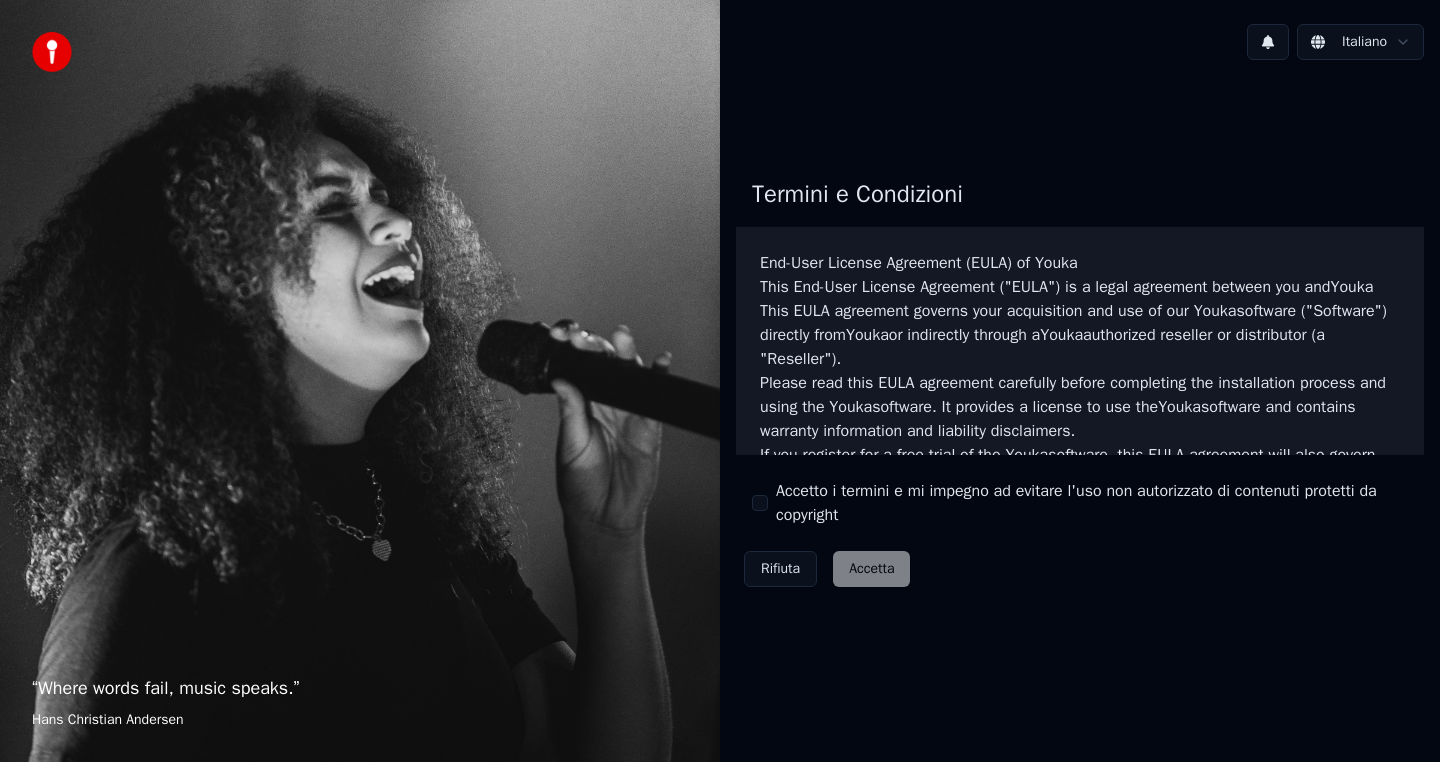 scroll, scrollTop: 0, scrollLeft: 0, axis: both 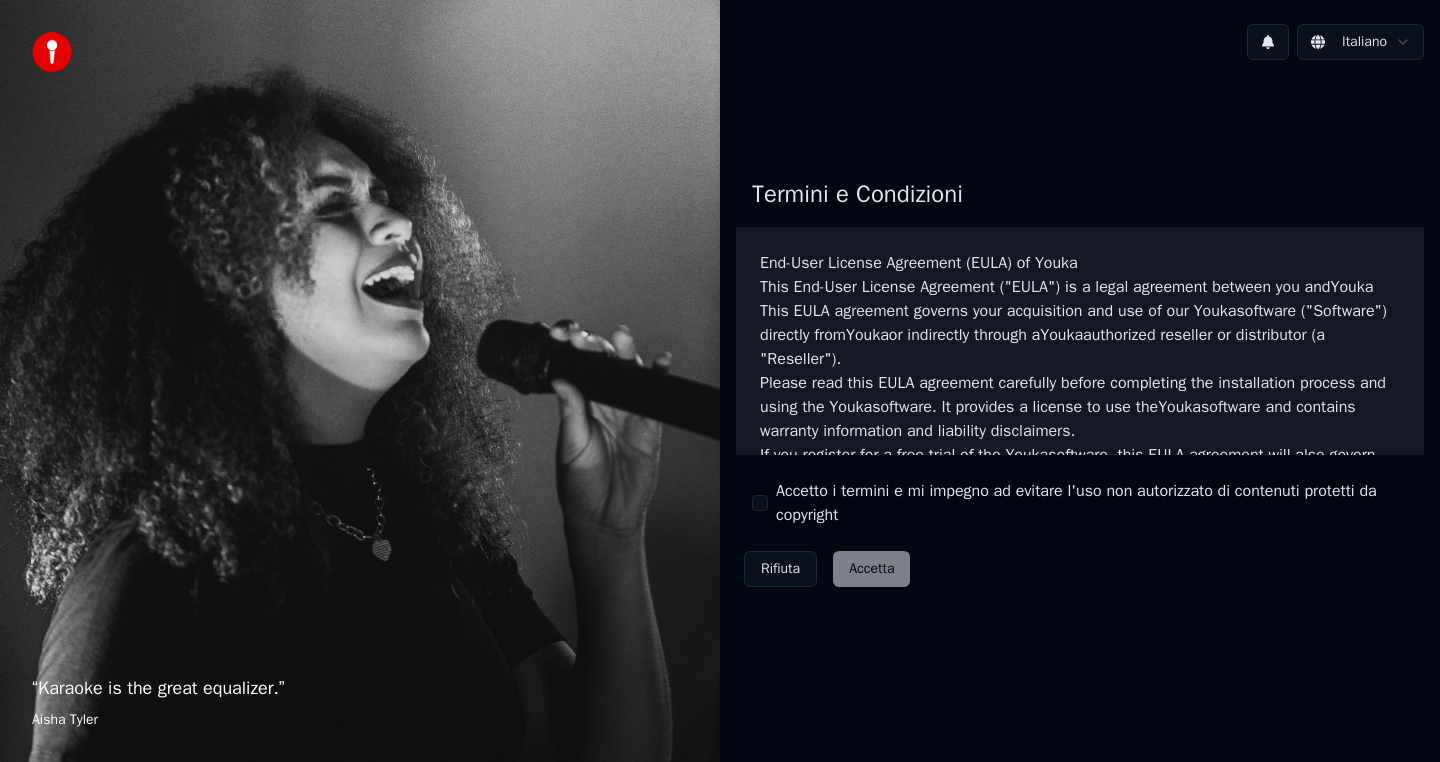 click on "Accetto i termini e mi impegno ad evitare l'uso non autorizzato di contenuti protetti da copyright" at bounding box center (760, 503) 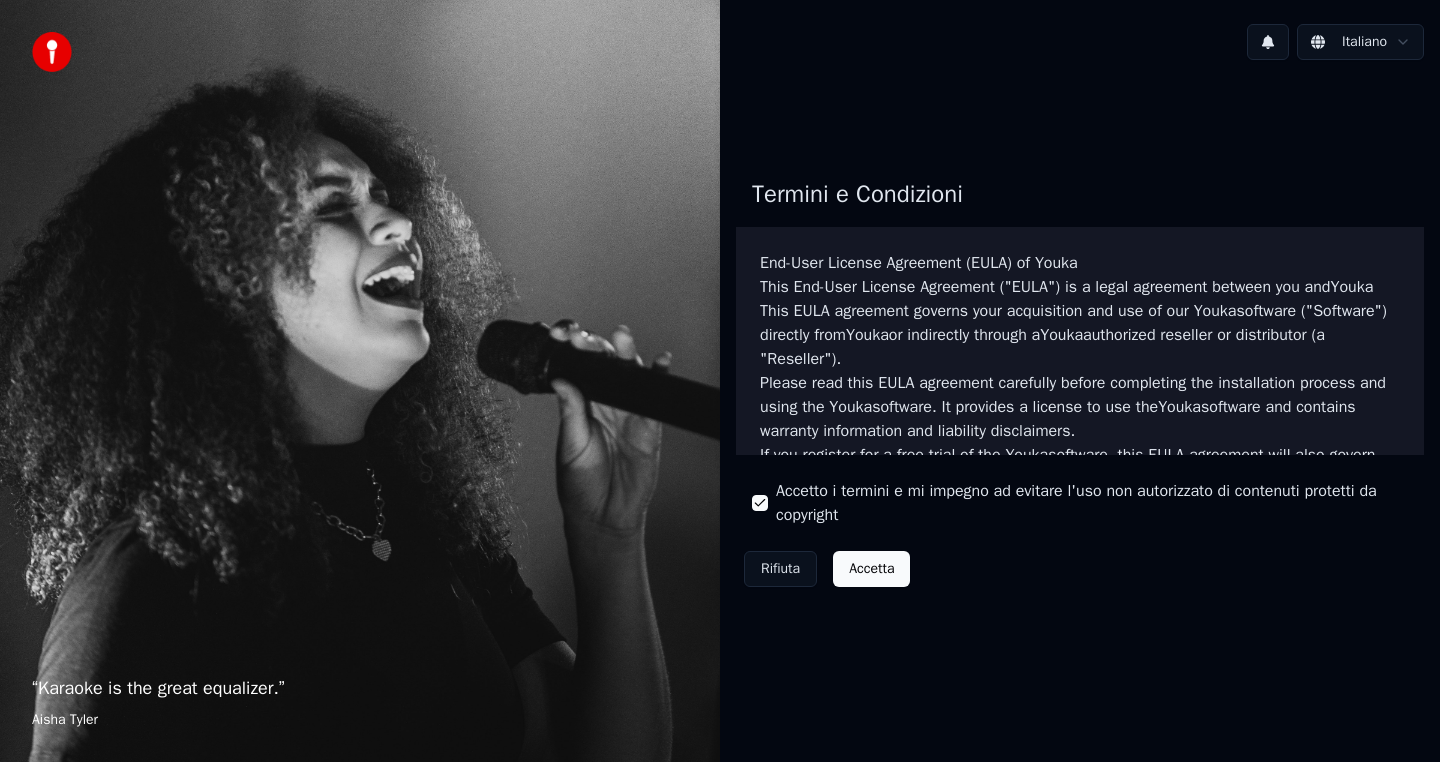 click on "Accetta" at bounding box center [871, 569] 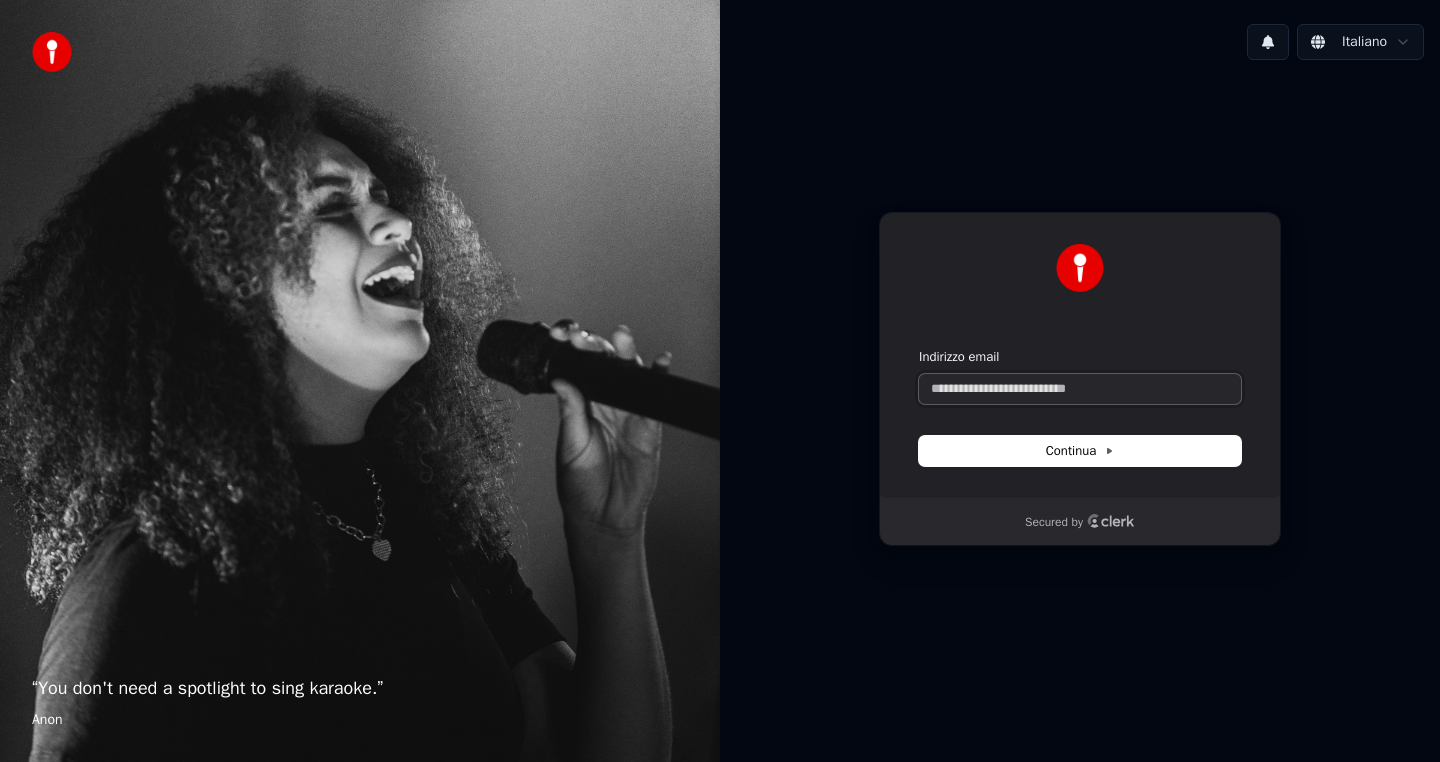 click on "Indirizzo email" at bounding box center (1080, 389) 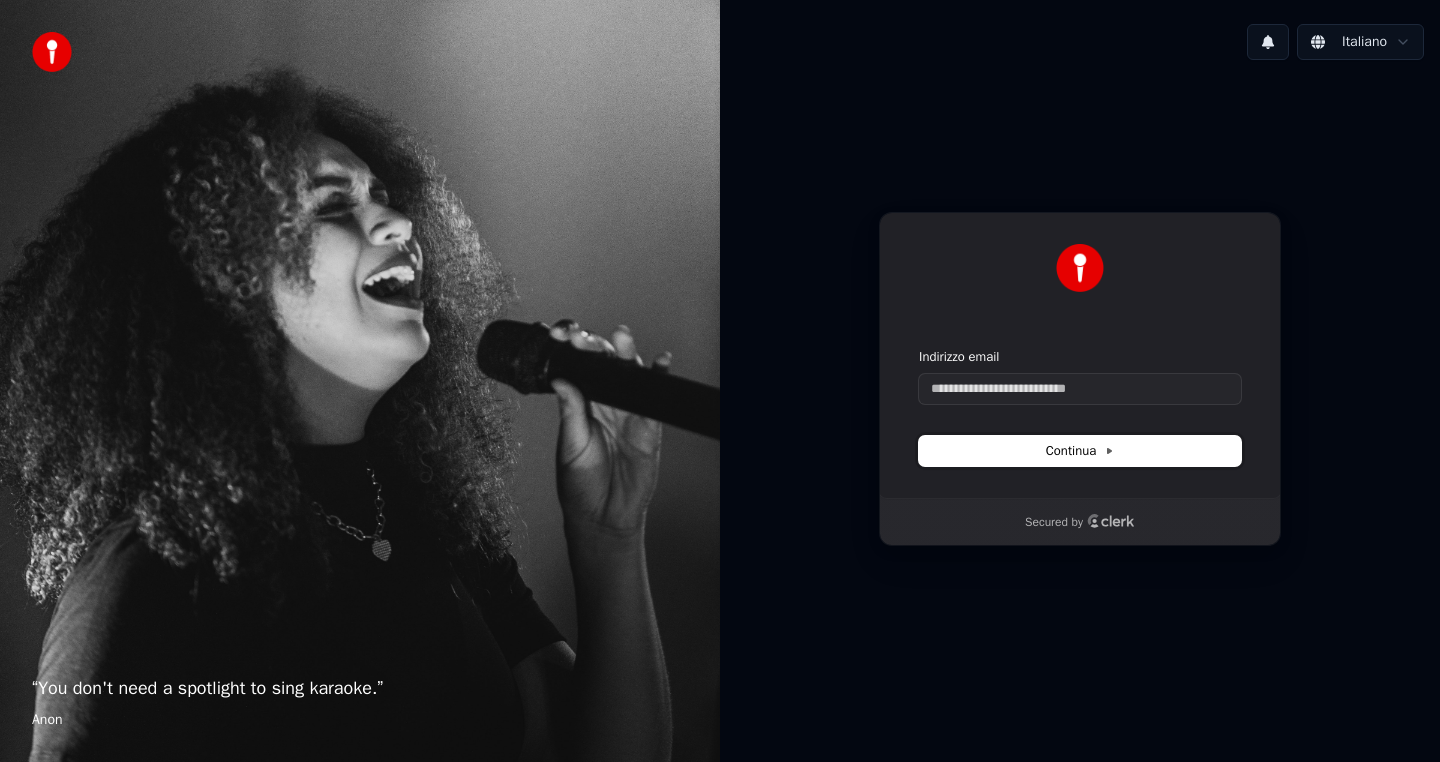 click on "Continua" at bounding box center (1080, 451) 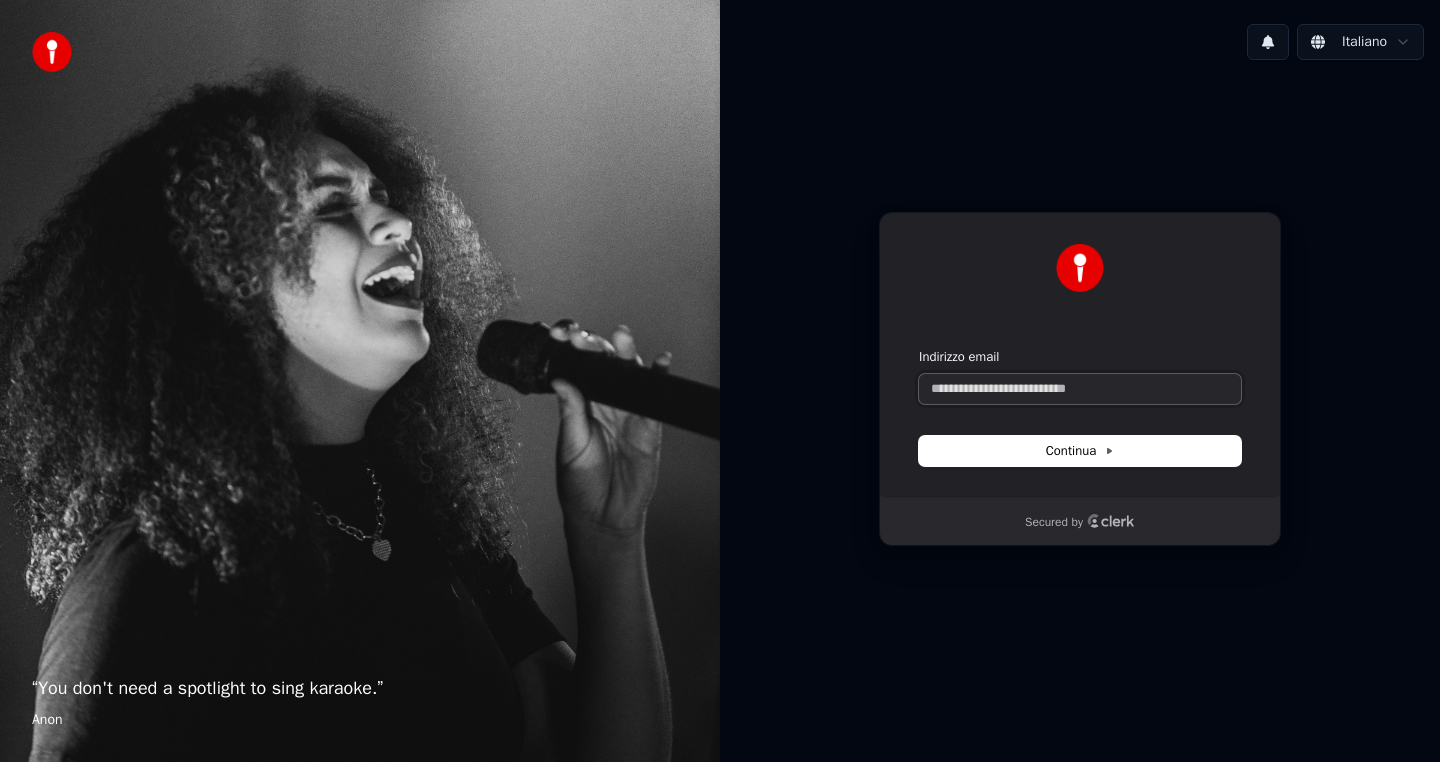 click on "Indirizzo email" at bounding box center [1080, 389] 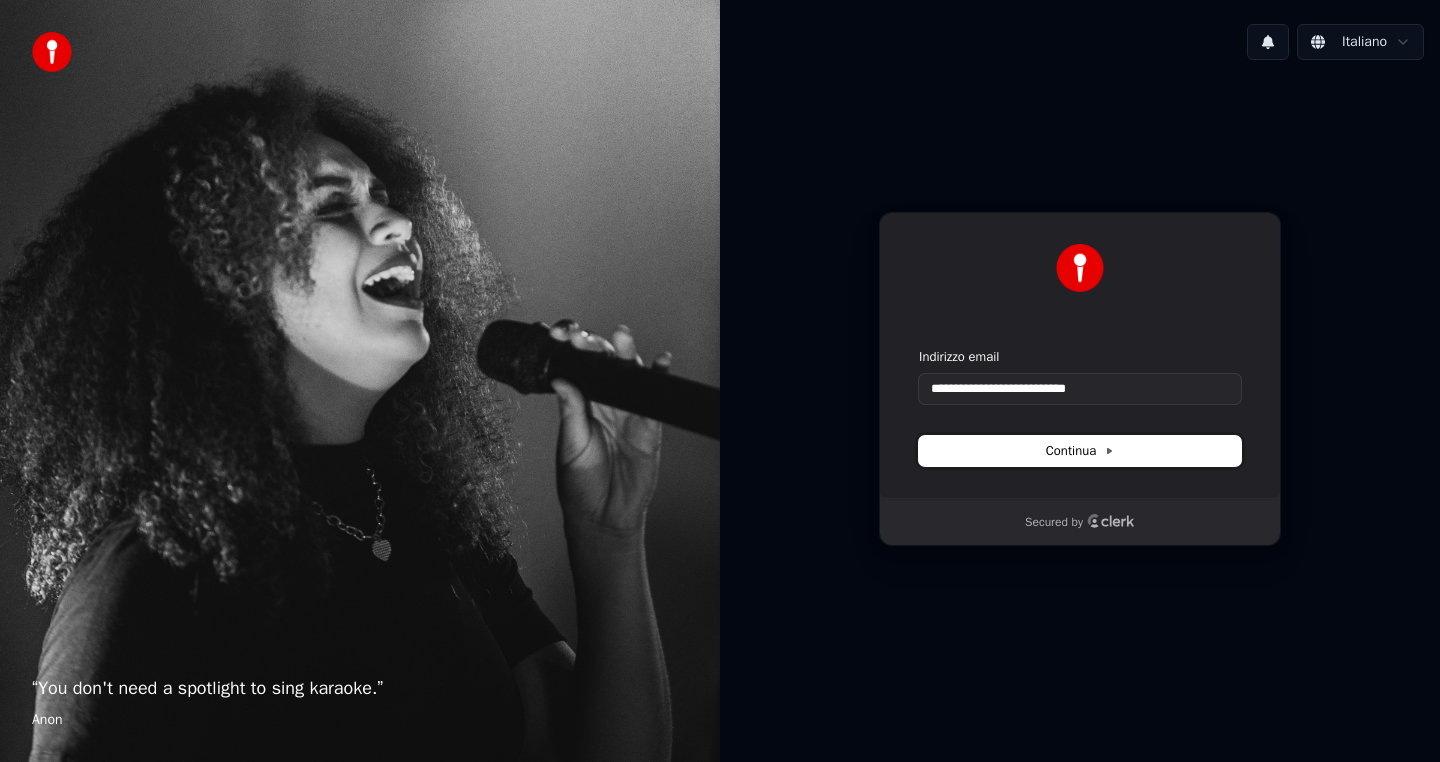 click on "Continua" at bounding box center [1080, 451] 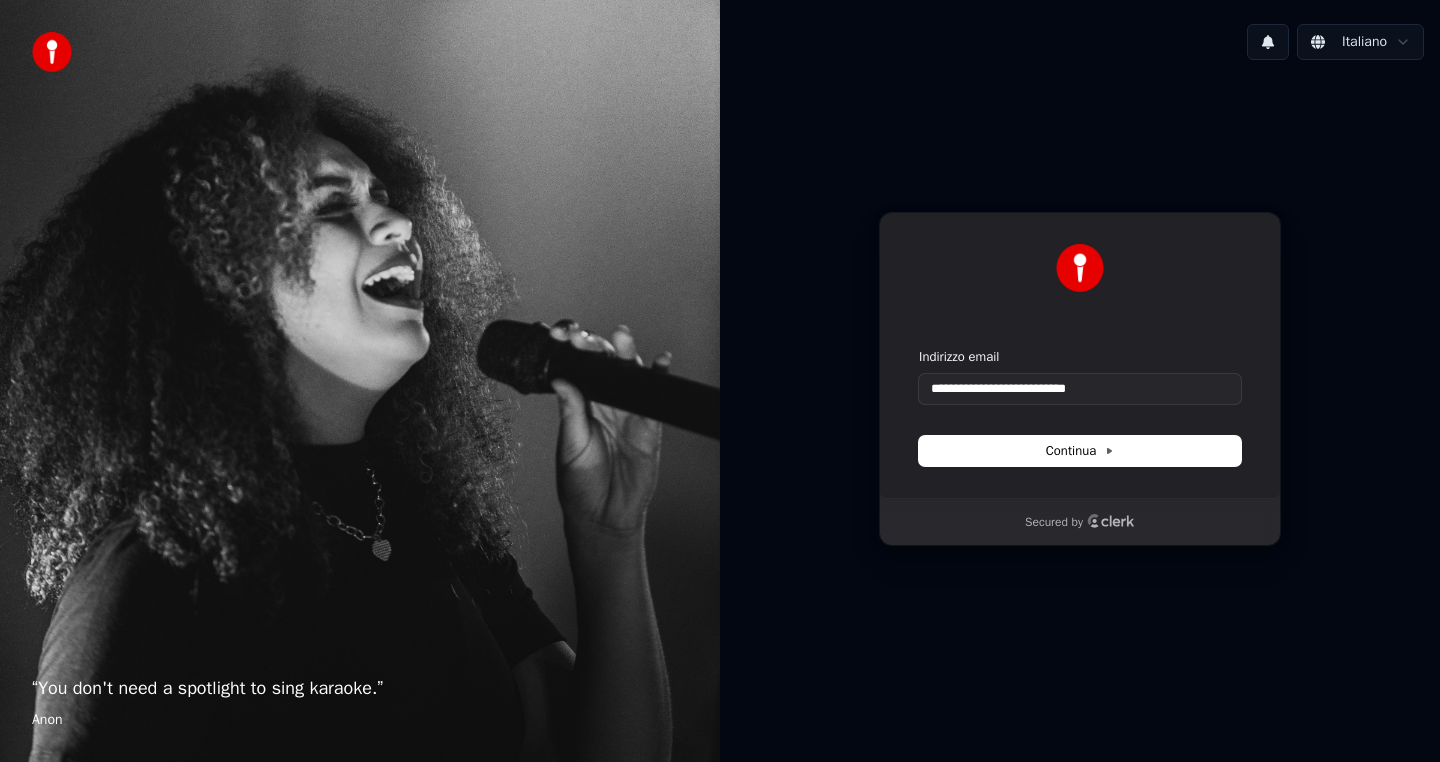 type on "**********" 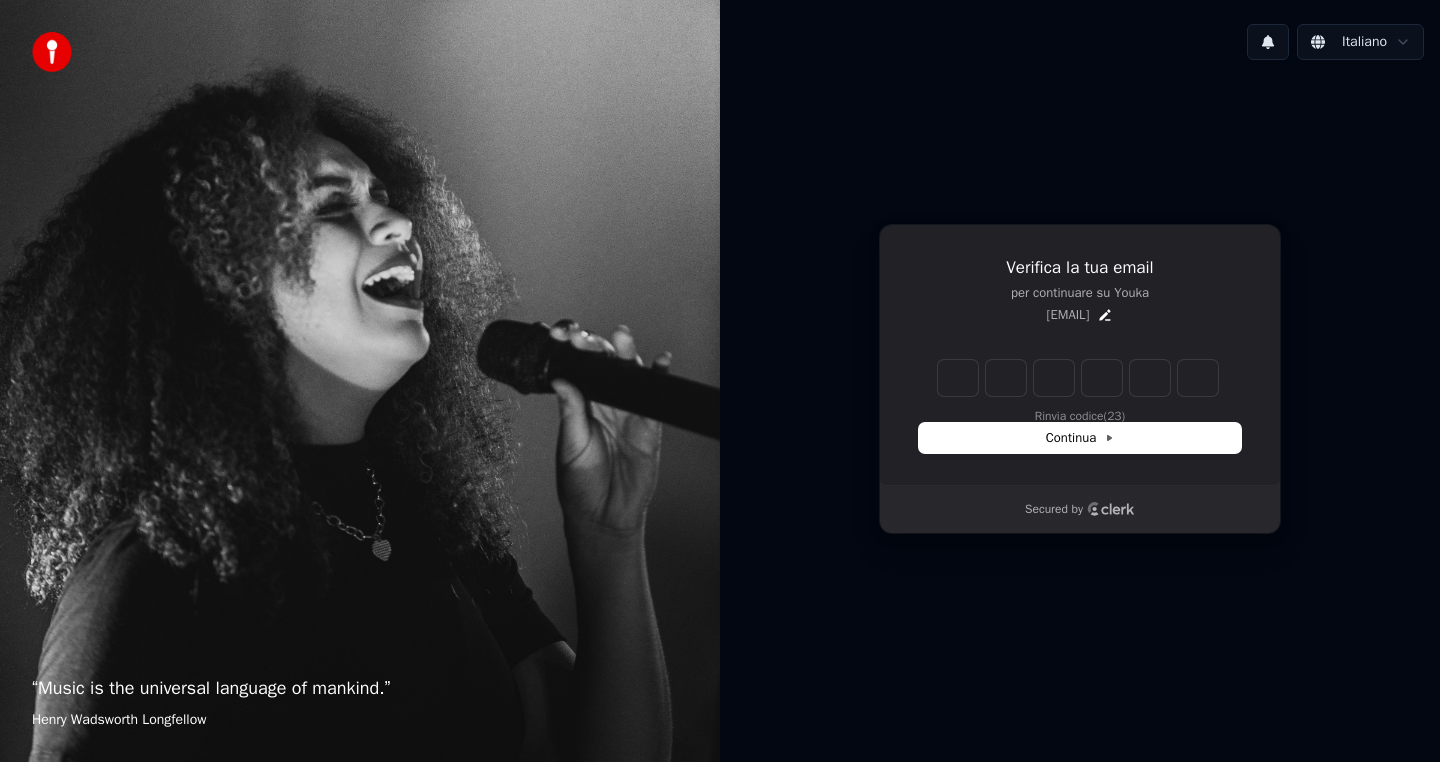 type on "*" 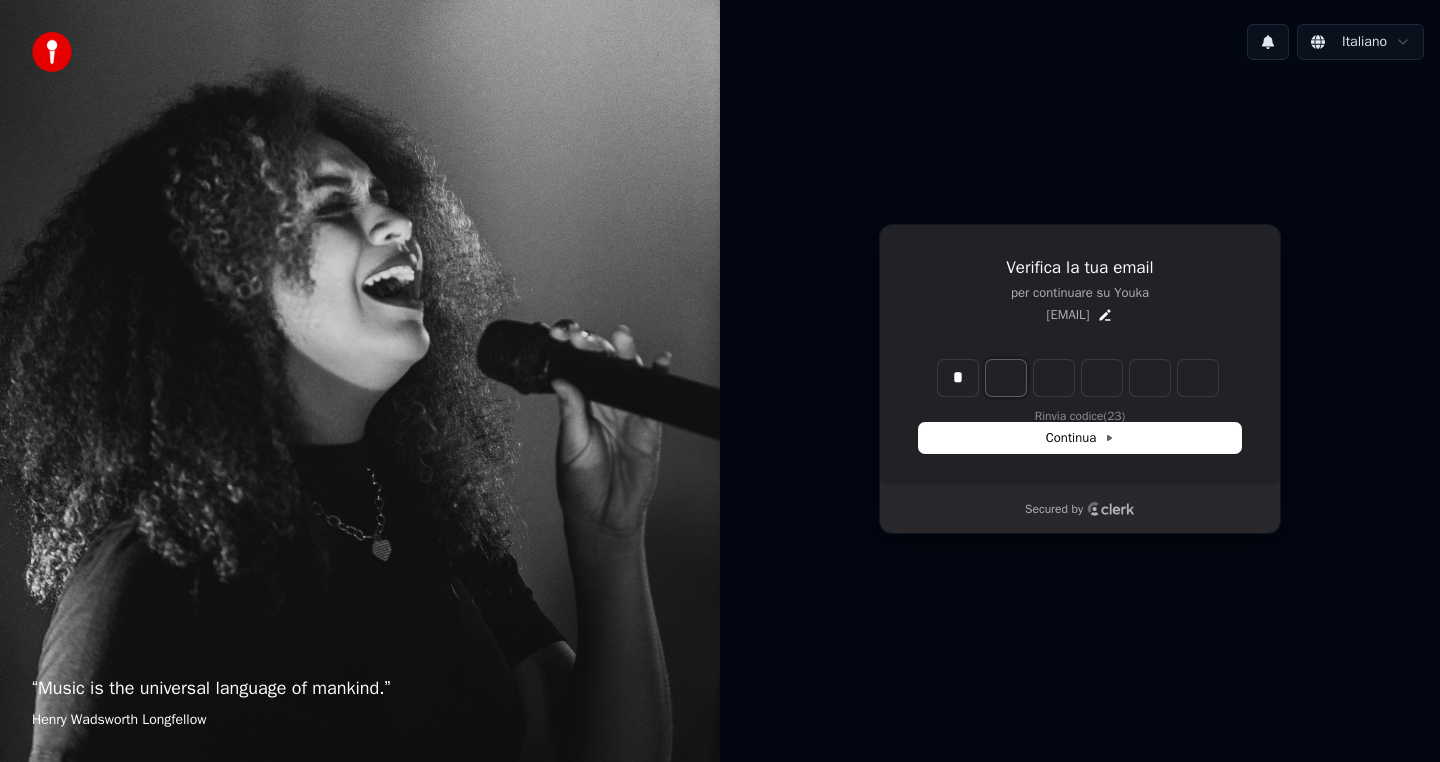 type on "*" 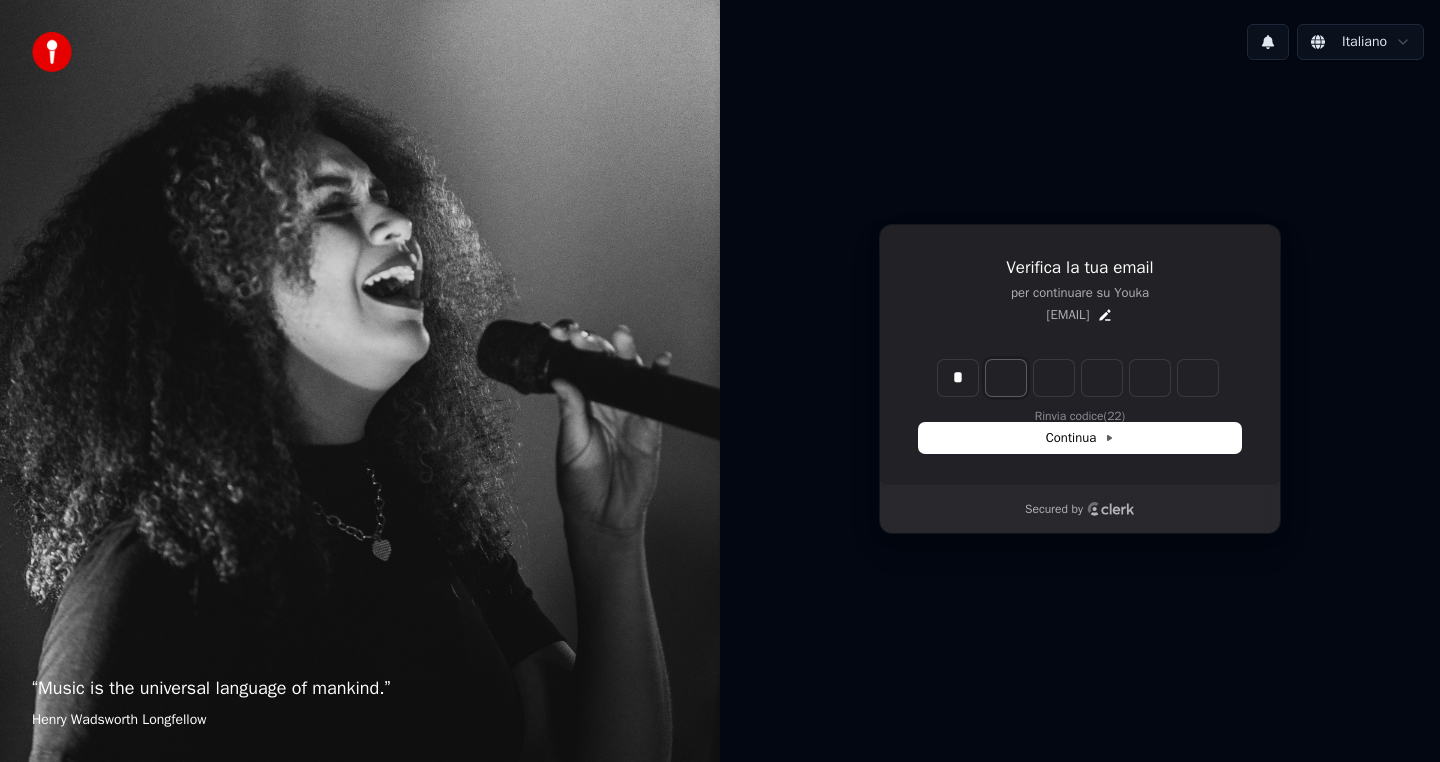 type on "*" 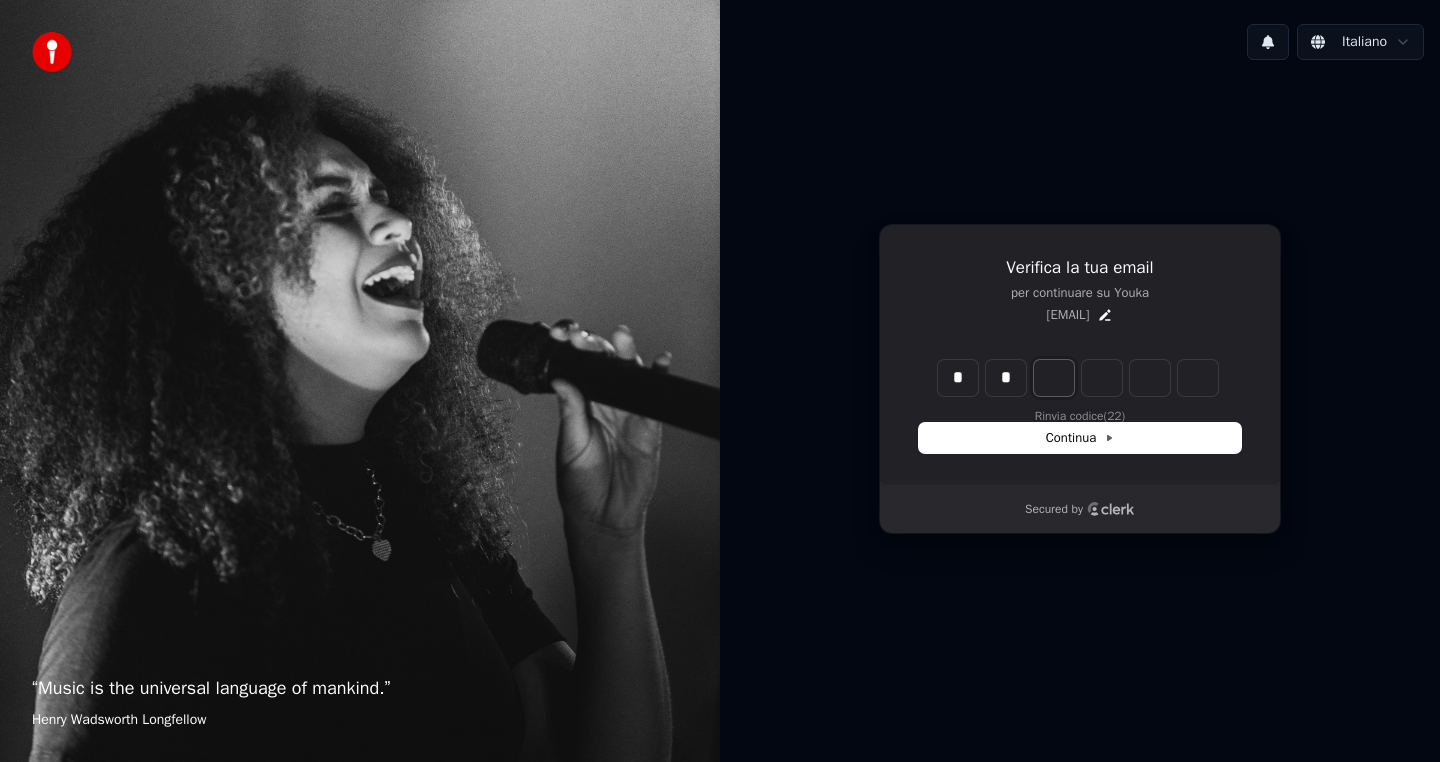 type on "**" 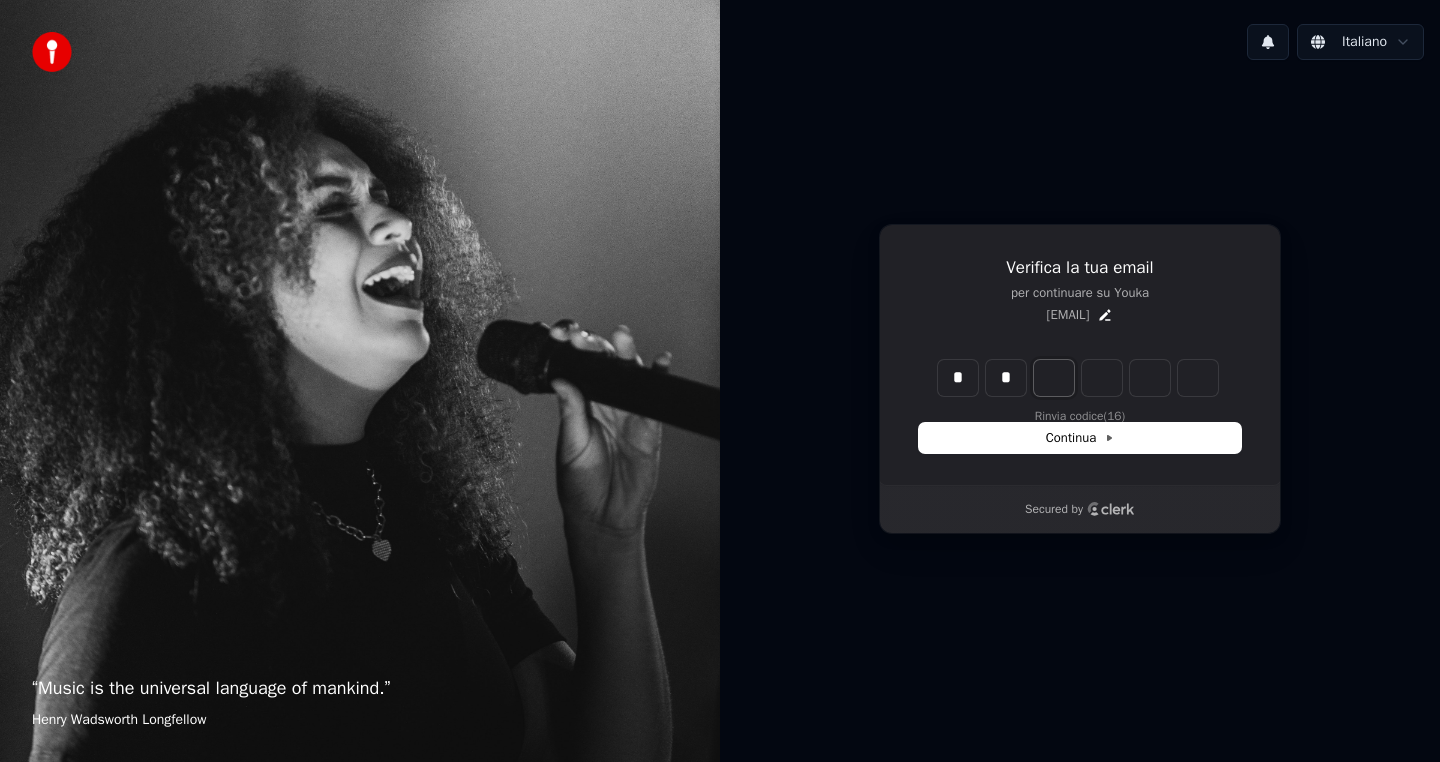 type on "*" 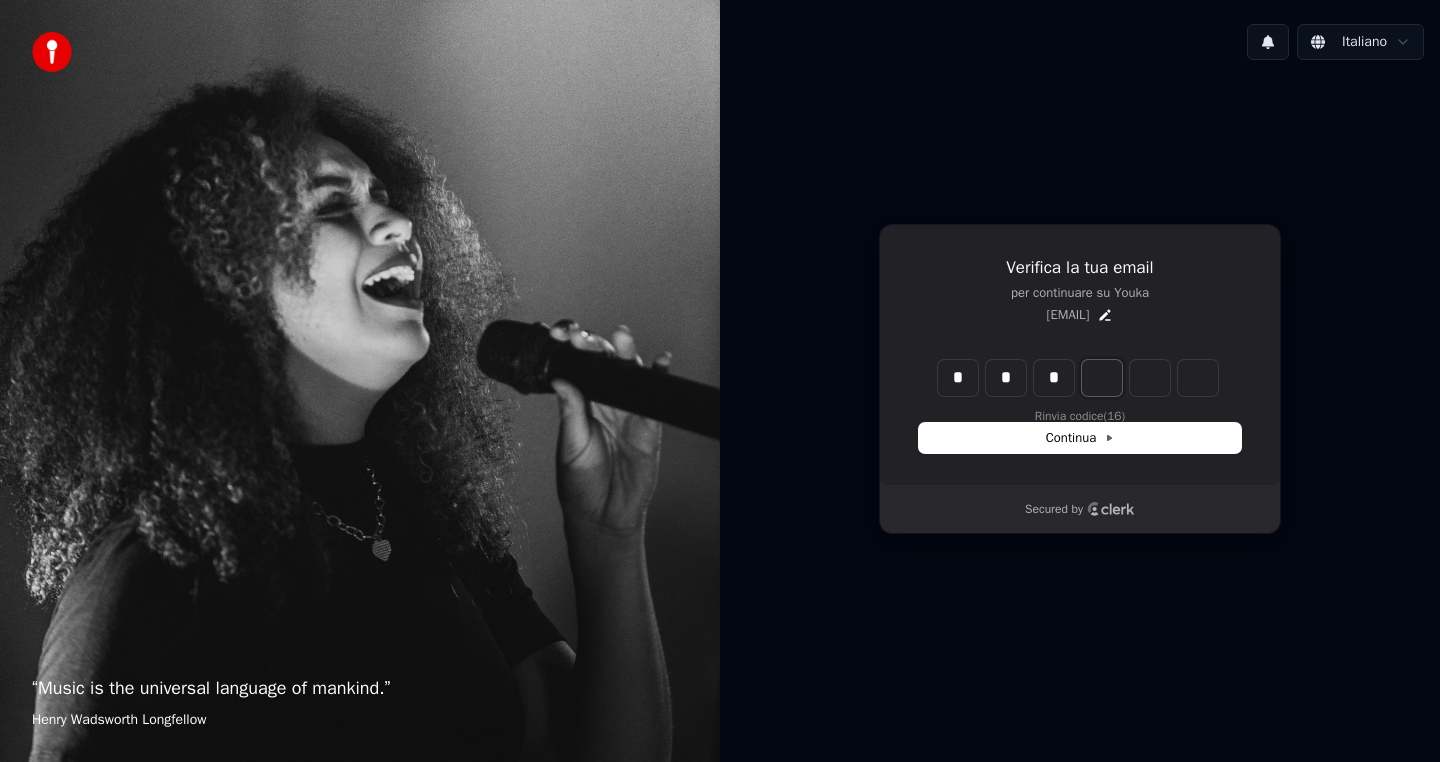 type on "***" 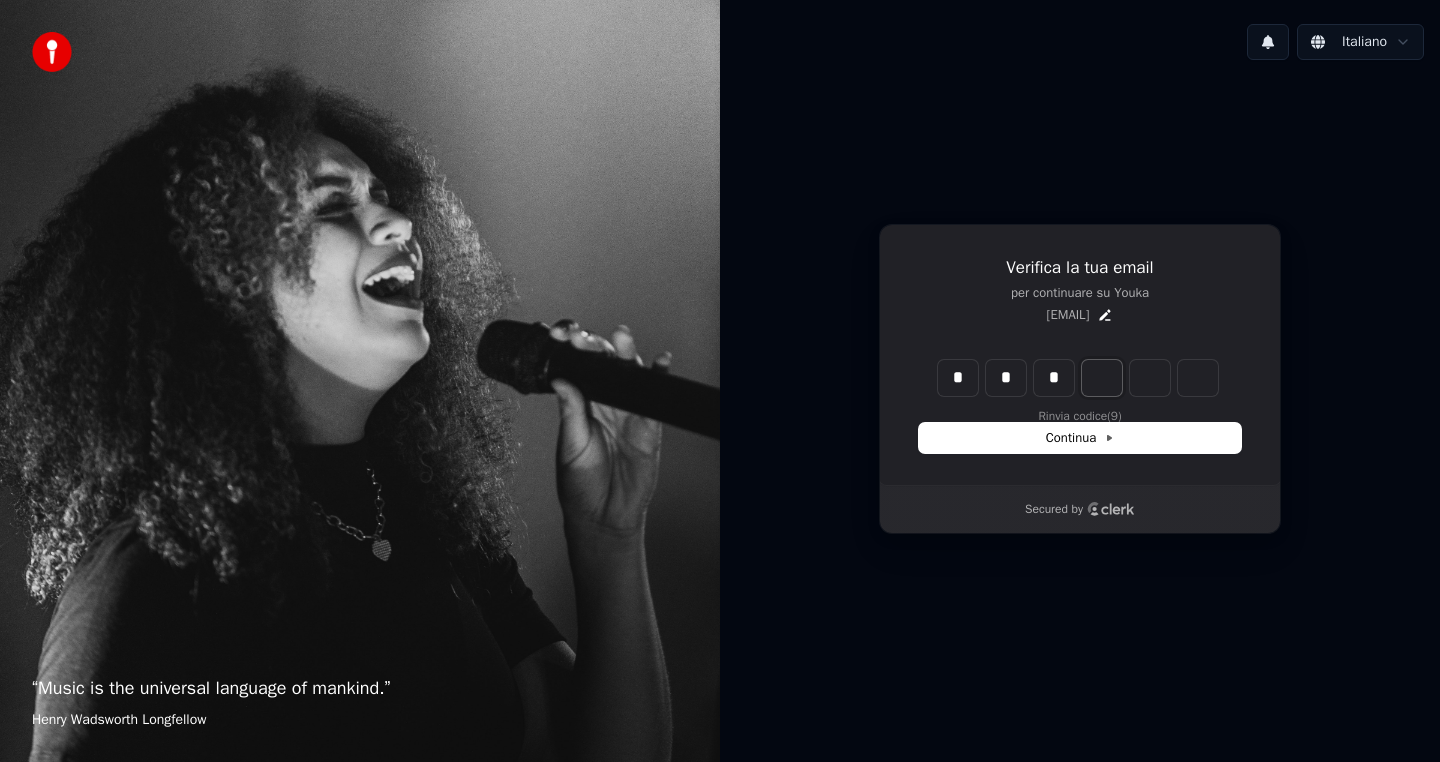 type on "*" 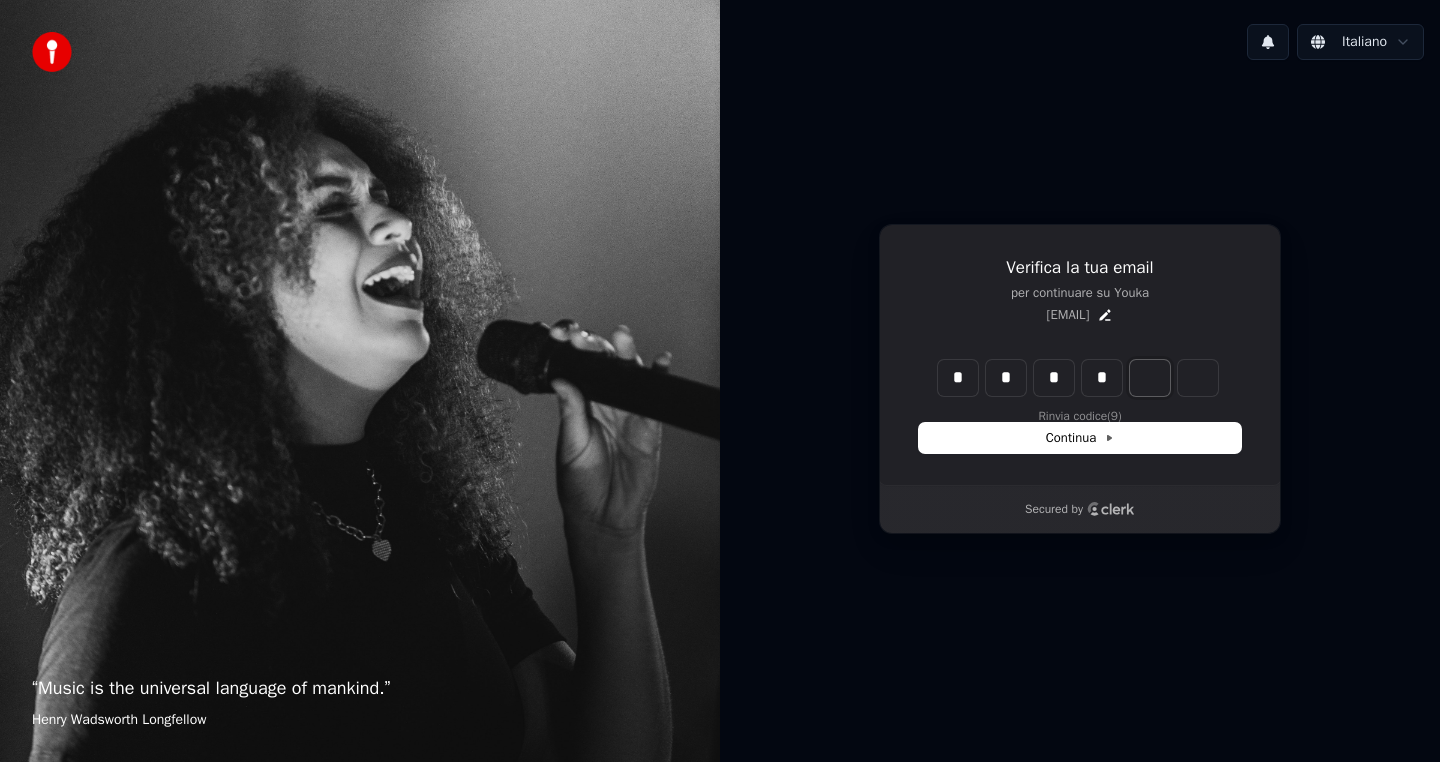 type on "****" 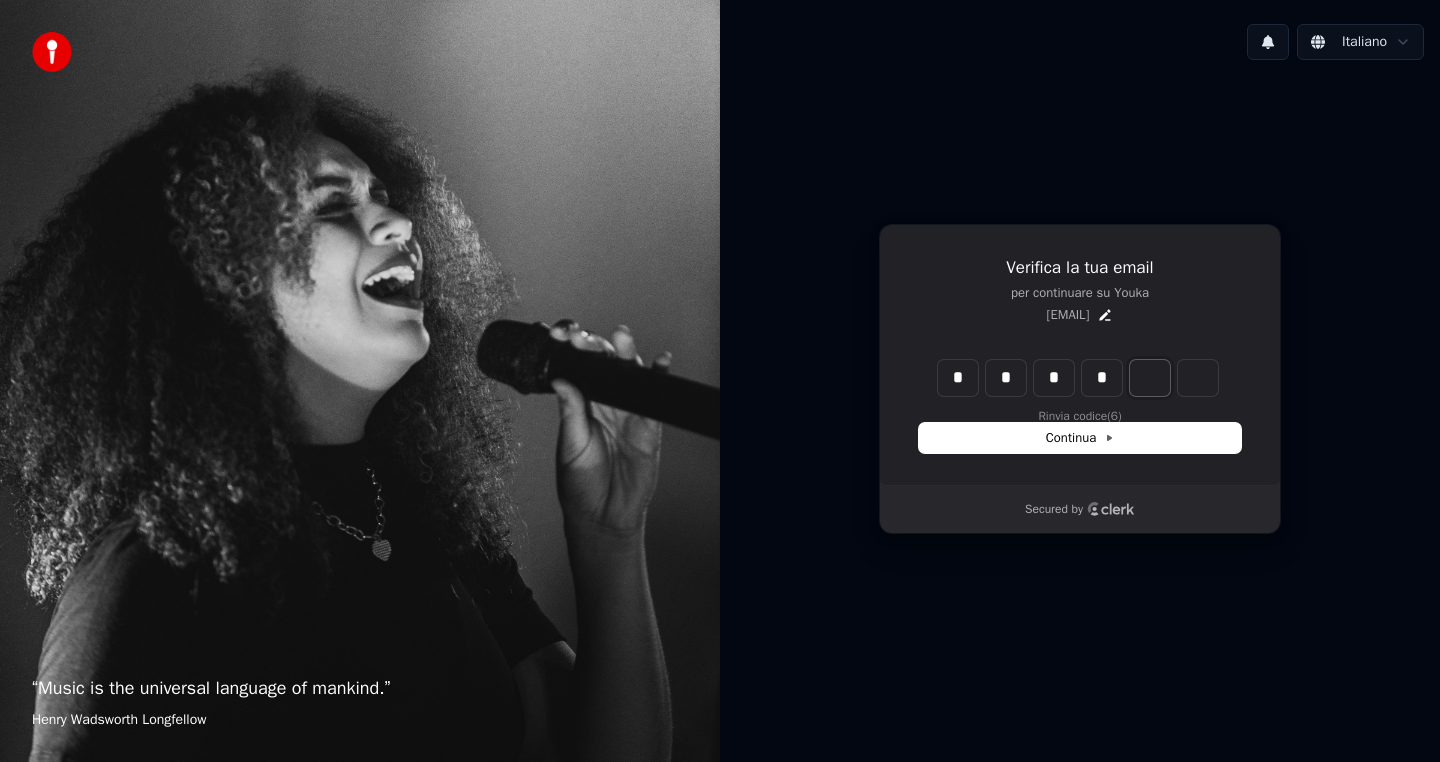 type on "*" 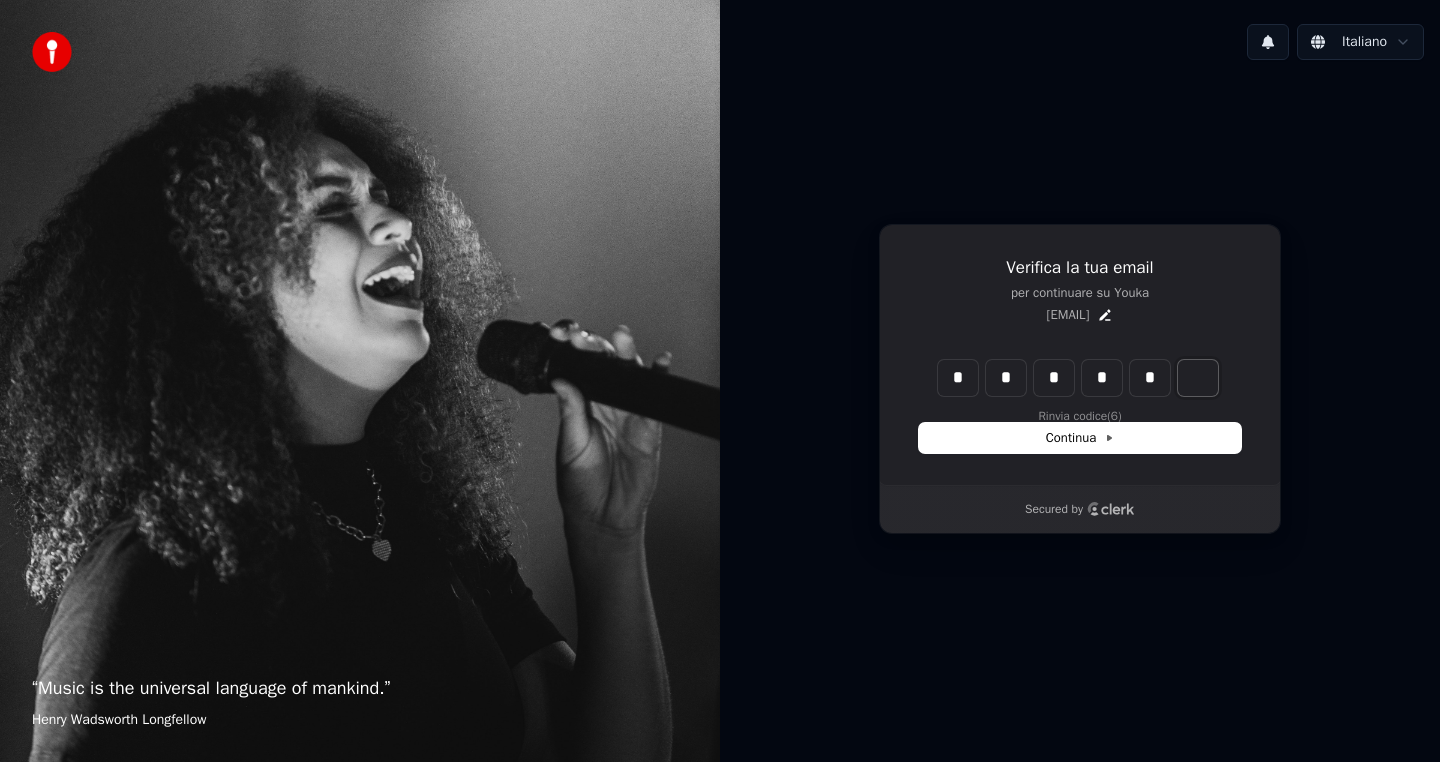 type on "*****" 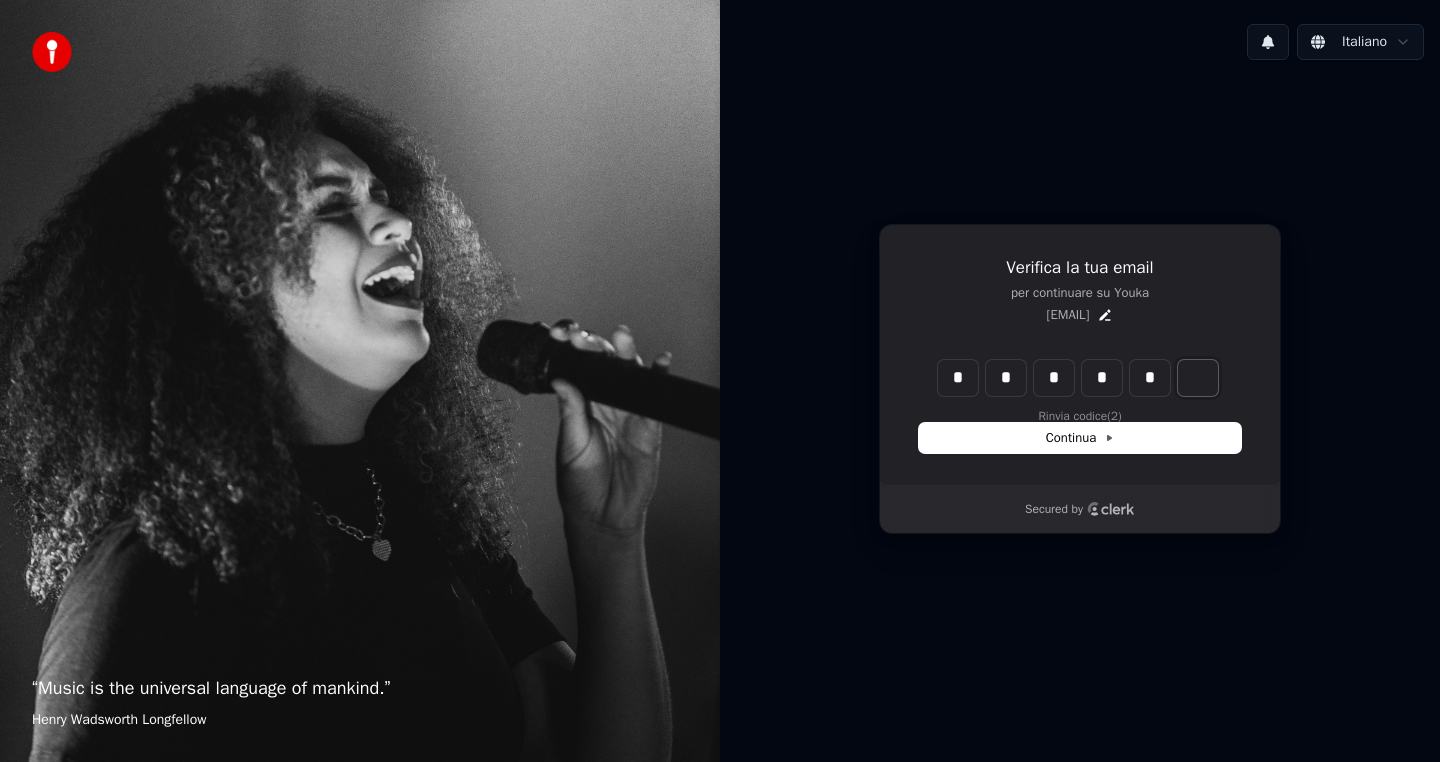 type on "*" 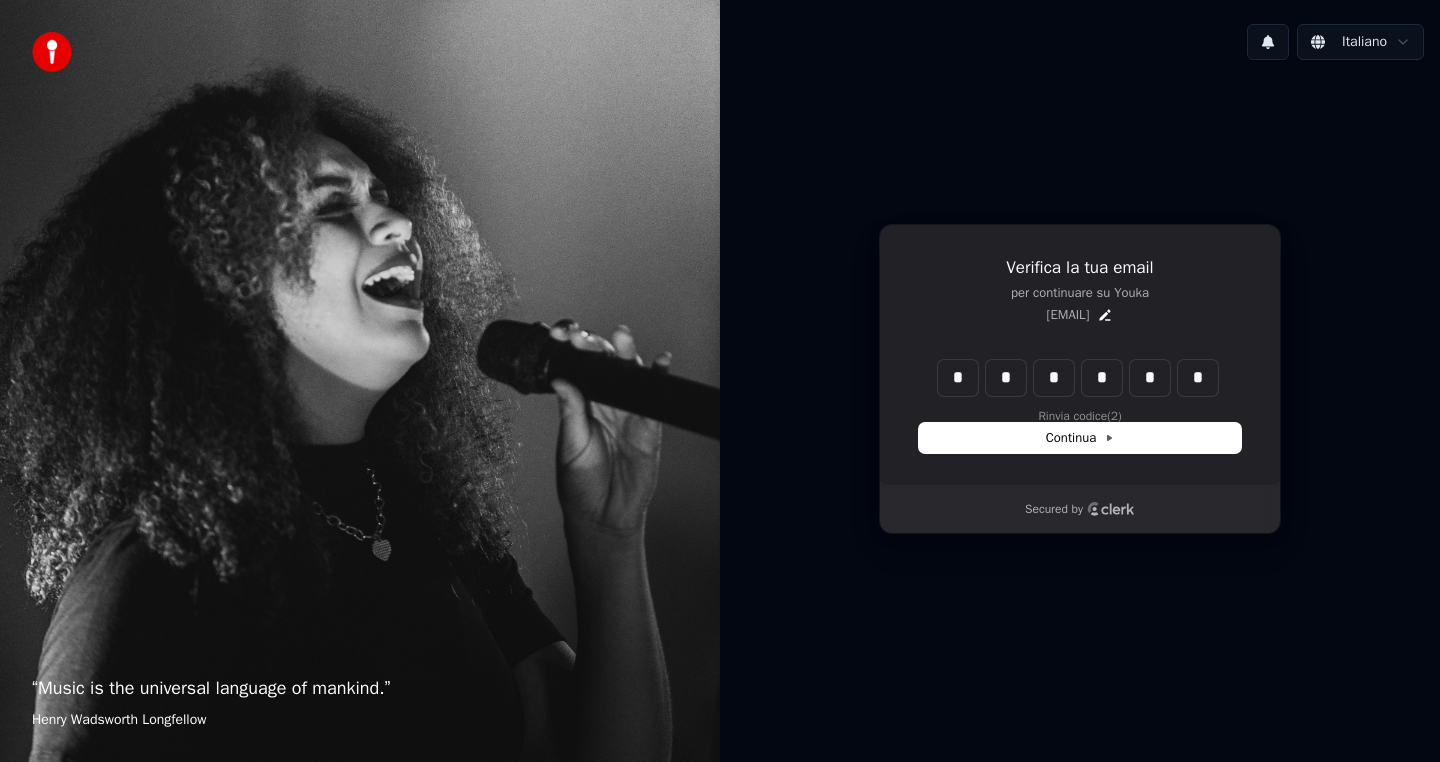 type on "******" 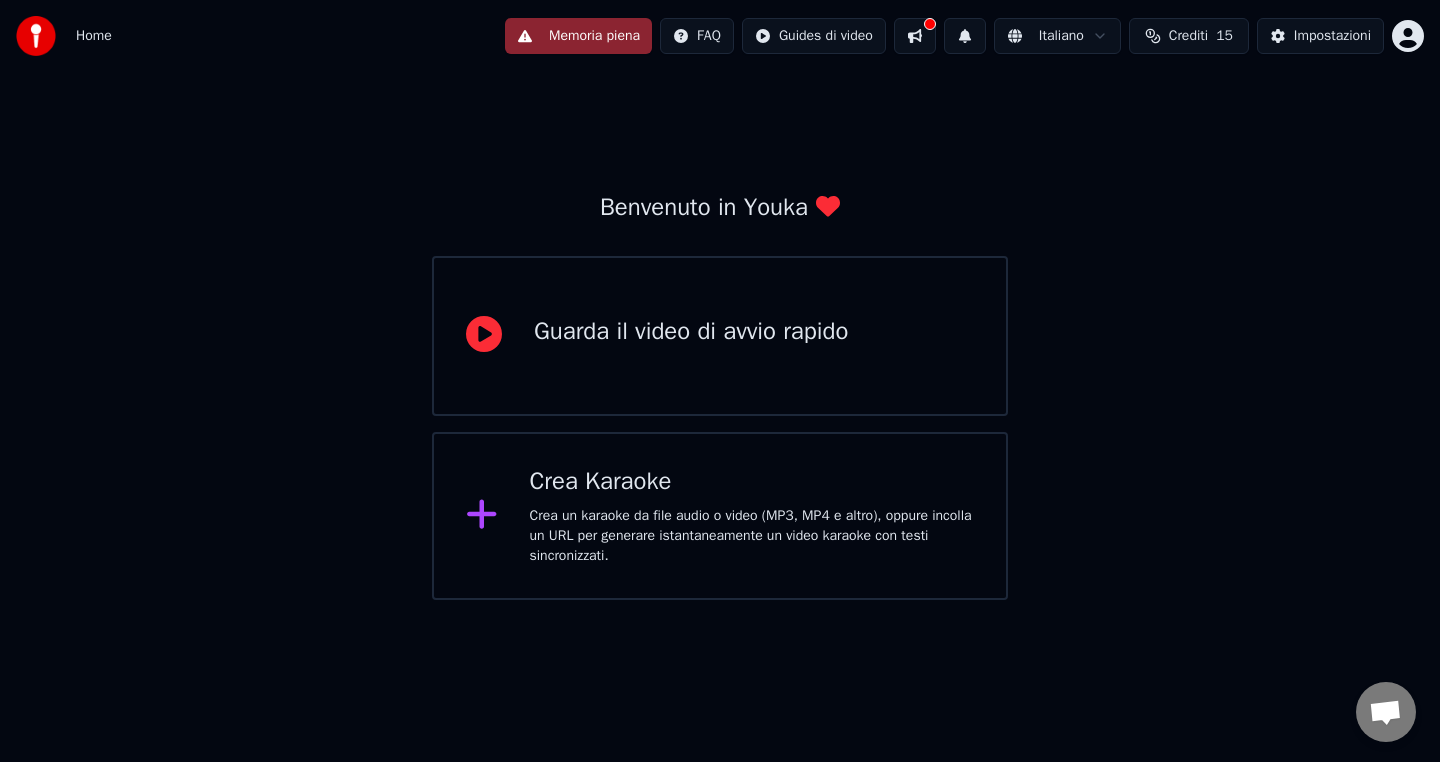 click on "Guarda il video di avvio rapido" at bounding box center (720, 336) 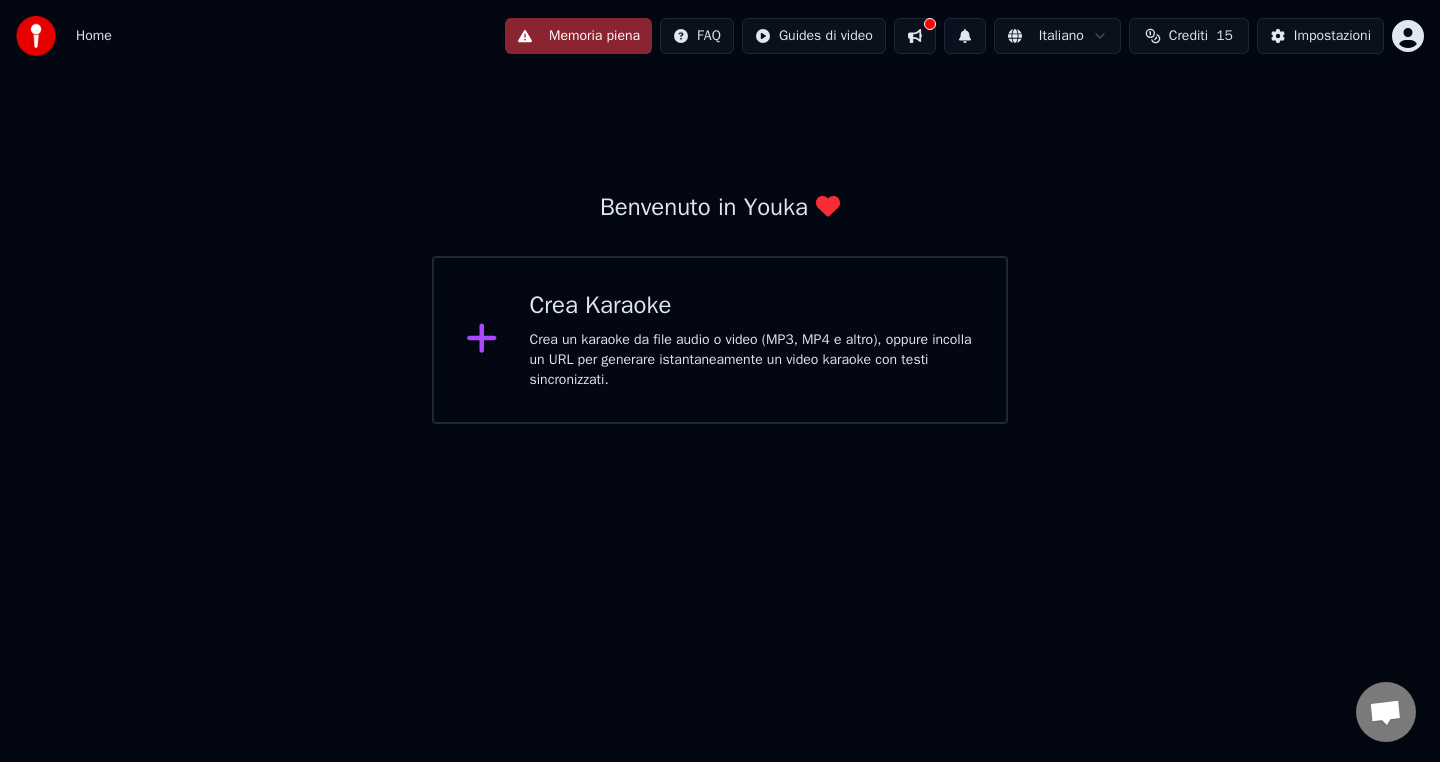 click on "Crea Karaoke" at bounding box center [752, 306] 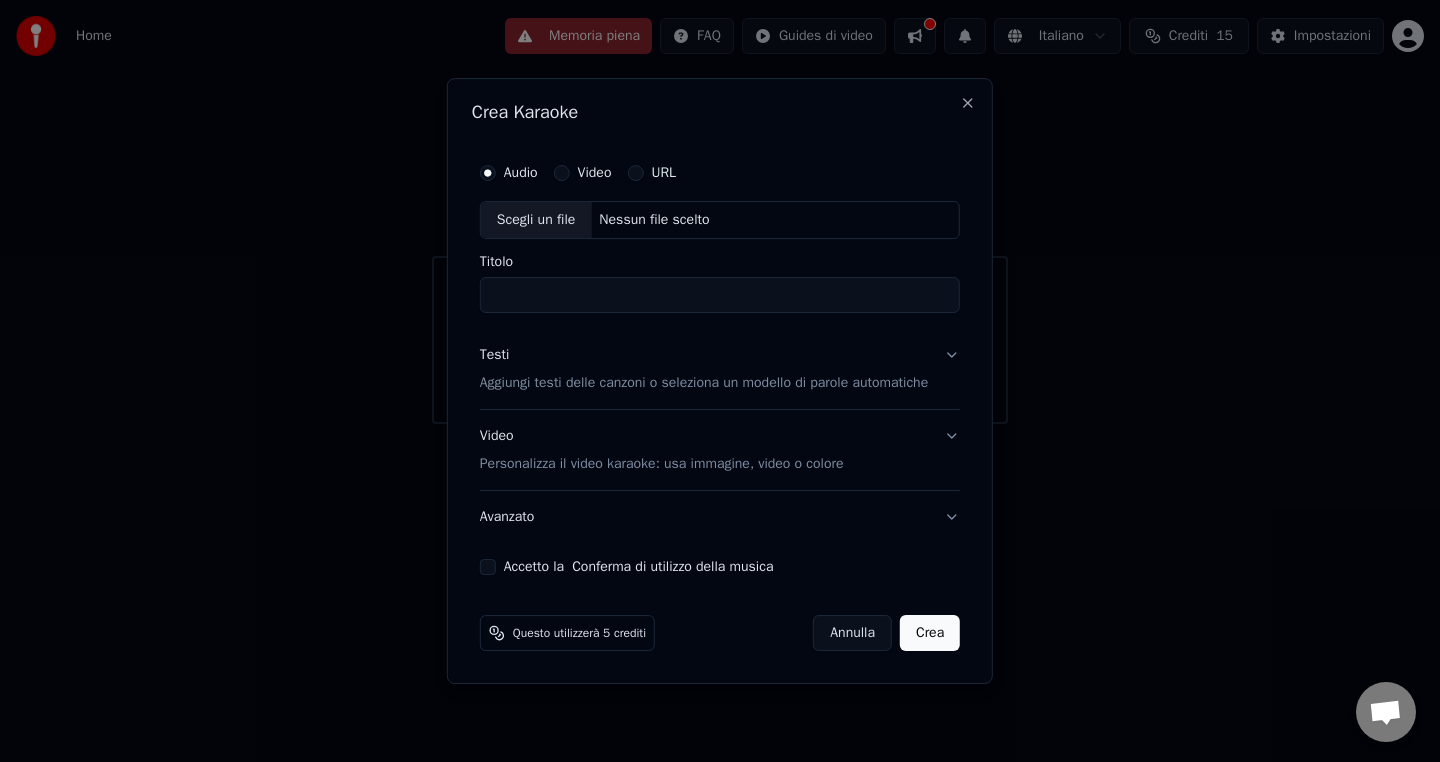 click on "Titolo" at bounding box center [720, 295] 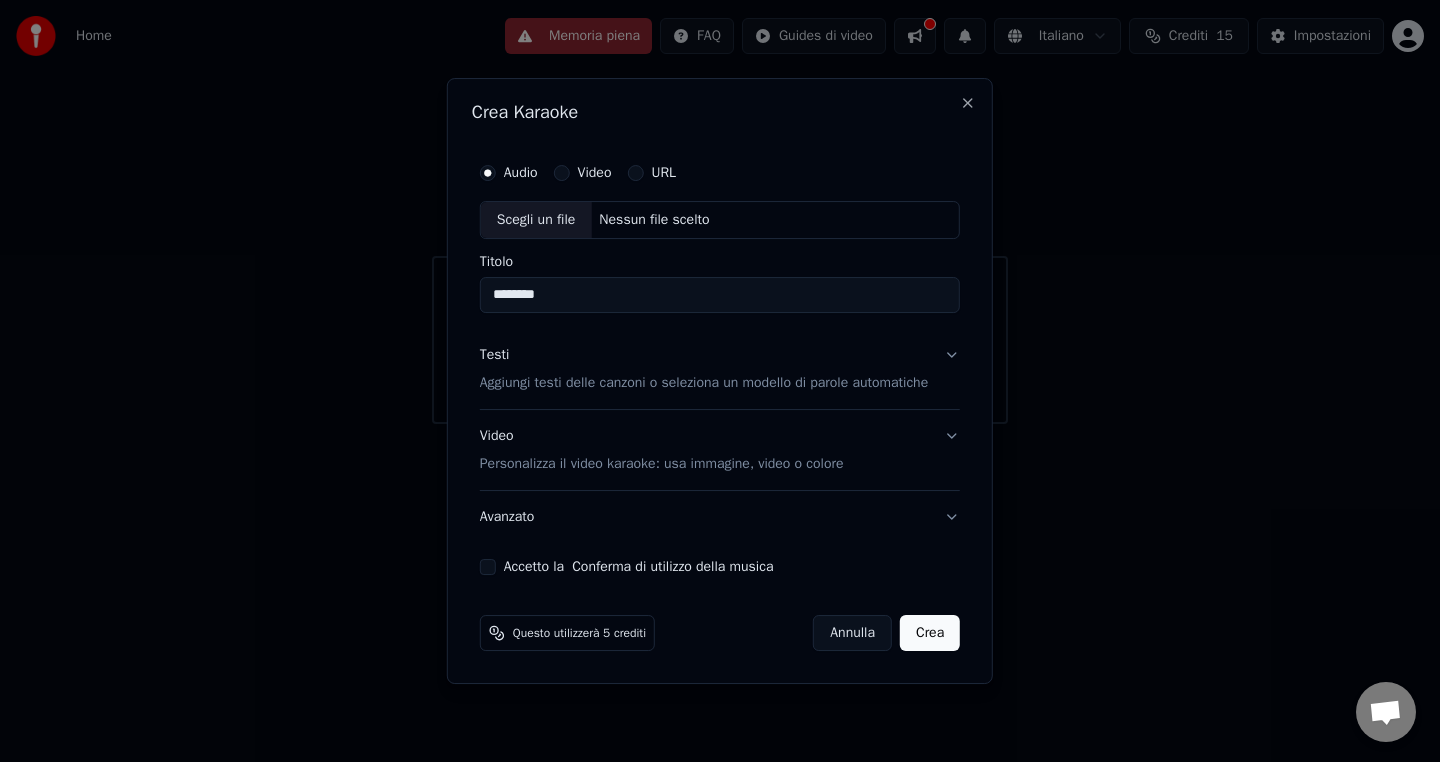 type on "********" 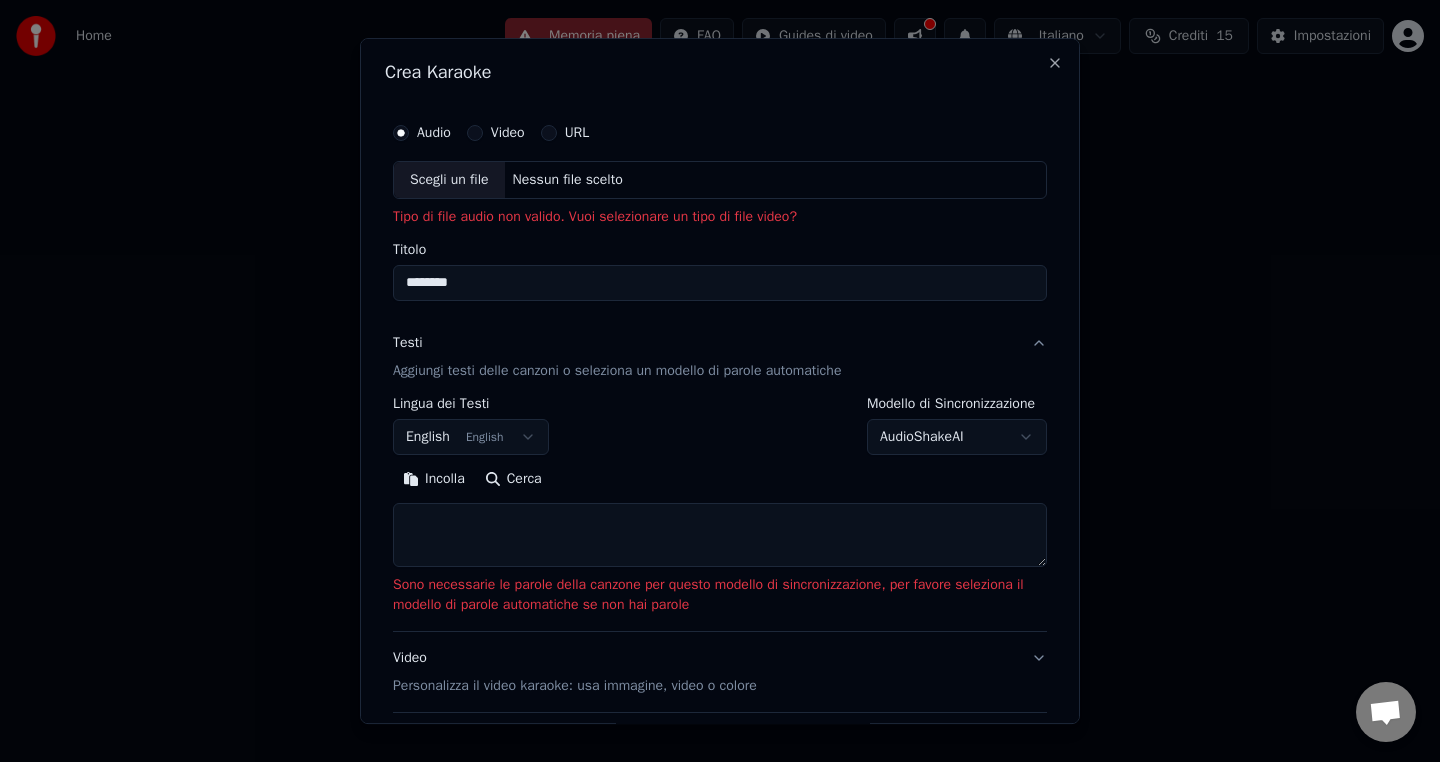click on "Video" at bounding box center [475, 133] 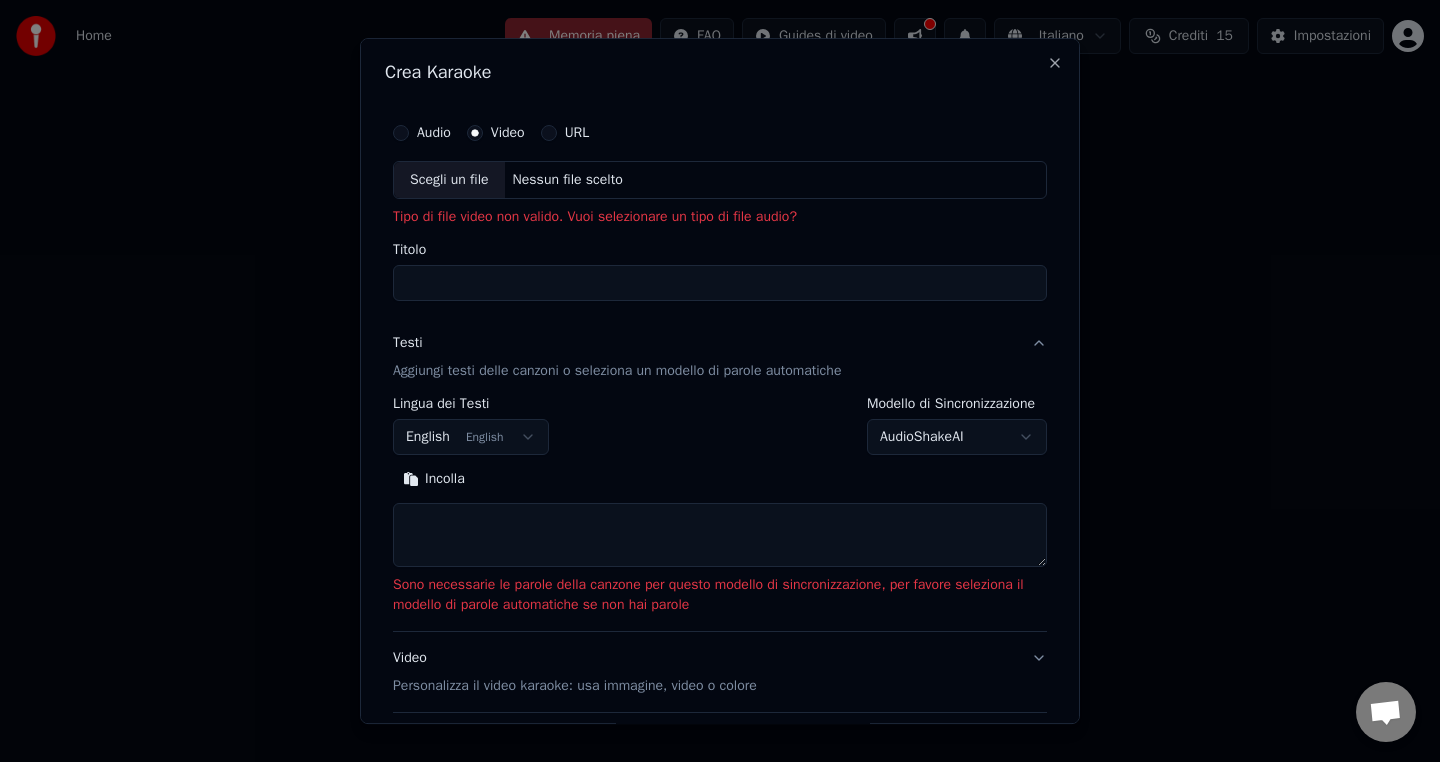 click on "Titolo" at bounding box center (720, 283) 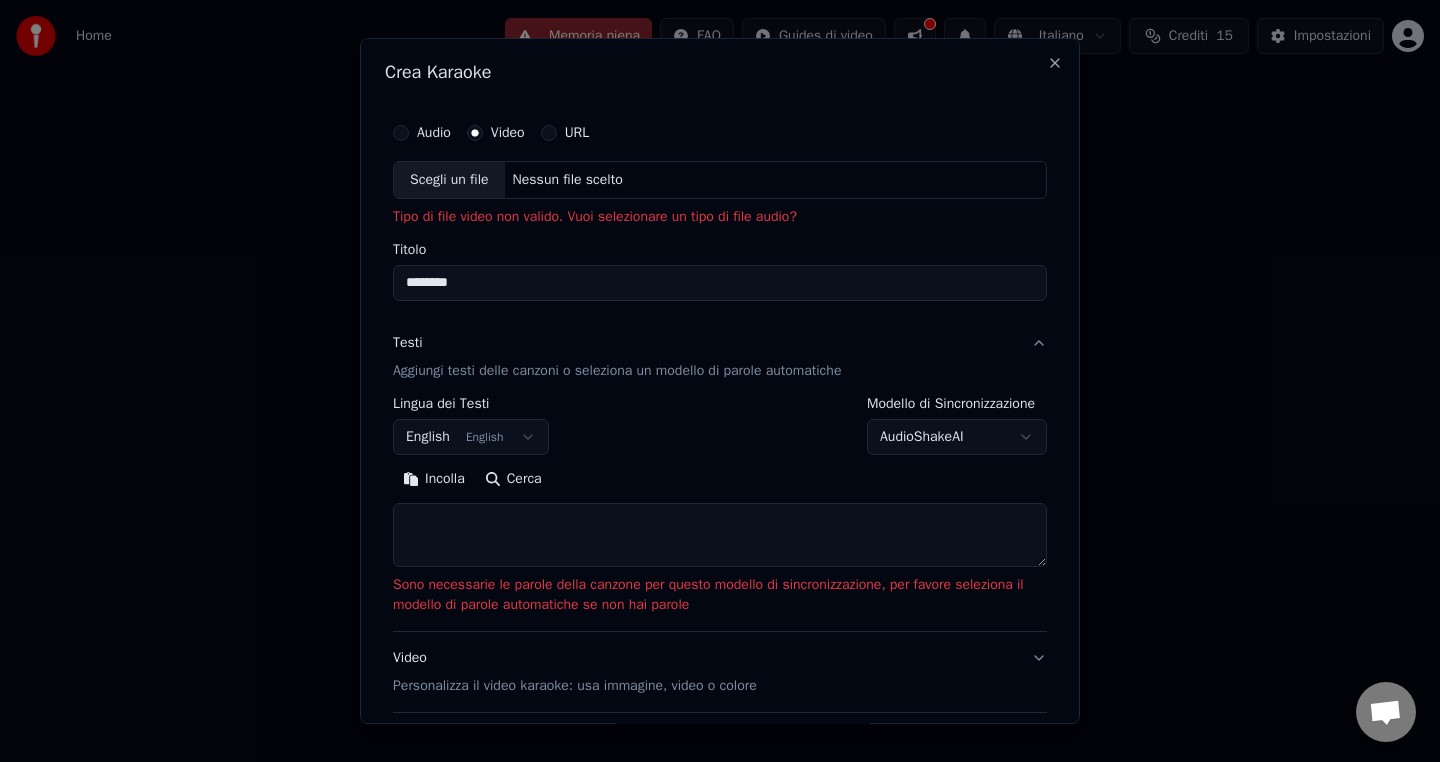 type on "********" 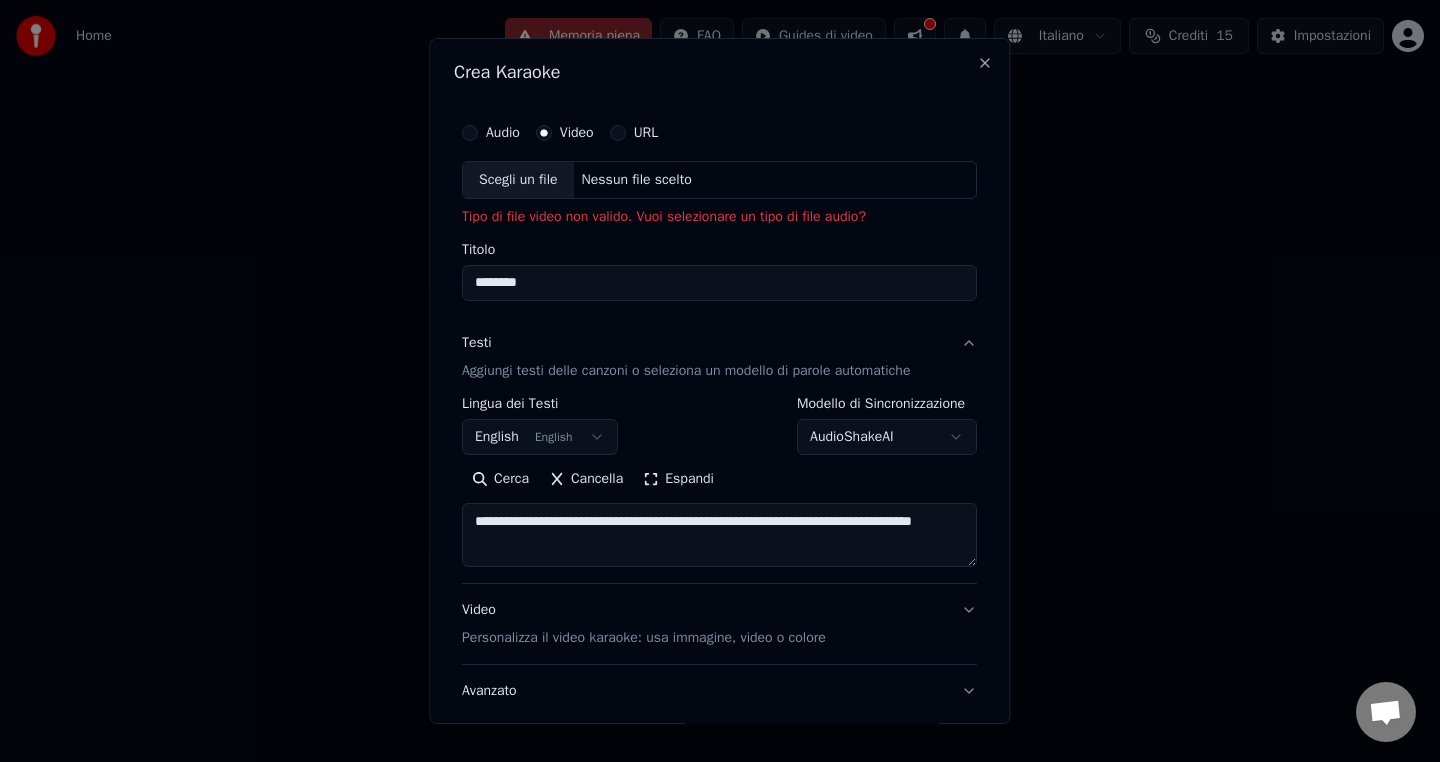 click on "English English" at bounding box center [540, 437] 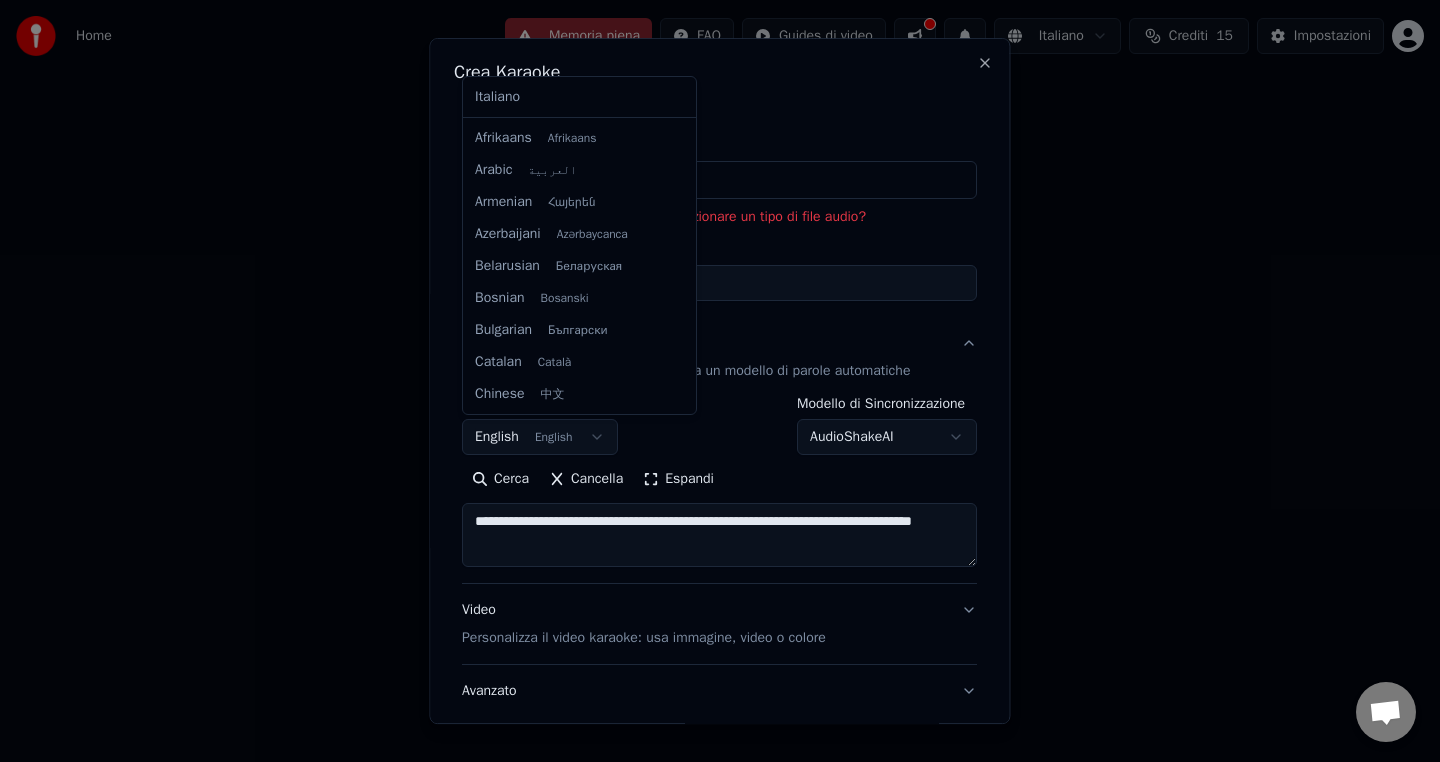 scroll, scrollTop: 160, scrollLeft: 0, axis: vertical 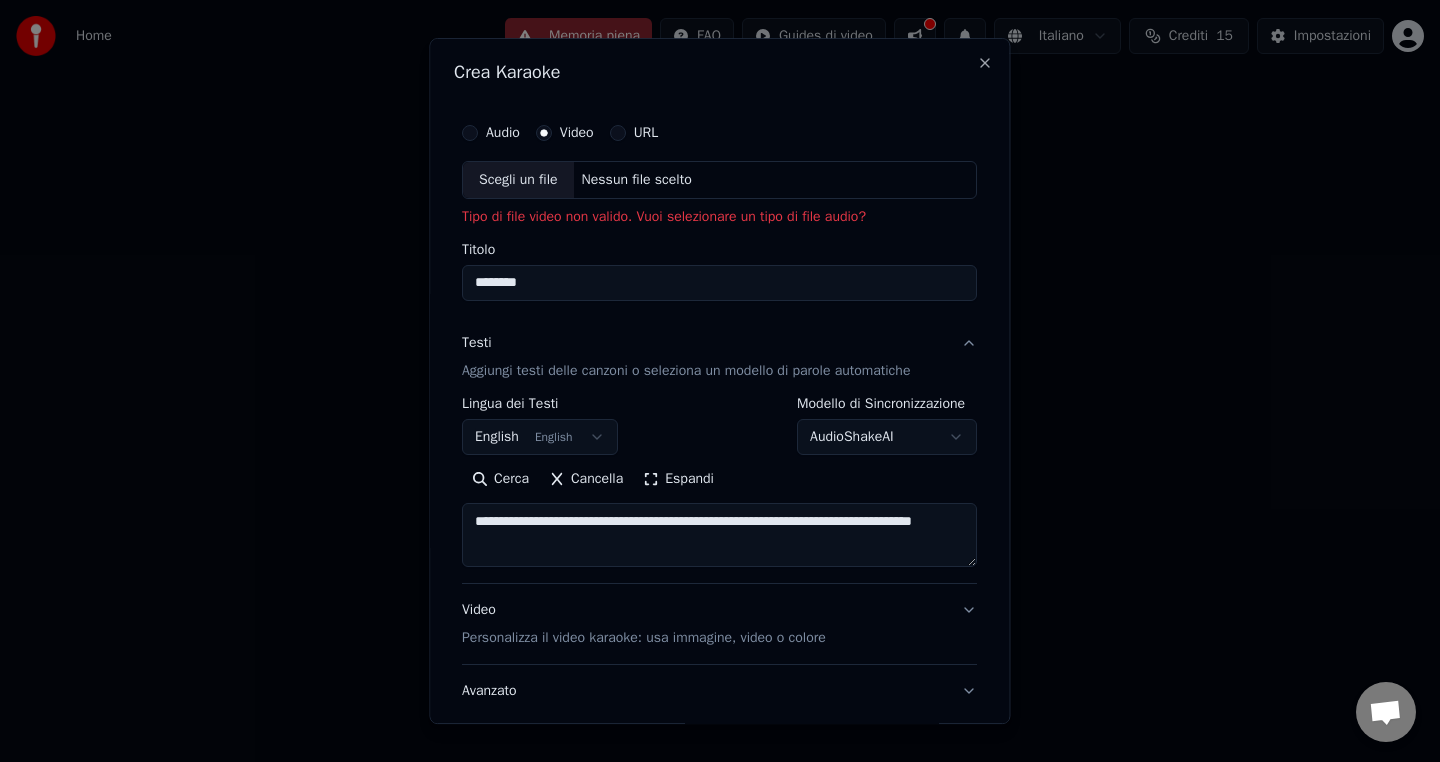 click at bounding box center [720, 381] 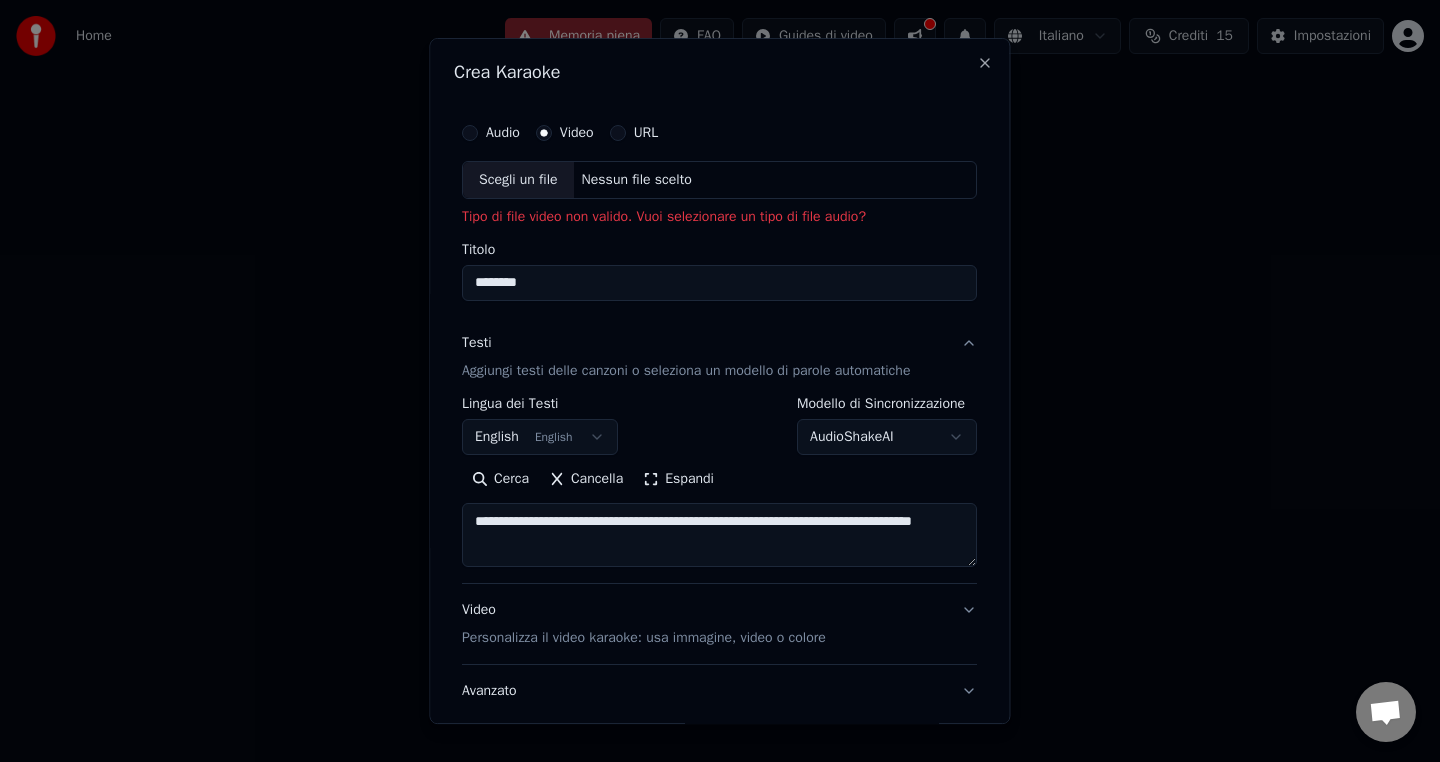 click on "********" at bounding box center (719, 283) 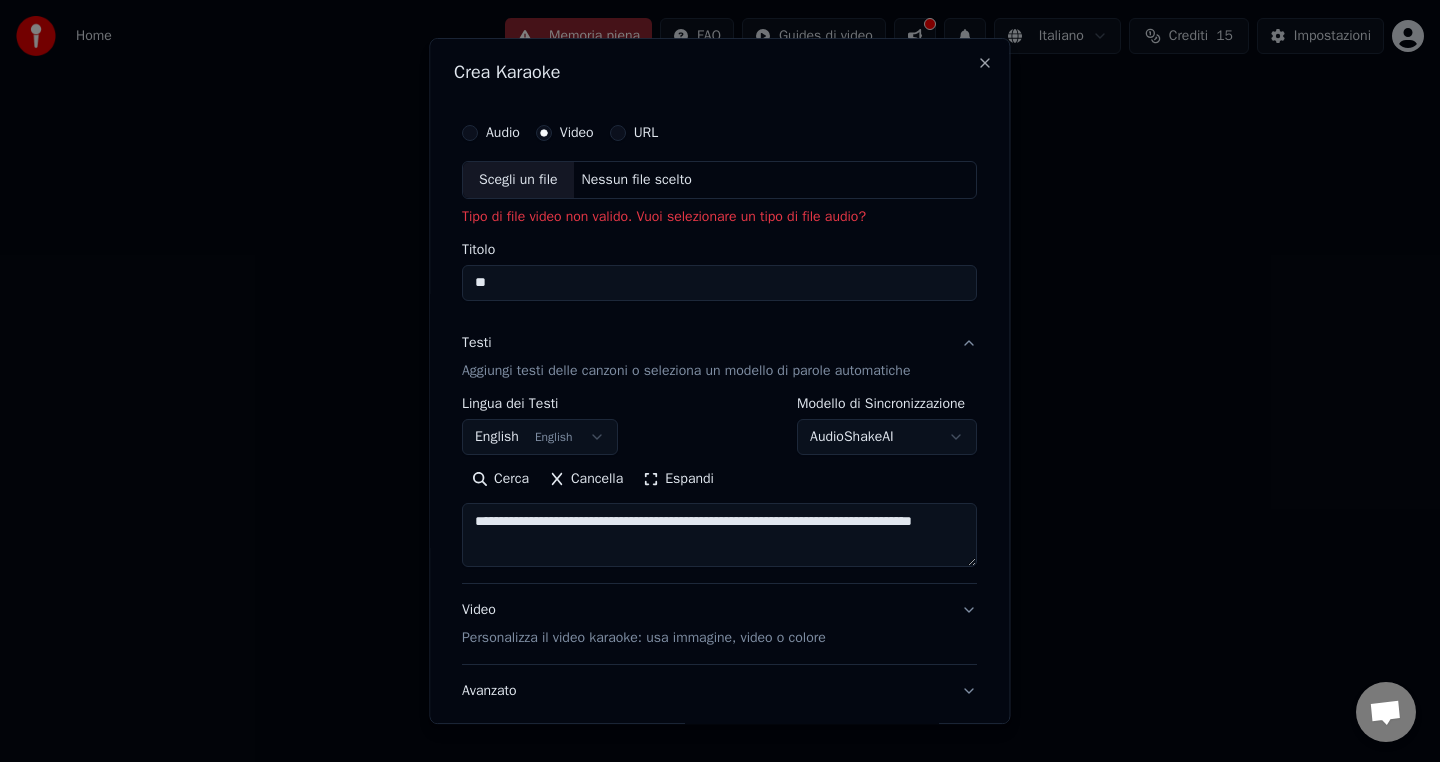 type on "*" 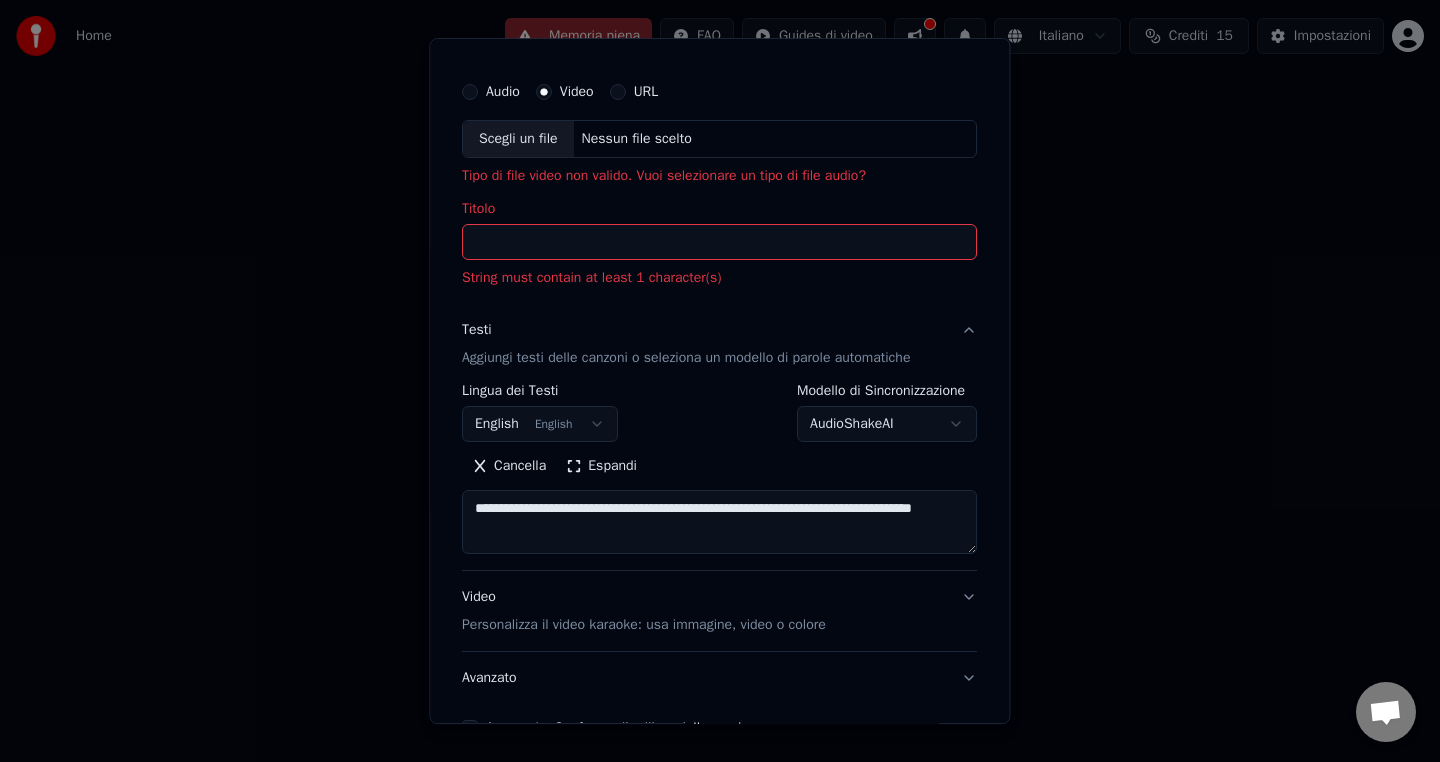 scroll, scrollTop: 0, scrollLeft: 0, axis: both 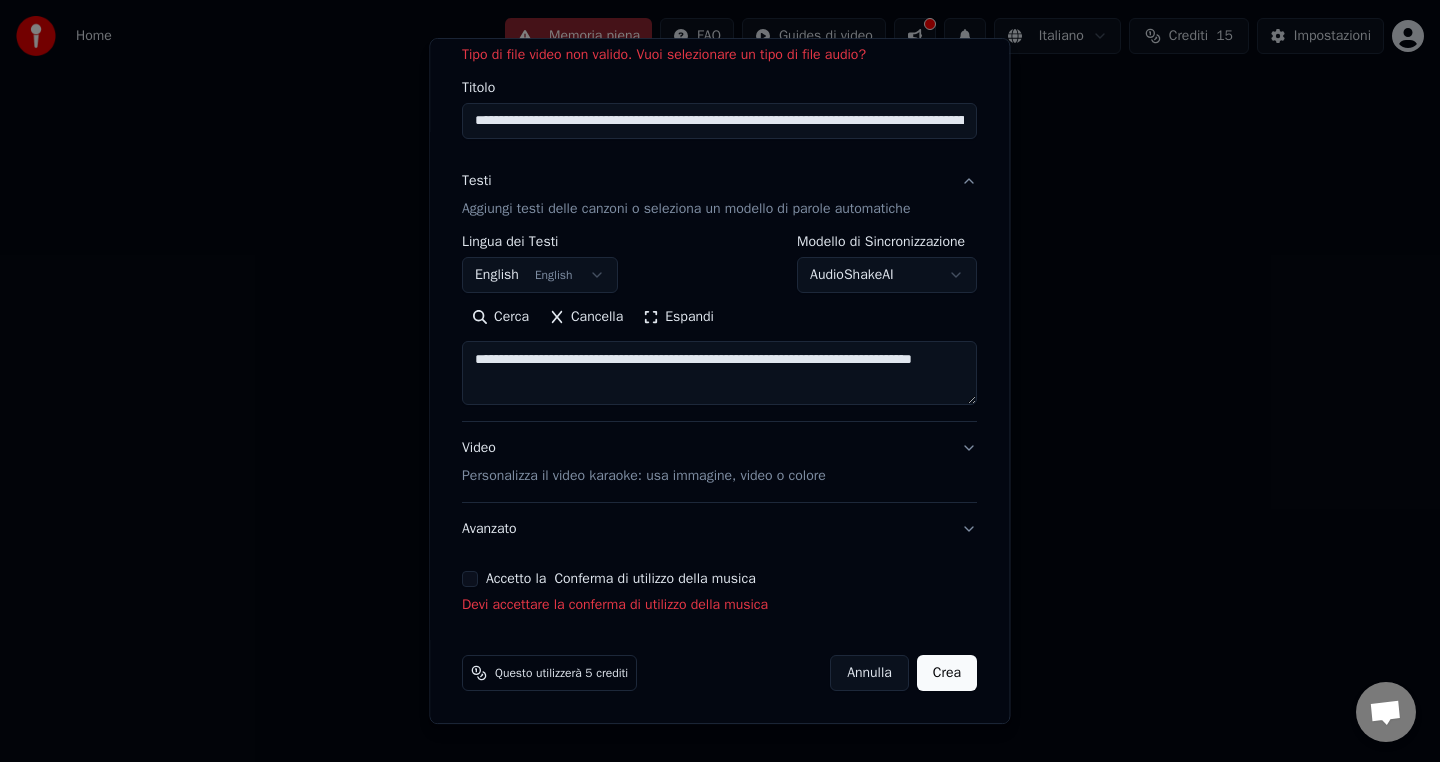 type on "**********" 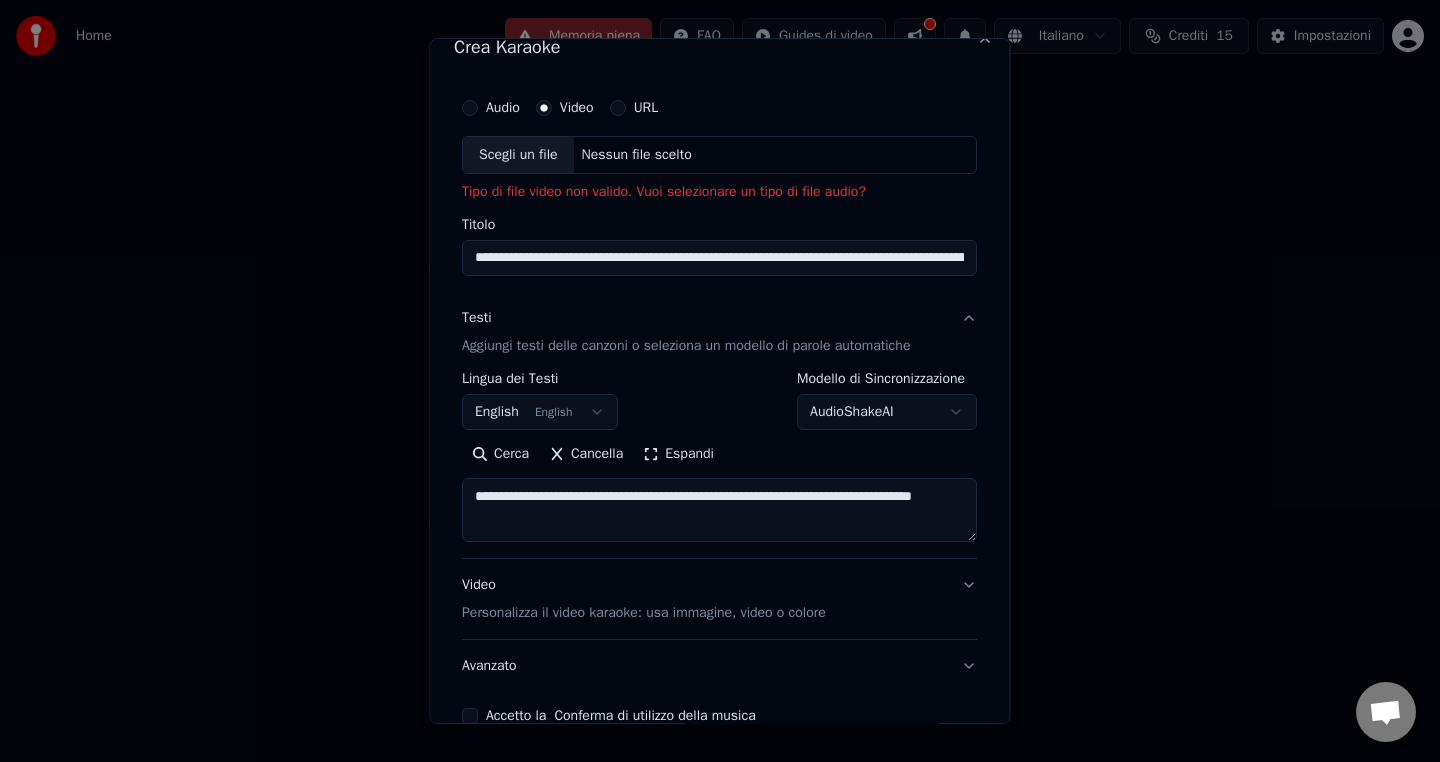 scroll, scrollTop: 0, scrollLeft: 0, axis: both 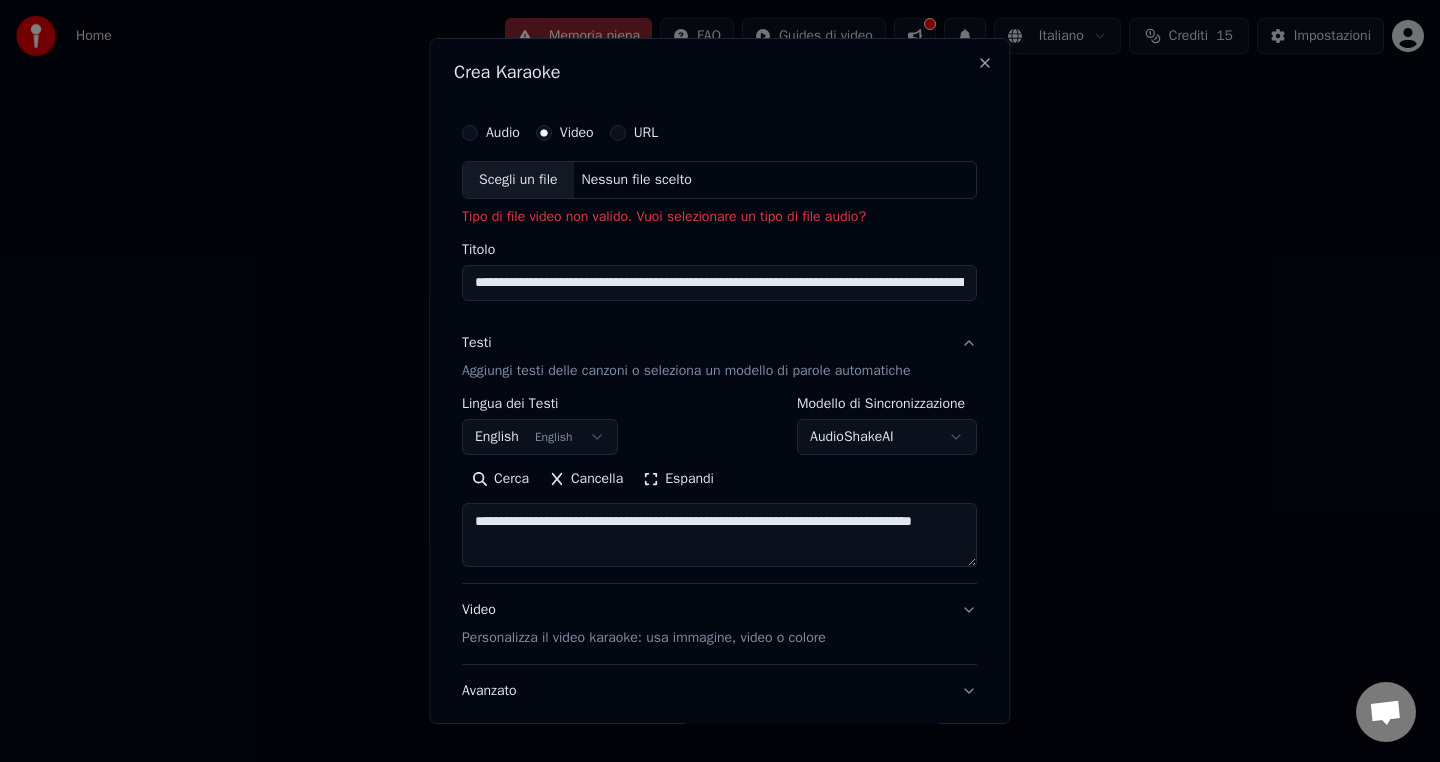 click on "URL" at bounding box center [618, 133] 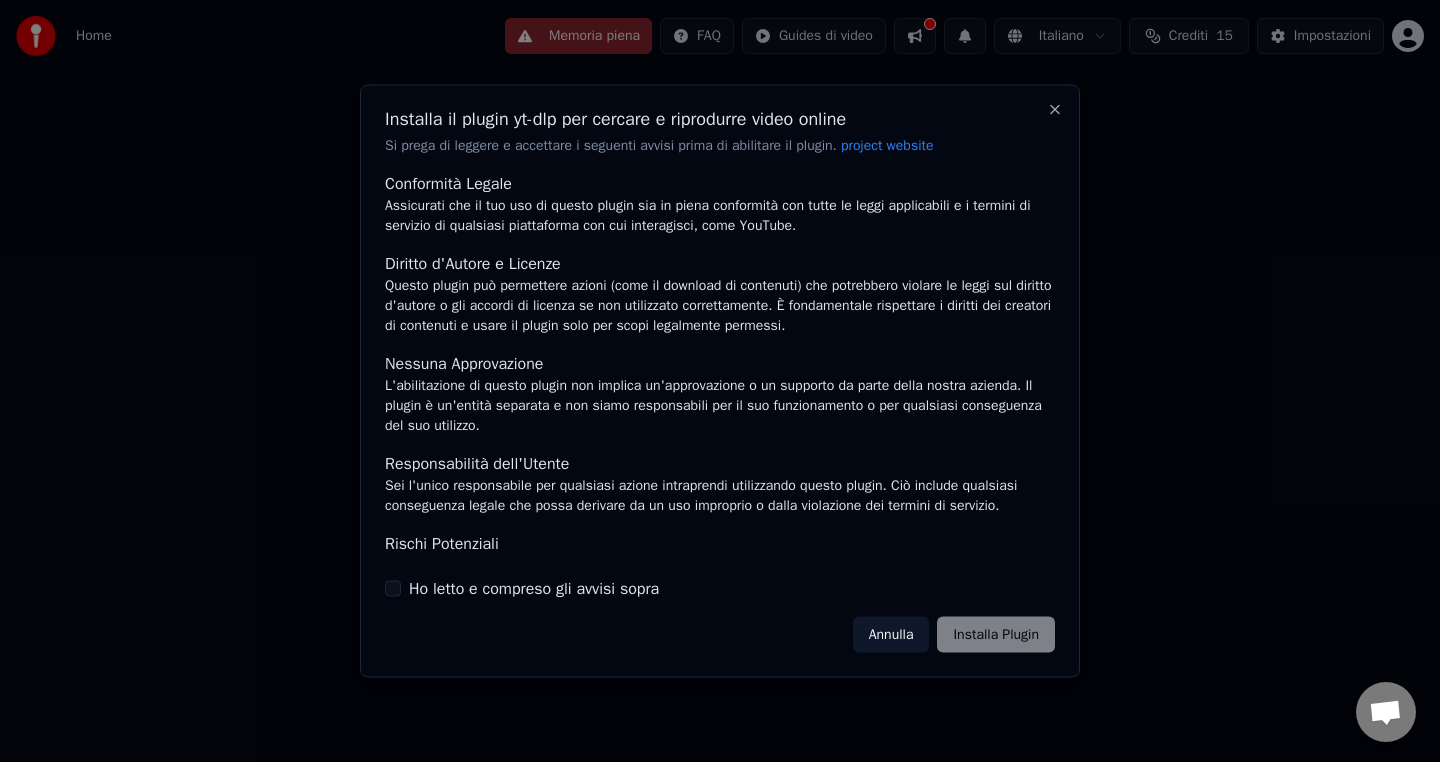 click on "Annulla Installa Plugin" at bounding box center [954, 634] 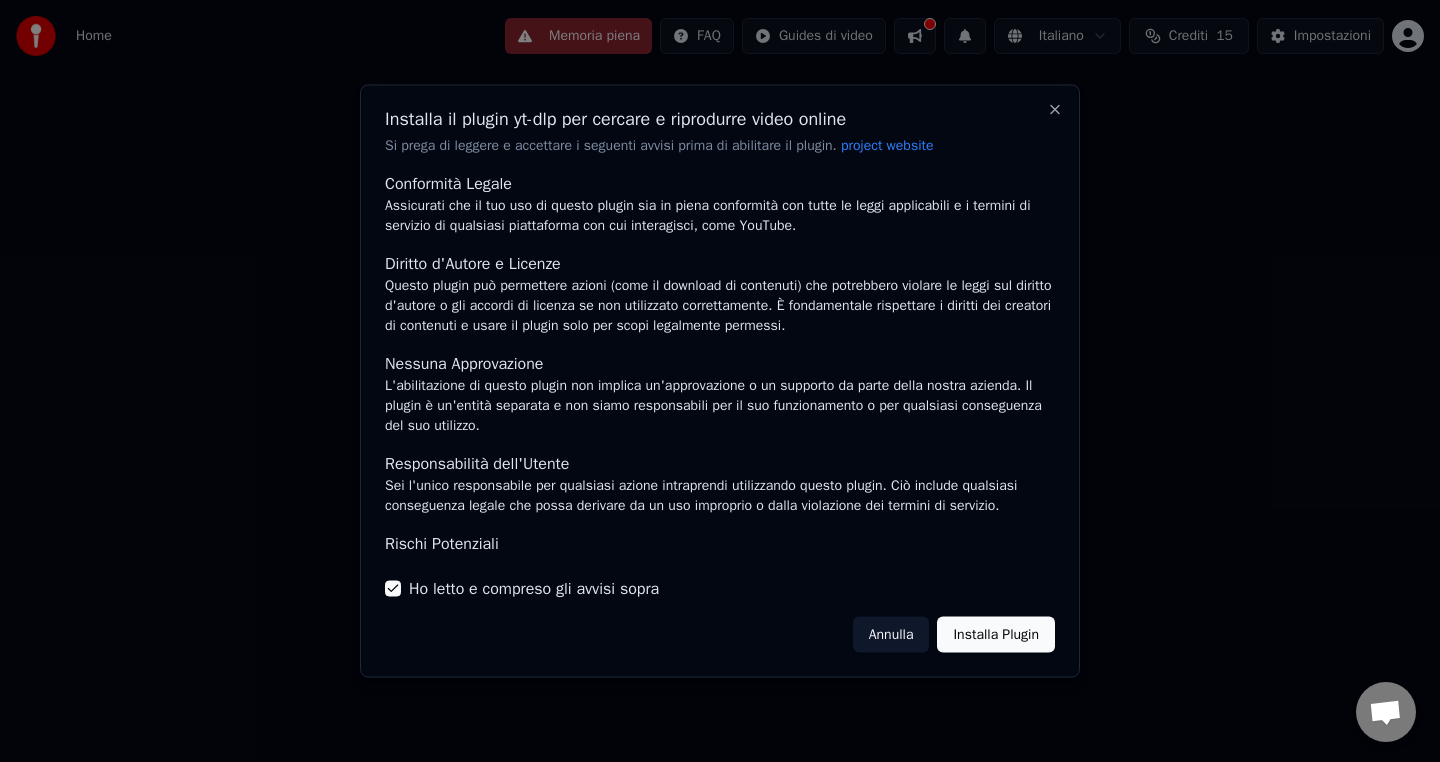click on "Installa Plugin" at bounding box center [996, 634] 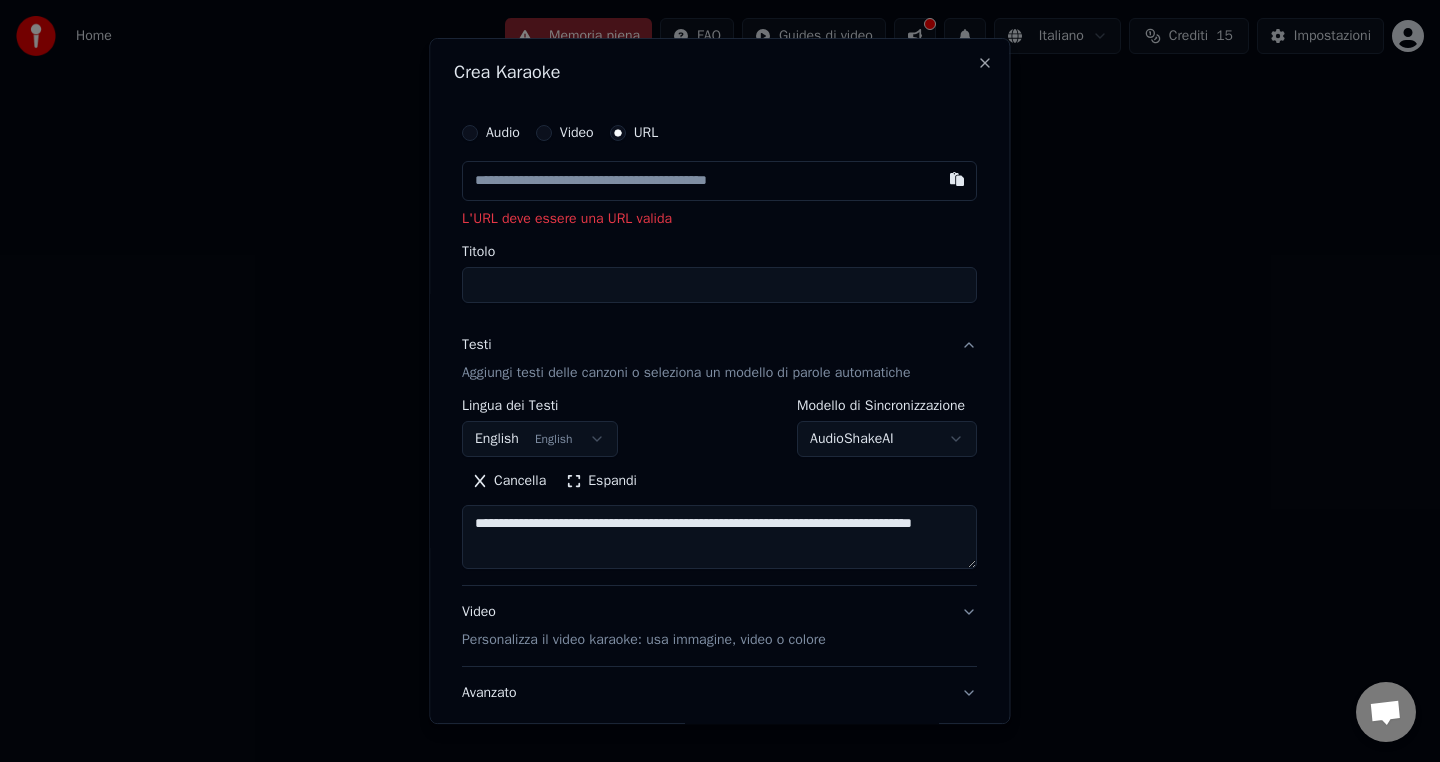 type on "**********" 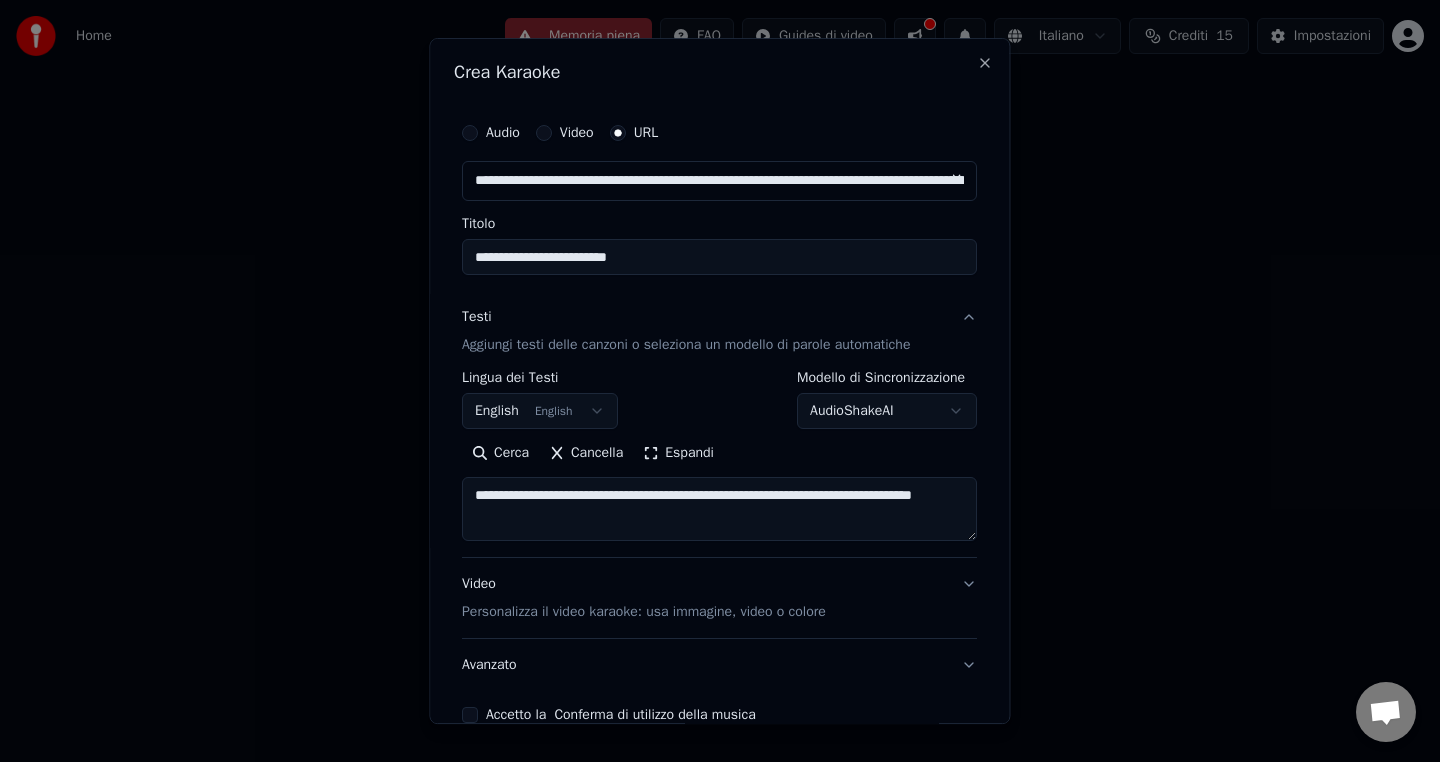 type on "**********" 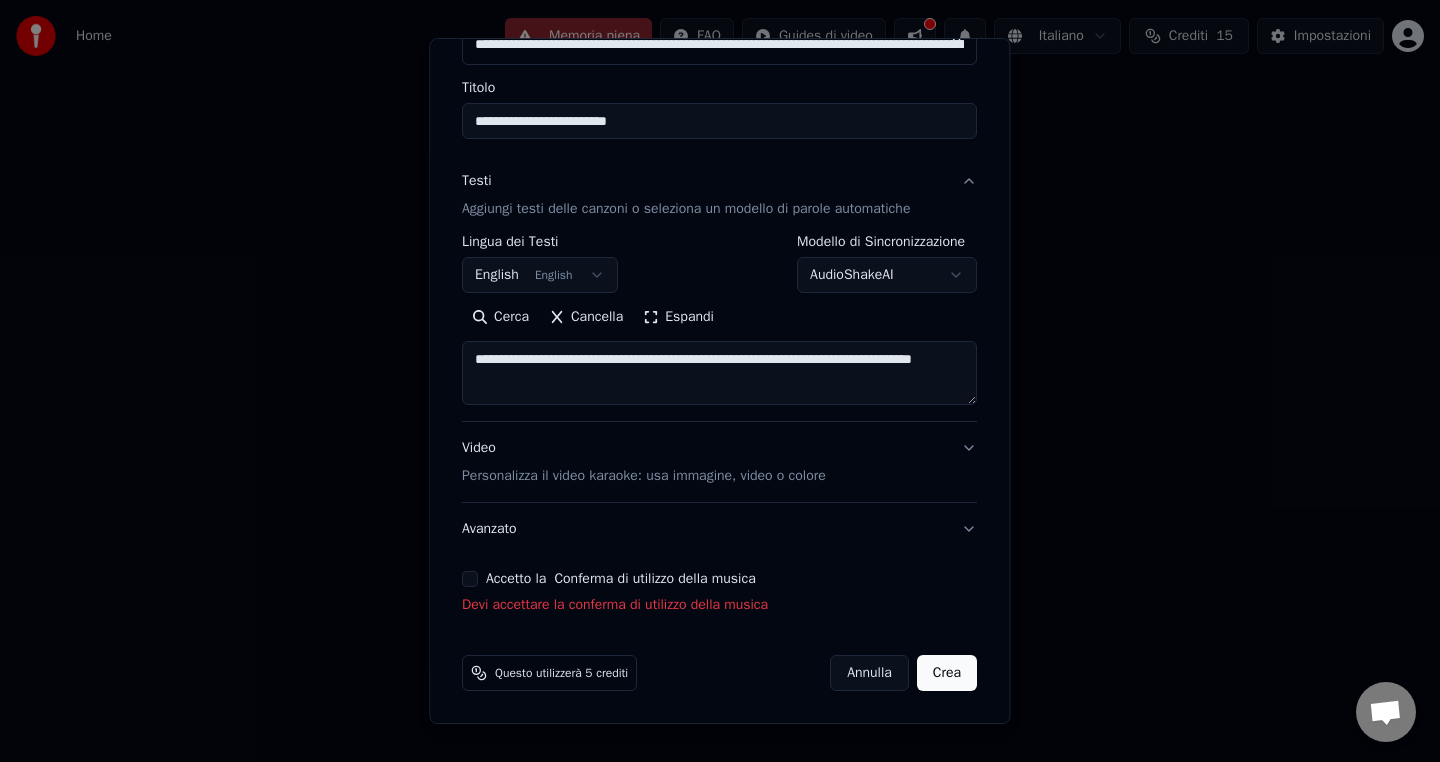 type on "**********" 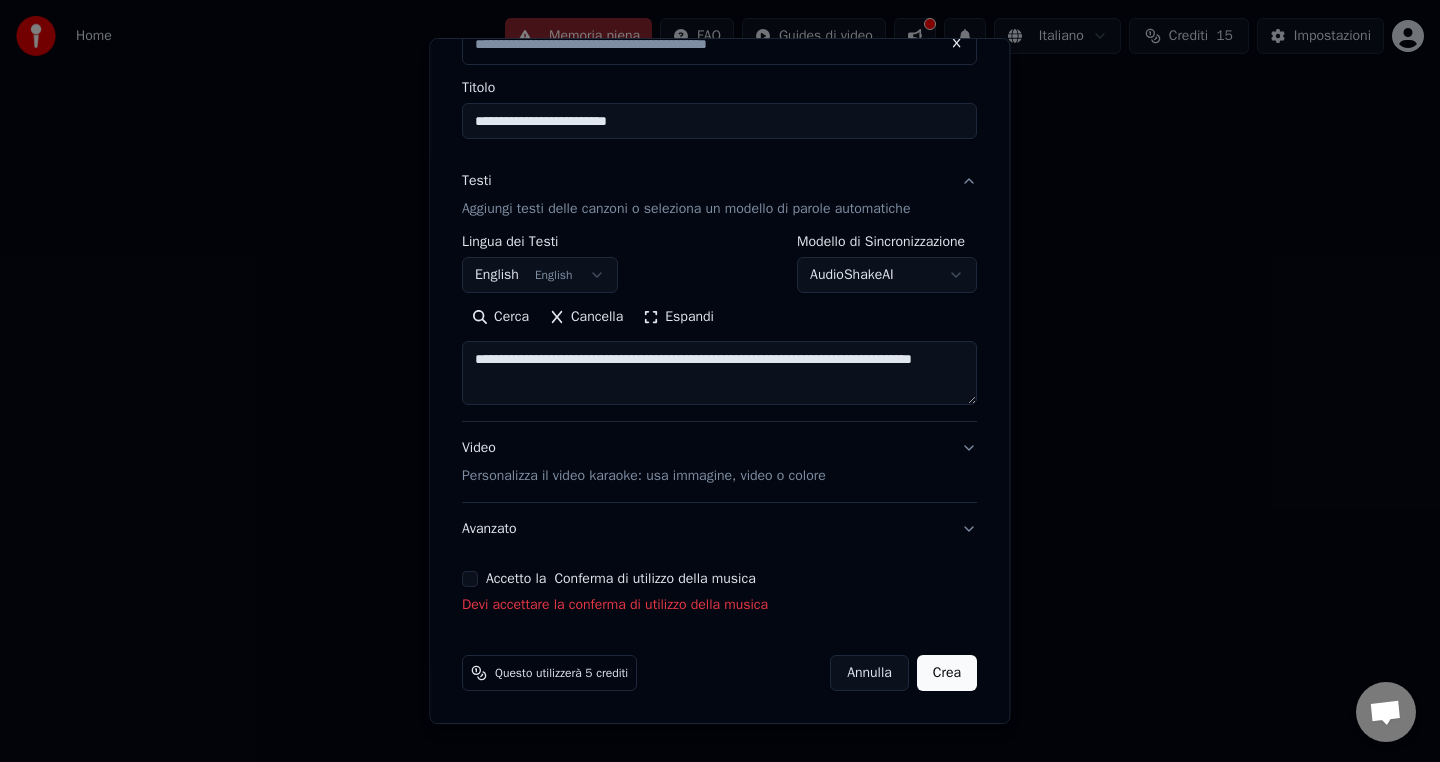 click on "Questo utilizzerà 5 crediti Annulla Crea" at bounding box center (719, 673) 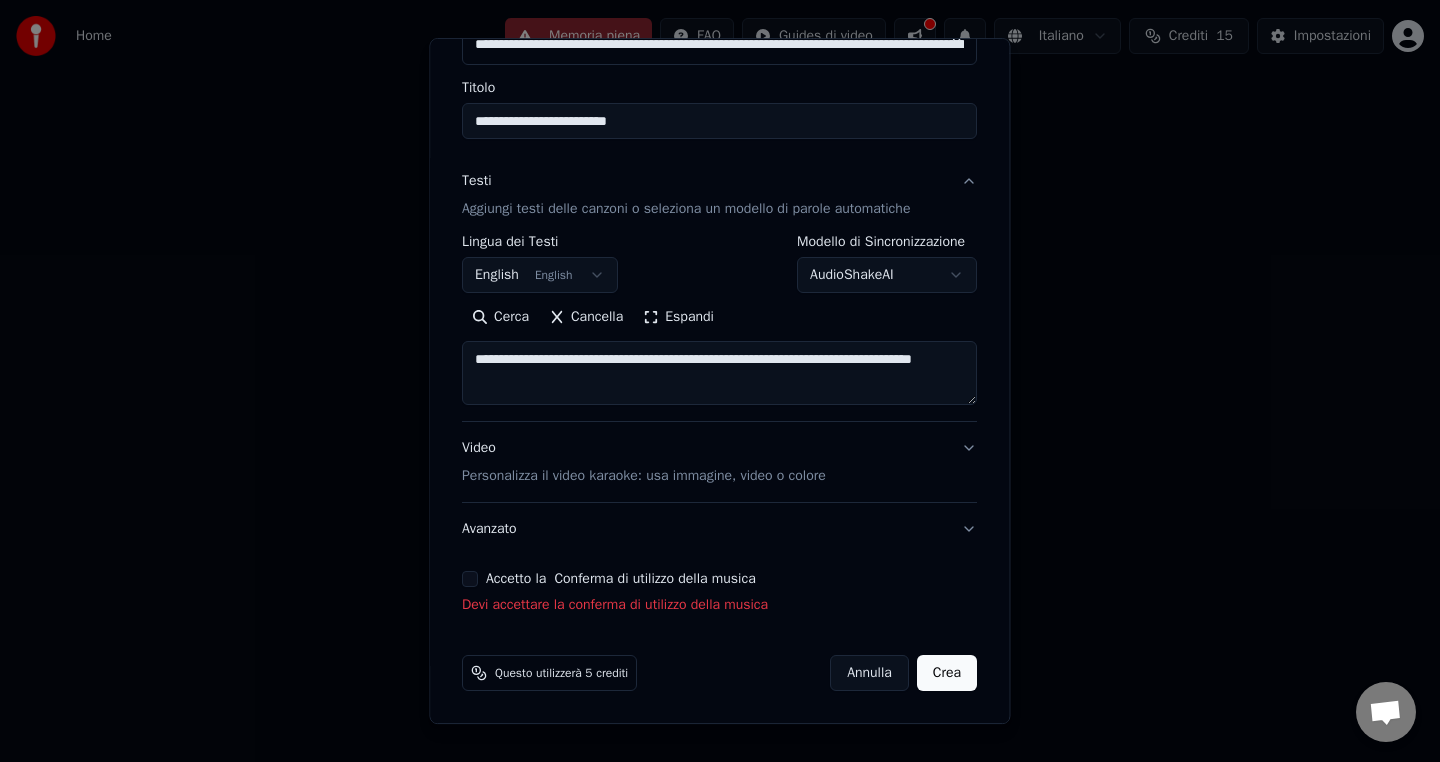 click on "Crea" at bounding box center [947, 673] 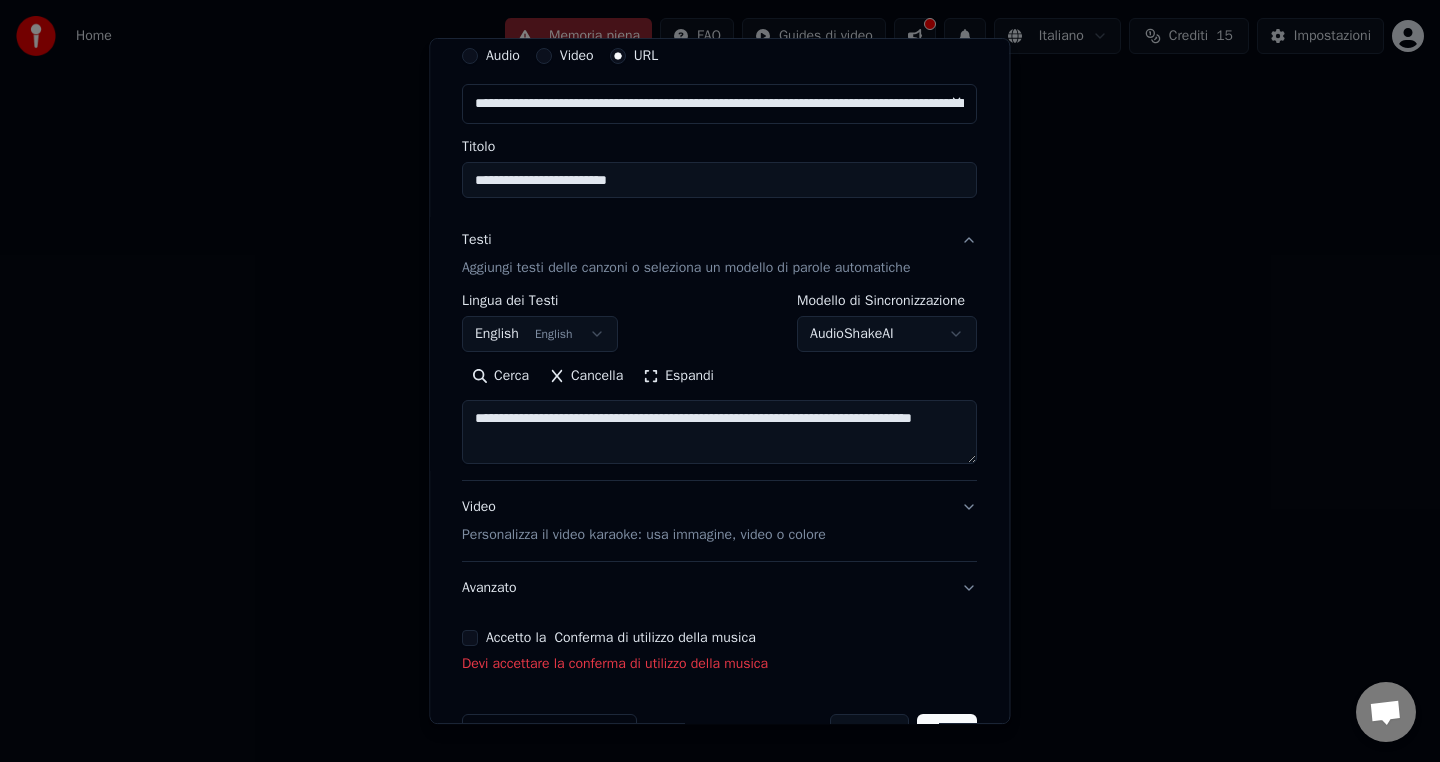 scroll, scrollTop: 136, scrollLeft: 0, axis: vertical 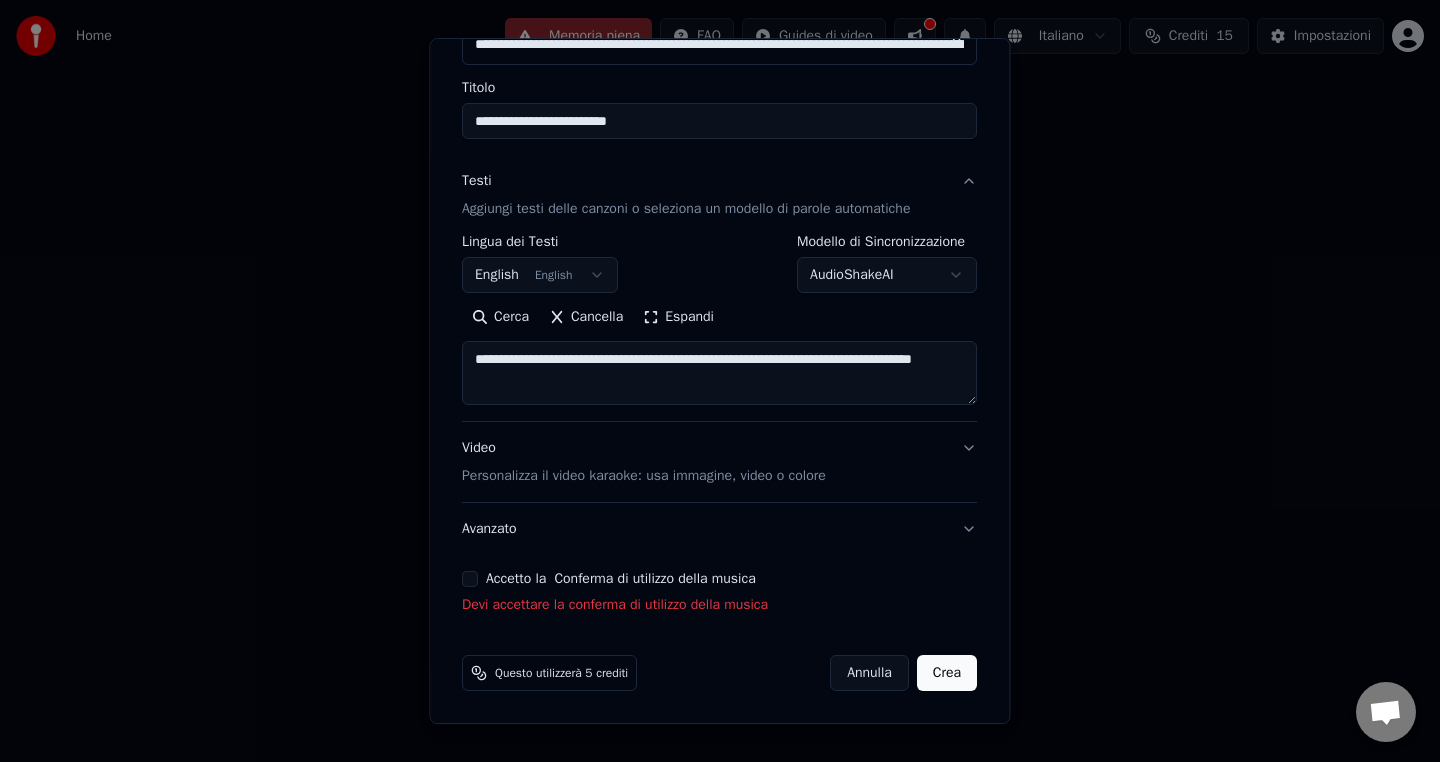 click on "Crea" at bounding box center [947, 673] 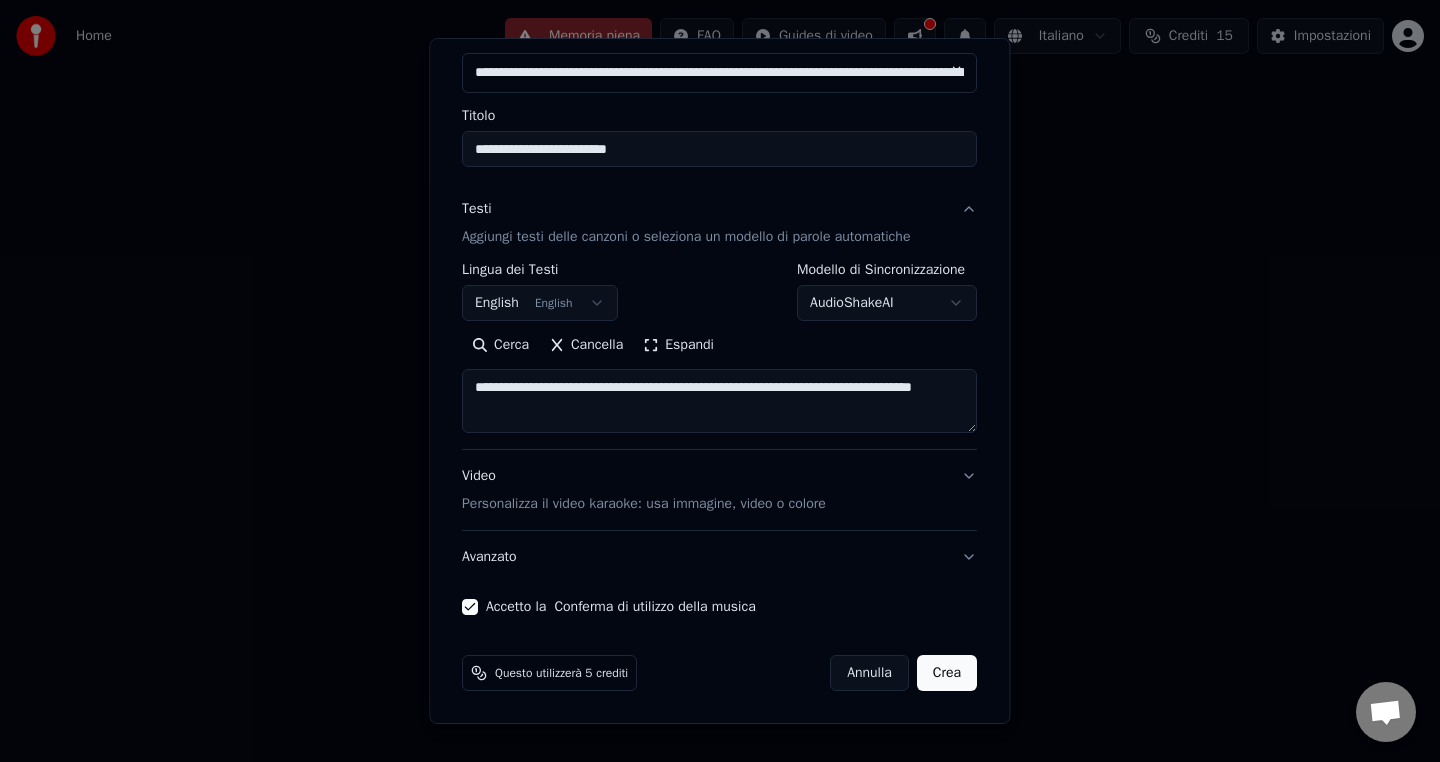 scroll, scrollTop: 108, scrollLeft: 0, axis: vertical 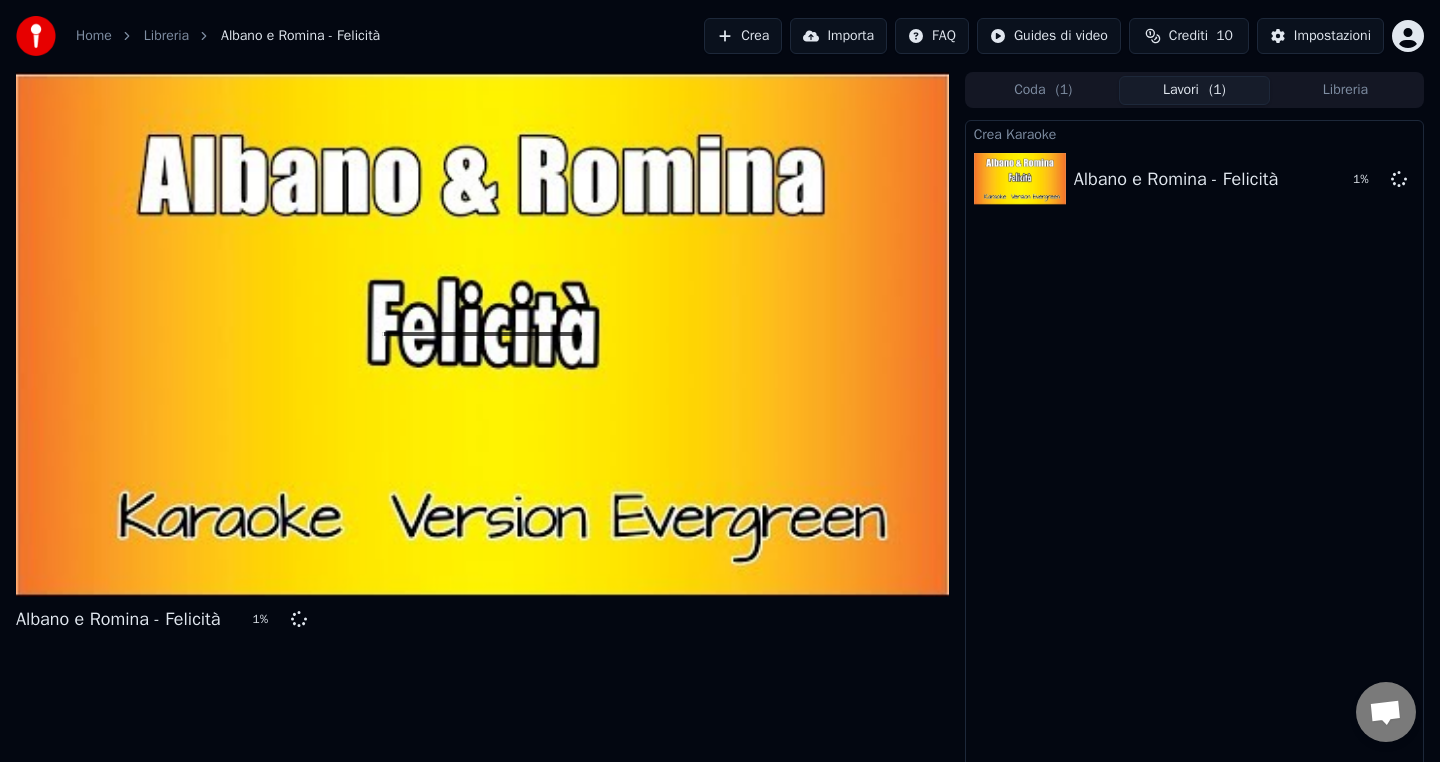 click at bounding box center (482, 334) 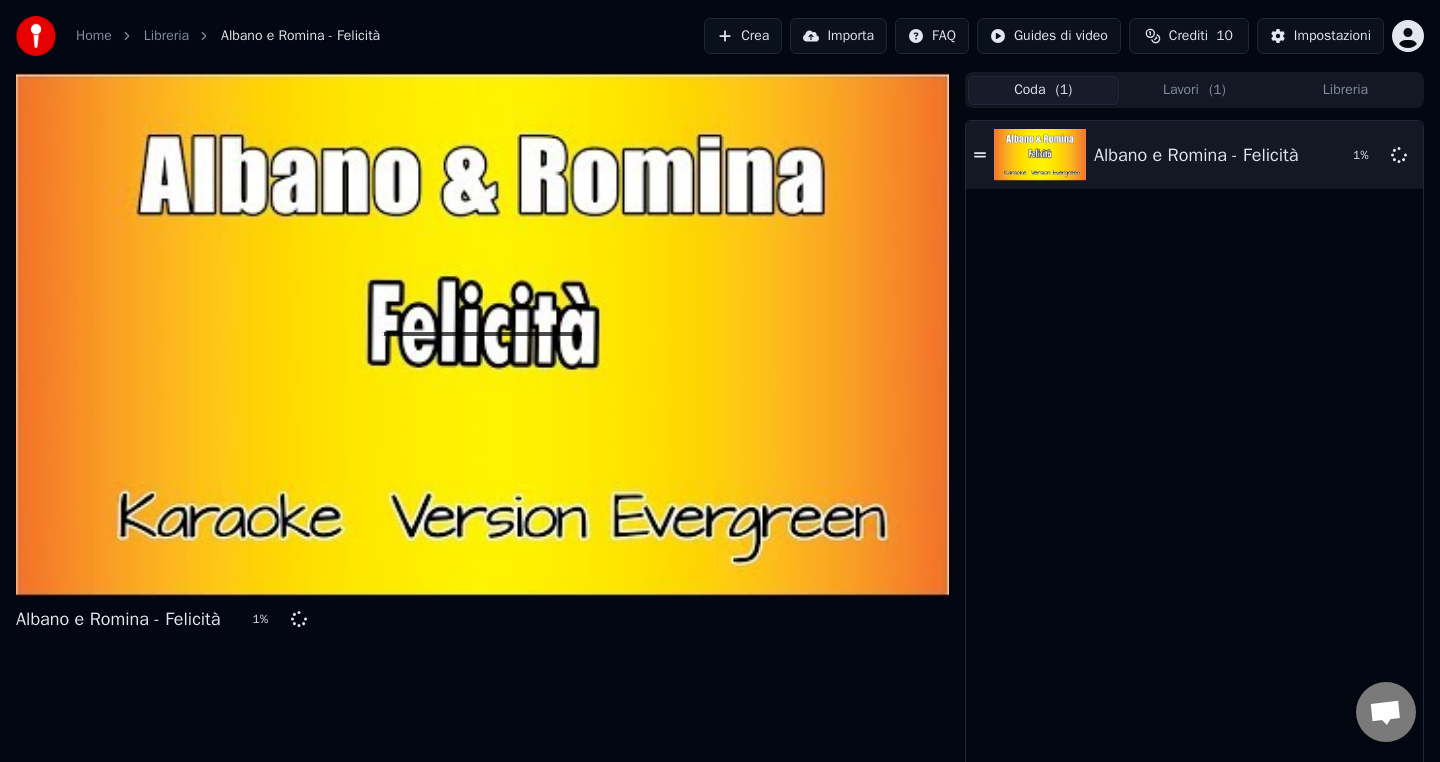 click on "Coda ( 1 )" at bounding box center [1043, 90] 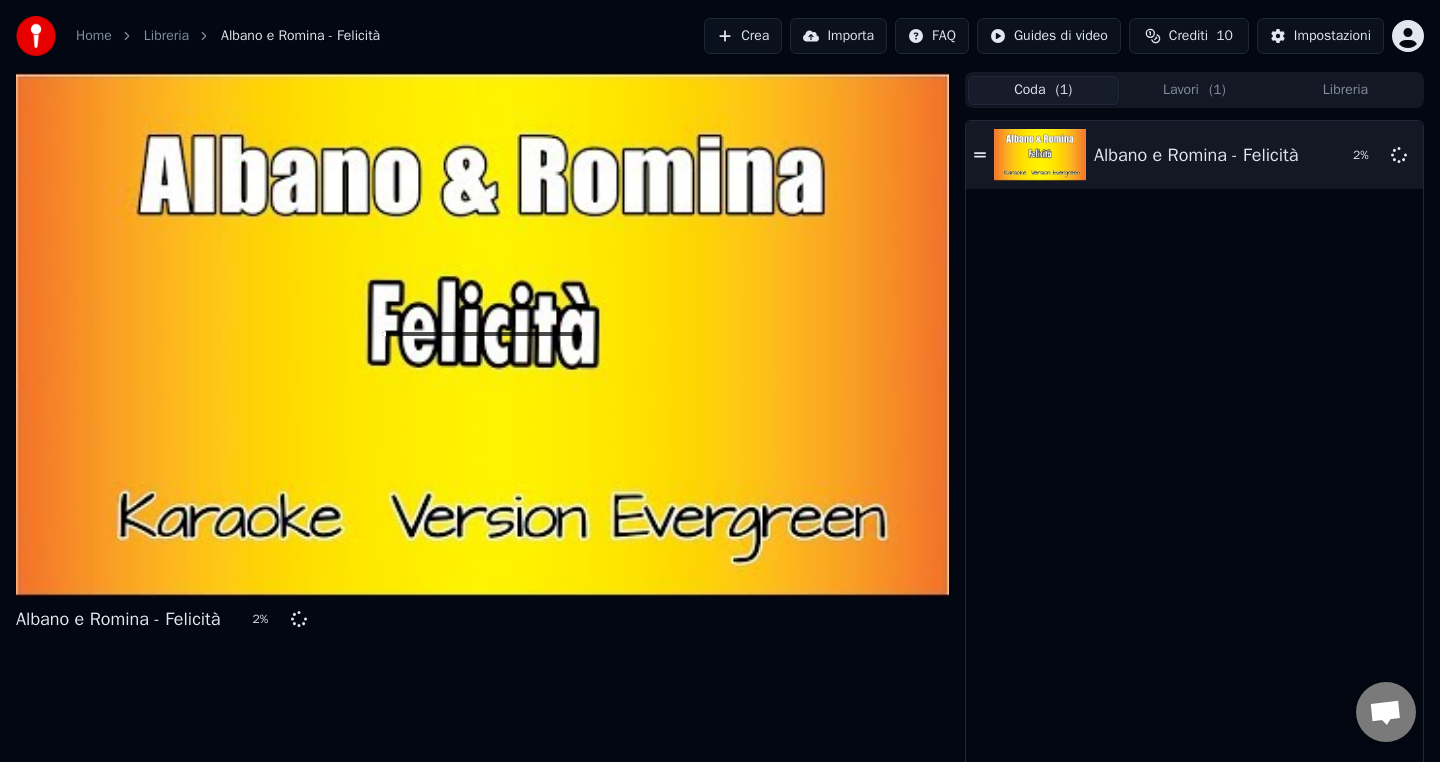 click on "Lavori ( 1 )" at bounding box center [1194, 90] 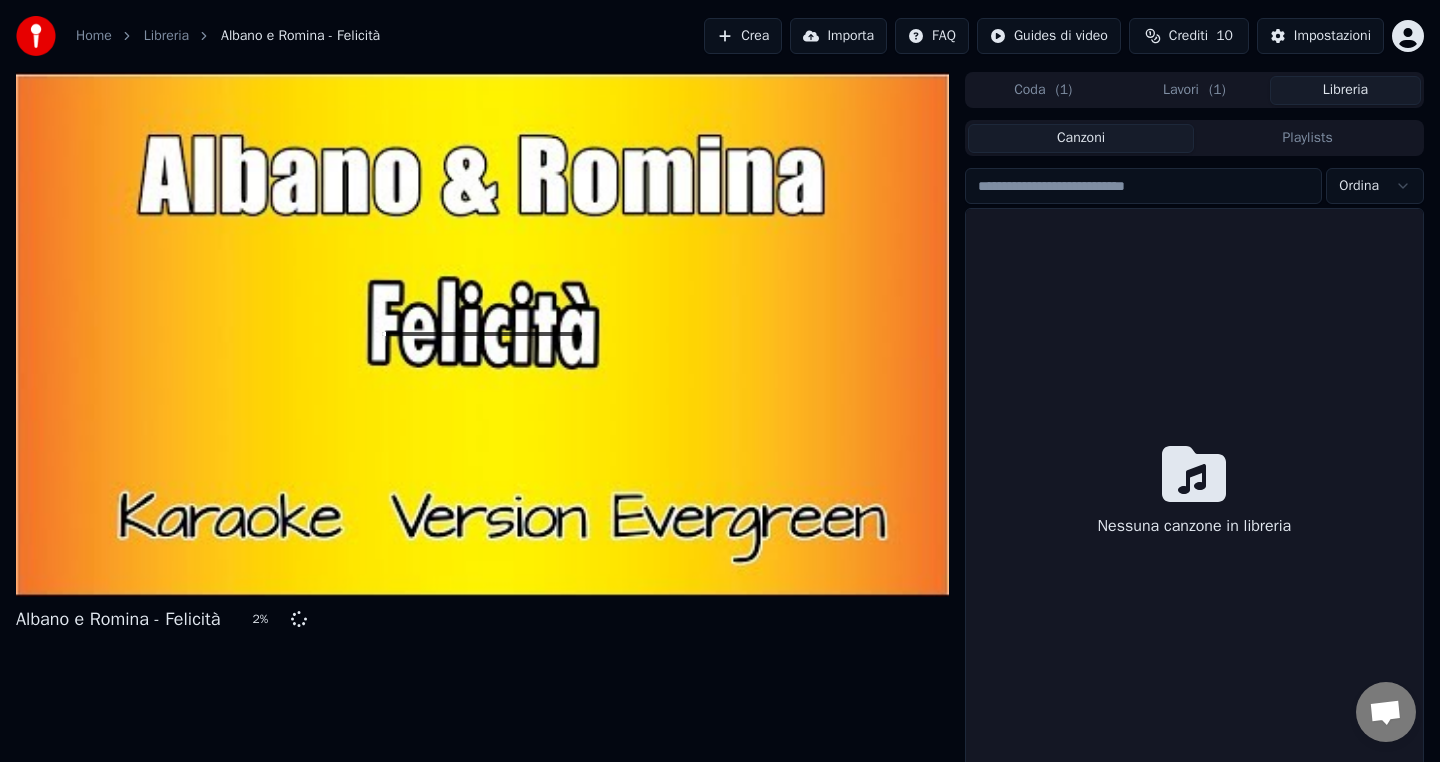 click on "Libreria" at bounding box center (1345, 90) 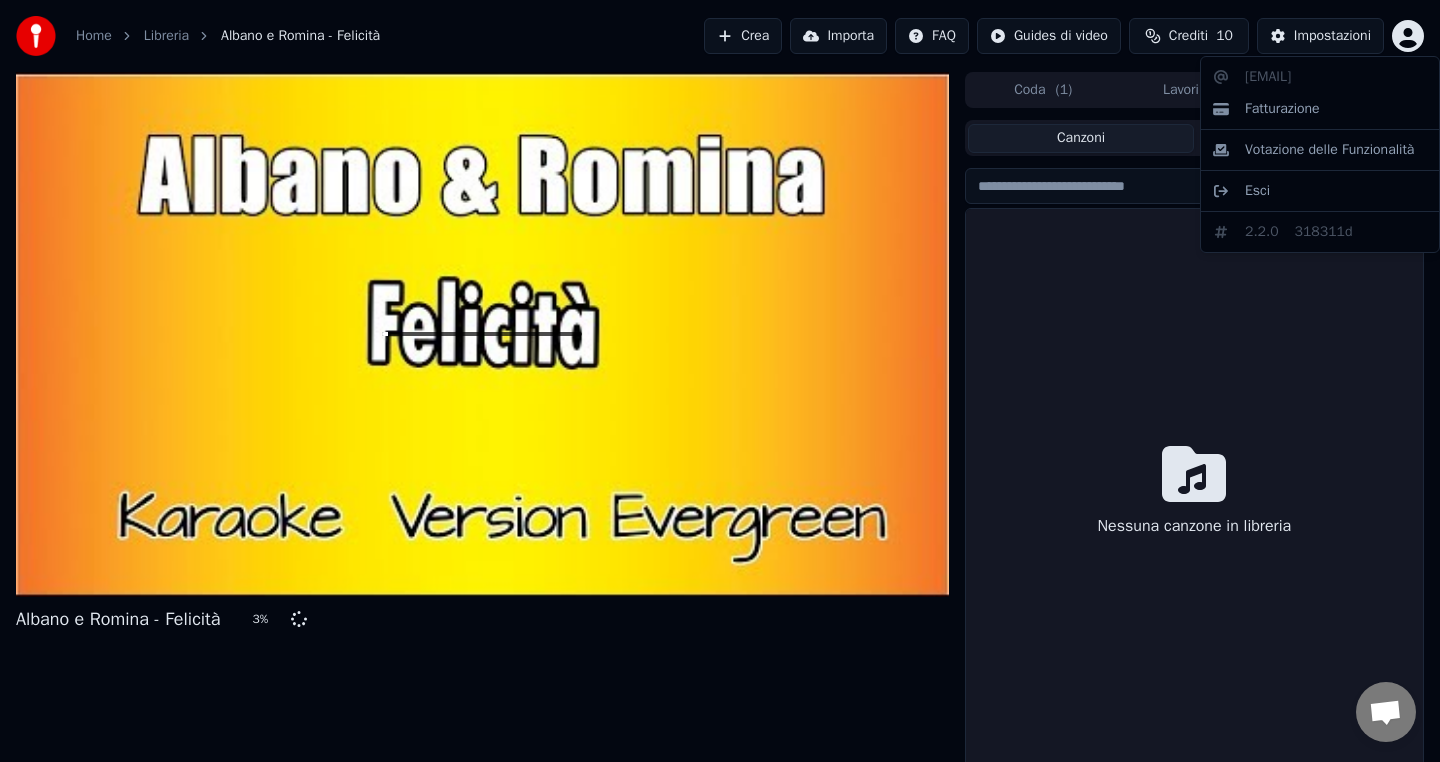 click on "Home Libreria [ARTIST] - Felicità Crea Importa FAQ Guides di video Crediti 10 Impostazioni [ARTIST] - Felicità 3 % Coda ( 1 ) Lavori ( 1 ) Libreria Canzoni Playlists Ordina Nessuna canzone in libreria
[EMAIL] Fatturazione Votazione delle Funzionalità Esci 2.2.0 318311d" at bounding box center (720, 381) 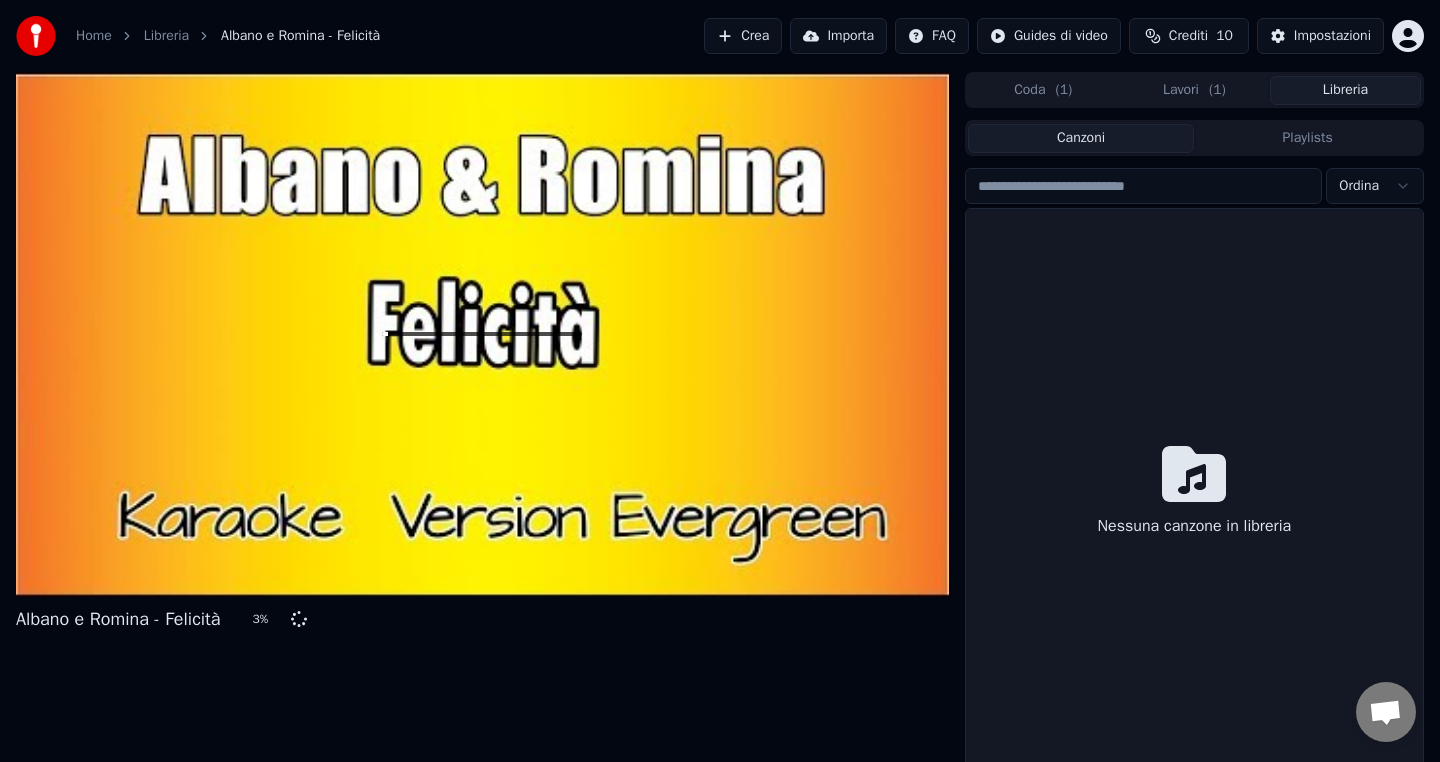 click on "( 1 )" at bounding box center (1217, 90) 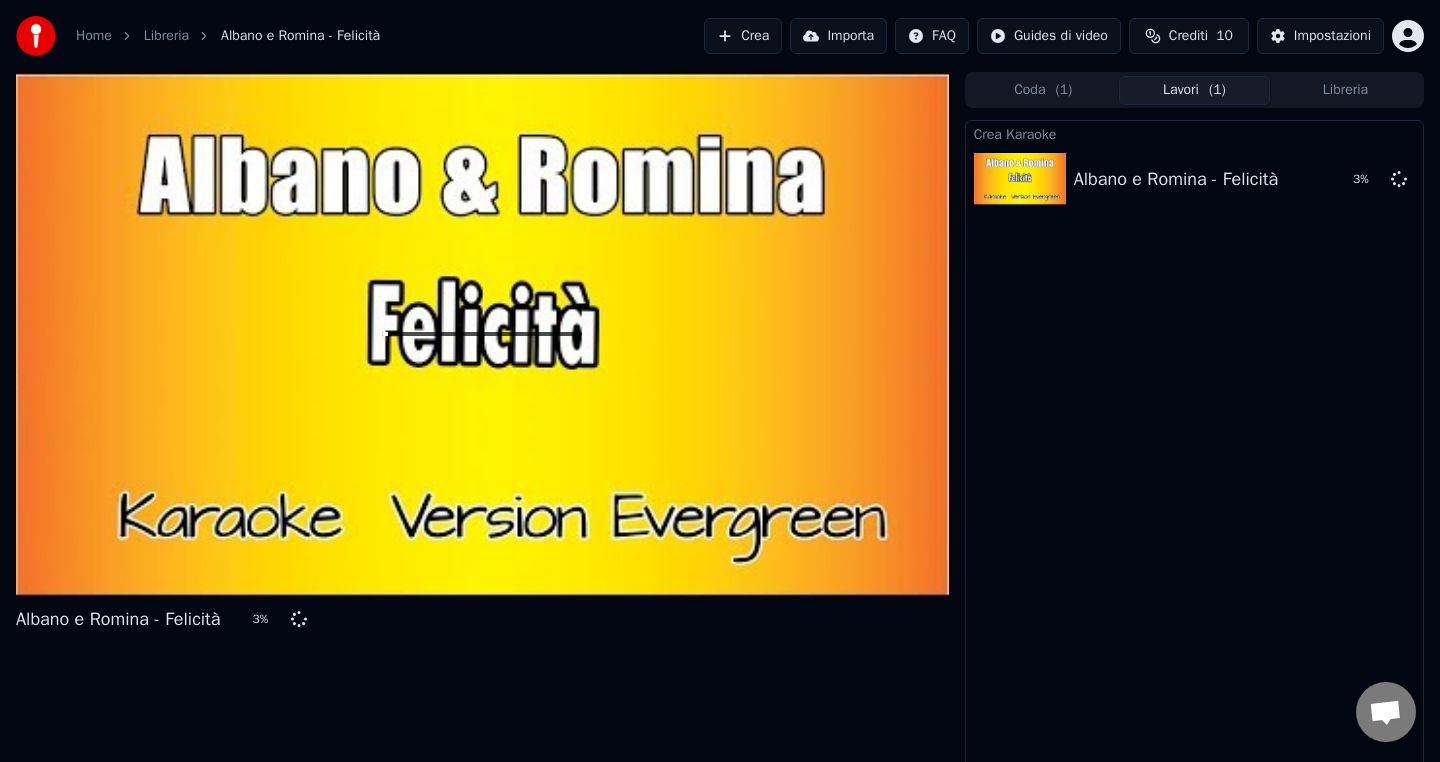 click on "( 1 )" at bounding box center [1063, 90] 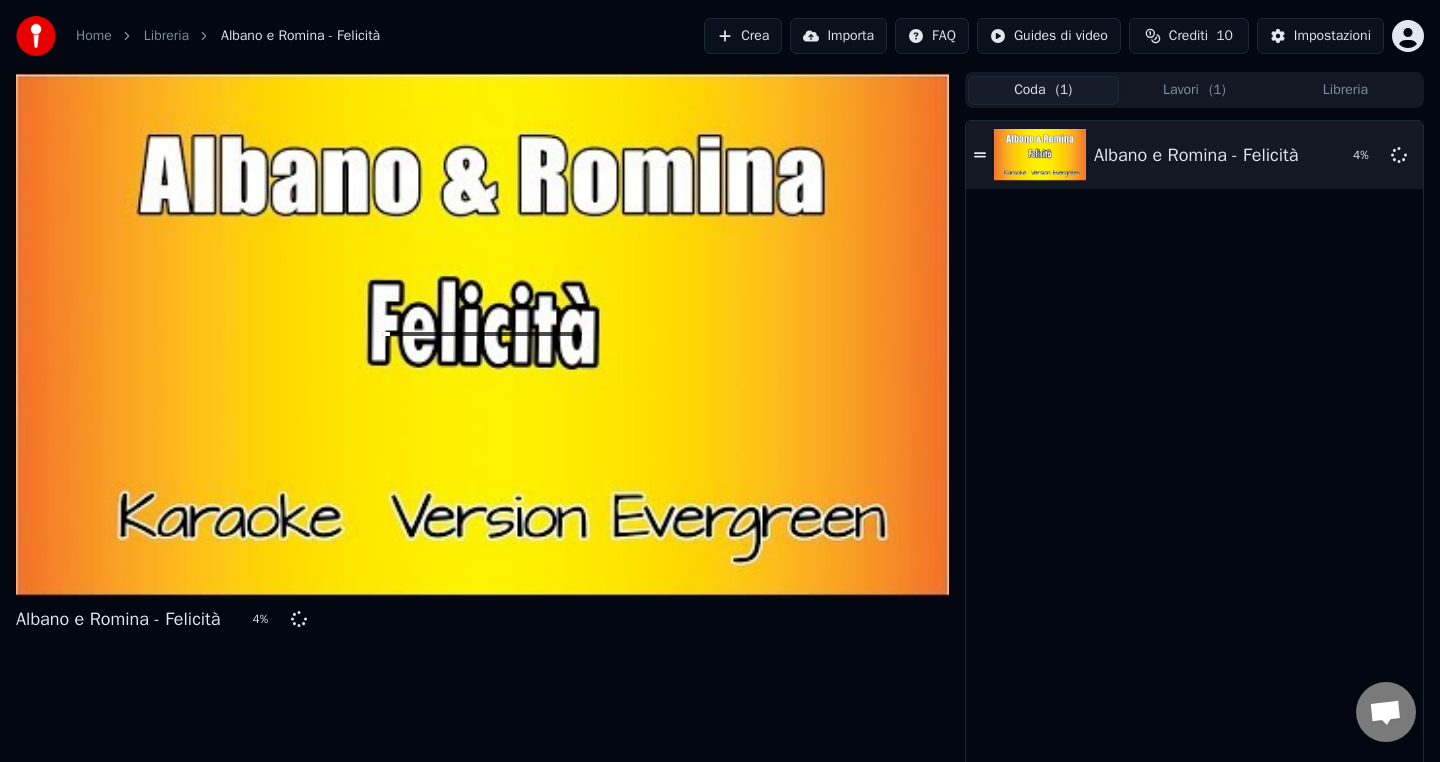 click on "Lavori ( 1 )" at bounding box center (1194, 90) 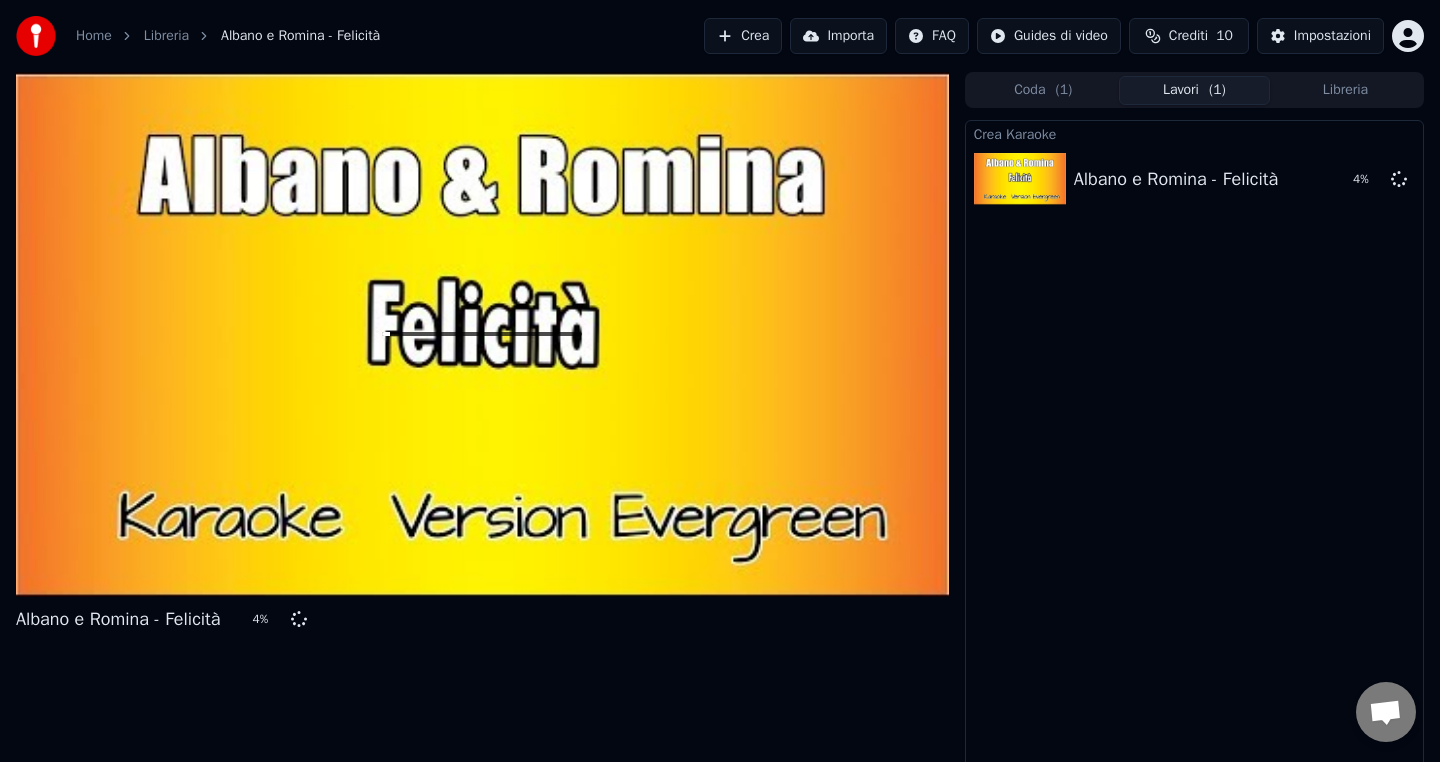 click on "Crediti" at bounding box center (1188, 36) 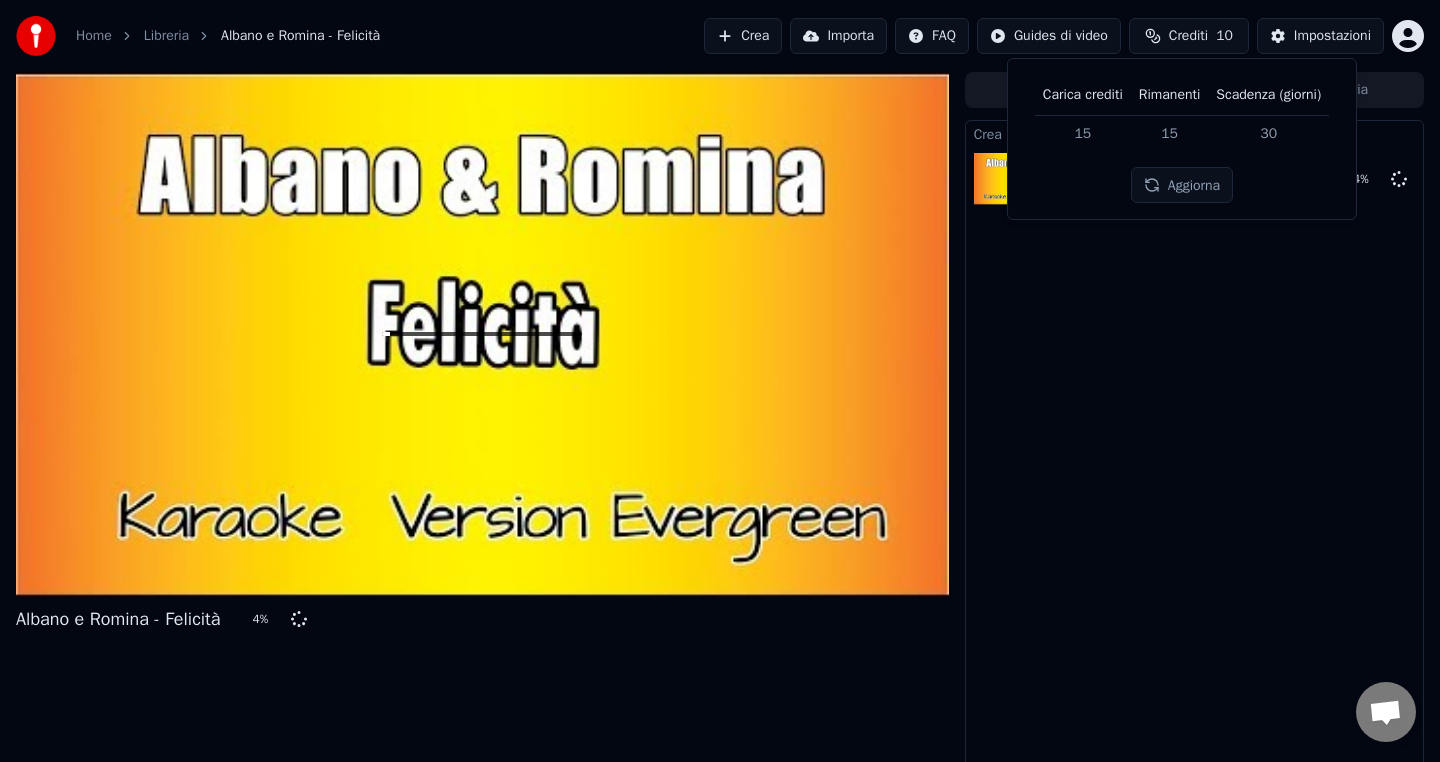 click on "Crea Karaoke [ARTIST] - Felicità 4 %" at bounding box center (1194, 444) 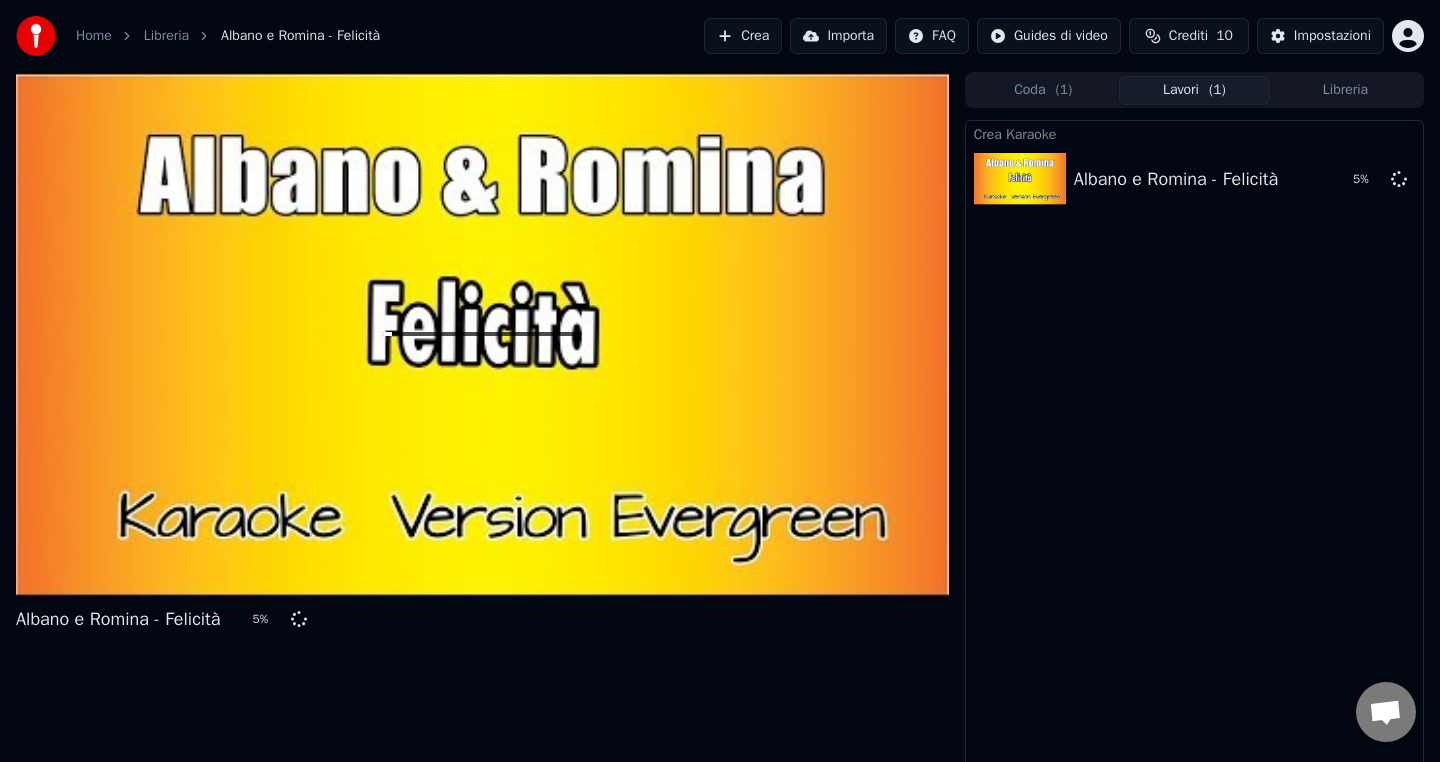 click at bounding box center [482, 334] 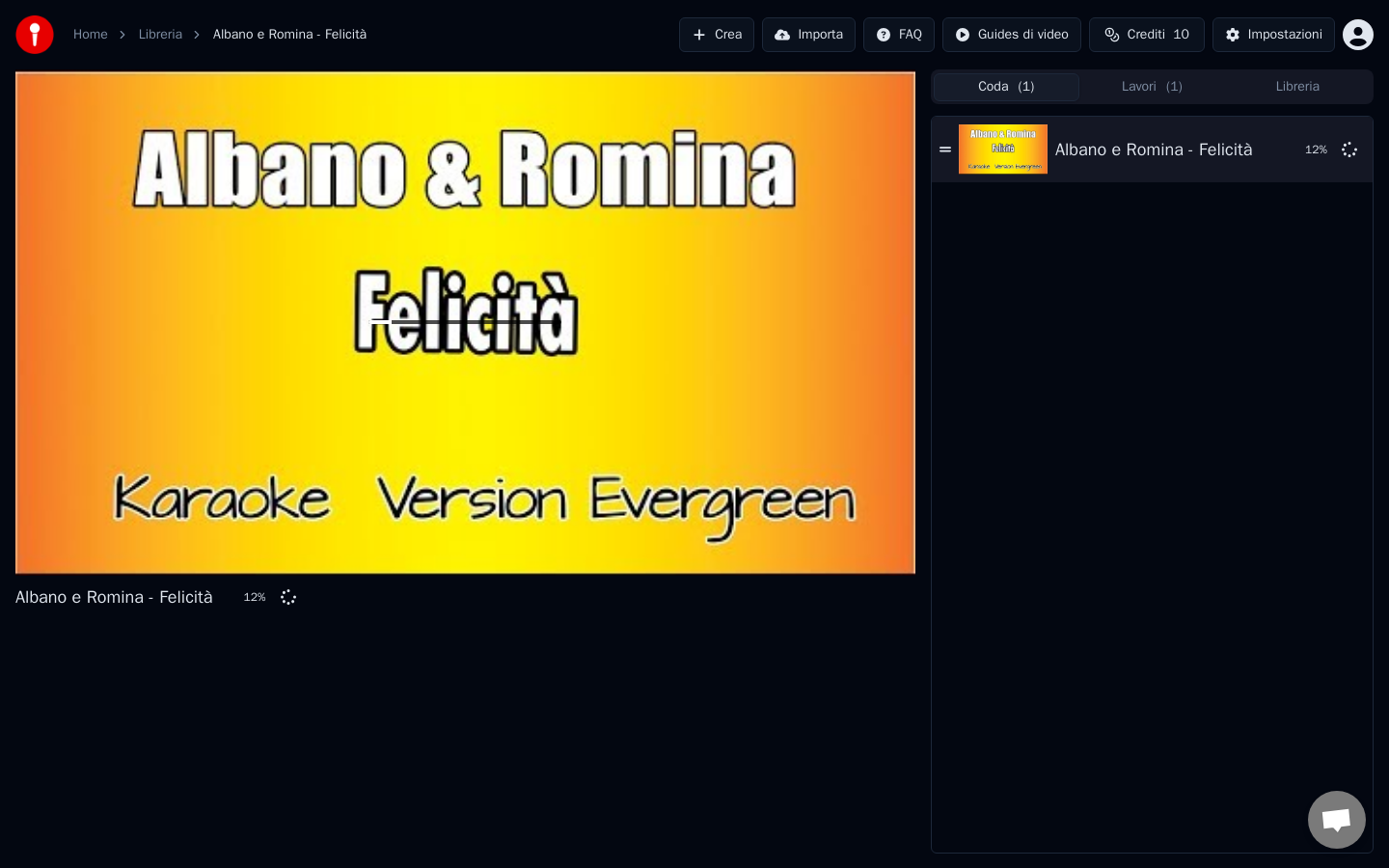click on "Coda ( 1 )" at bounding box center [1006, 87] 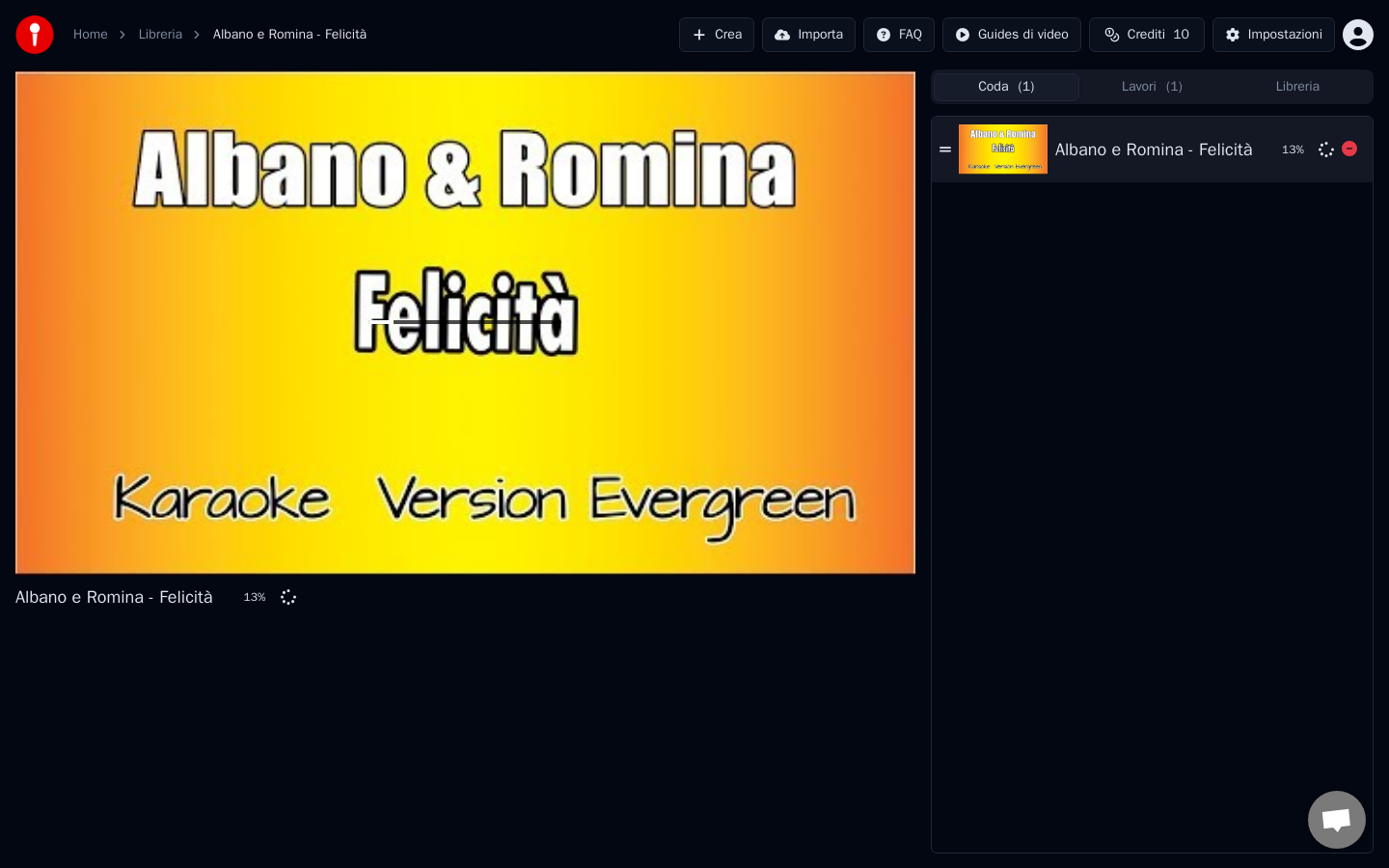 click on "Albano e Romina - Felicità" at bounding box center (1154, 149) 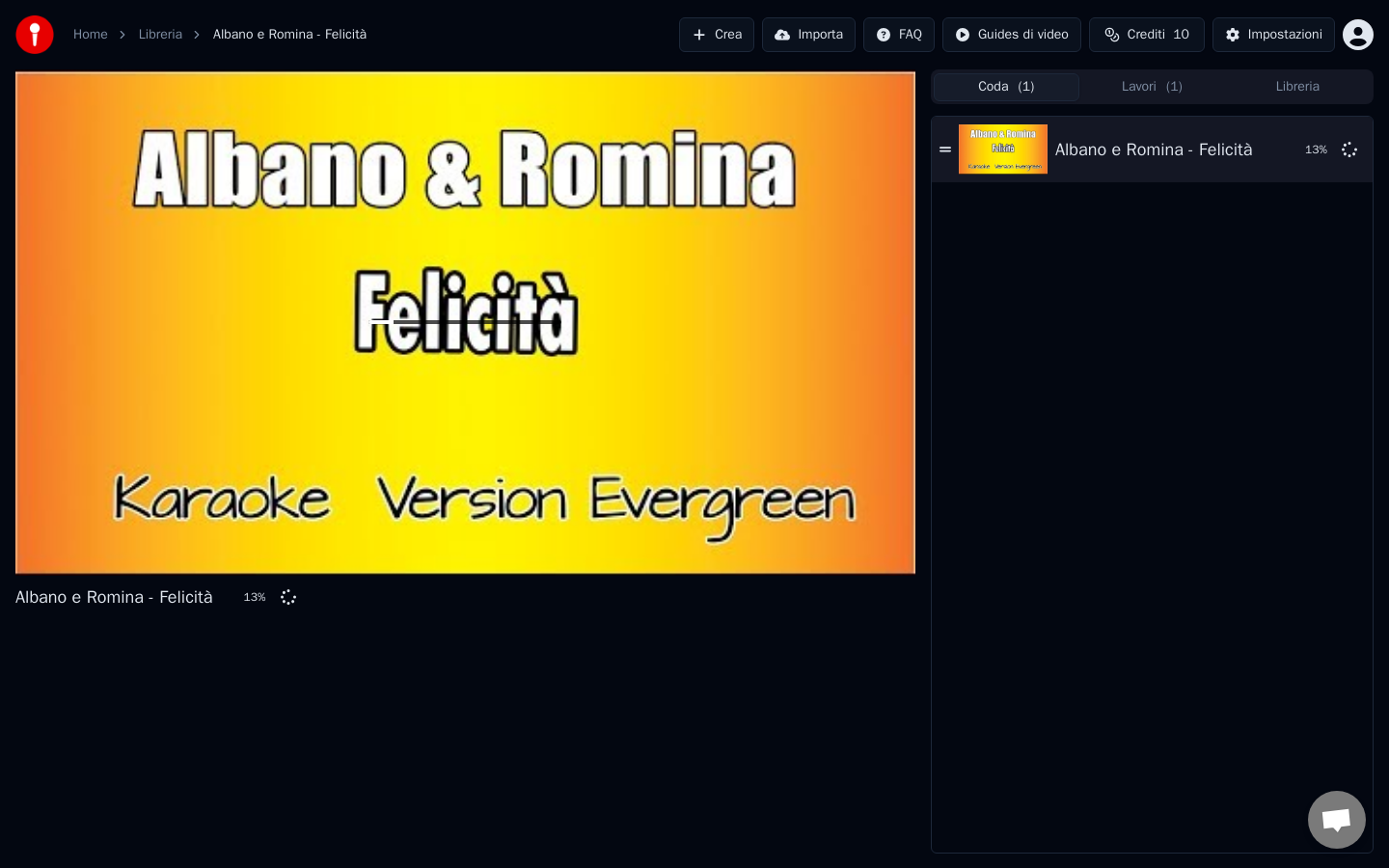 click on "Libreria" at bounding box center (1297, 87) 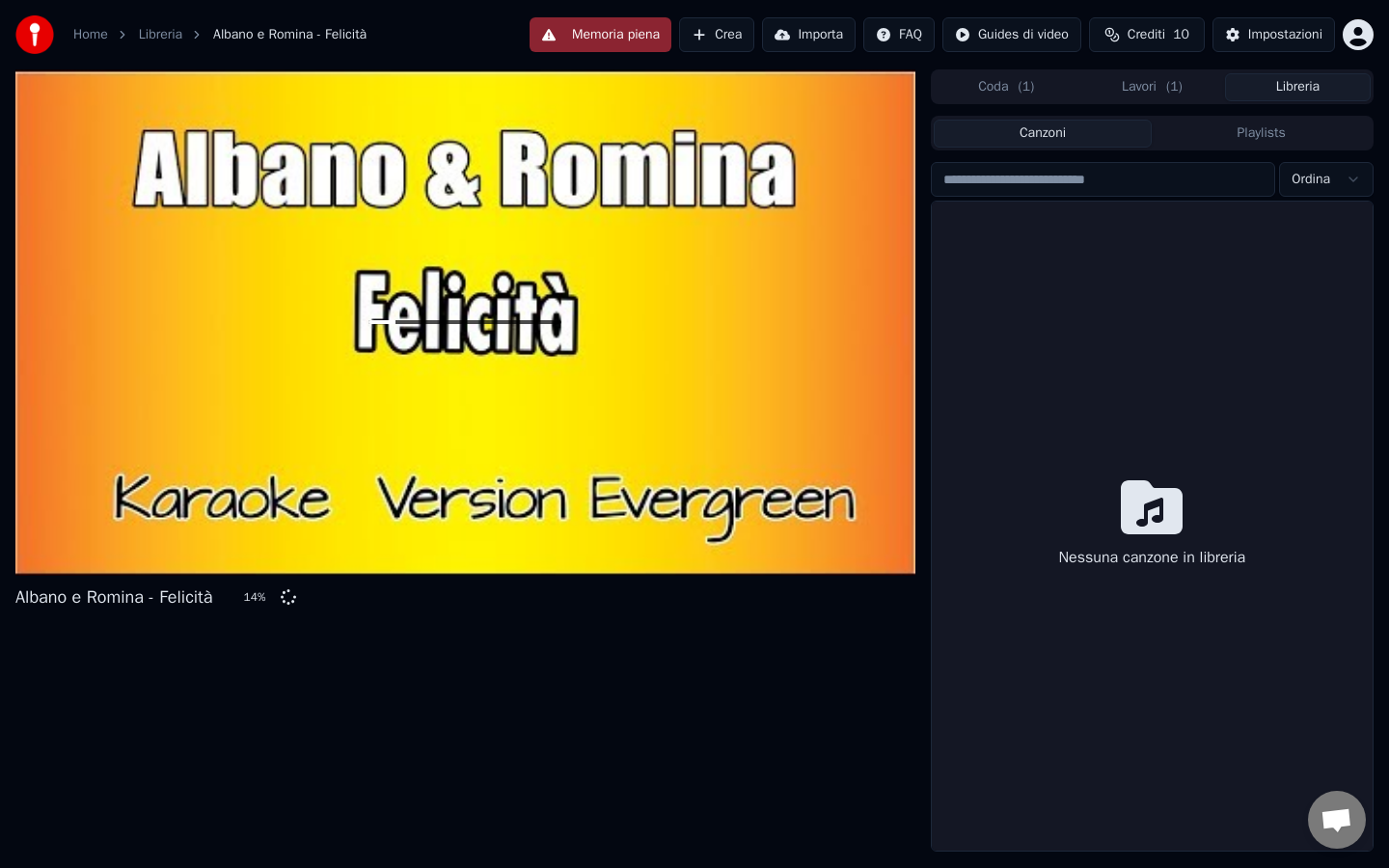 click on "Lavori ( 1 )" at bounding box center (1152, 87) 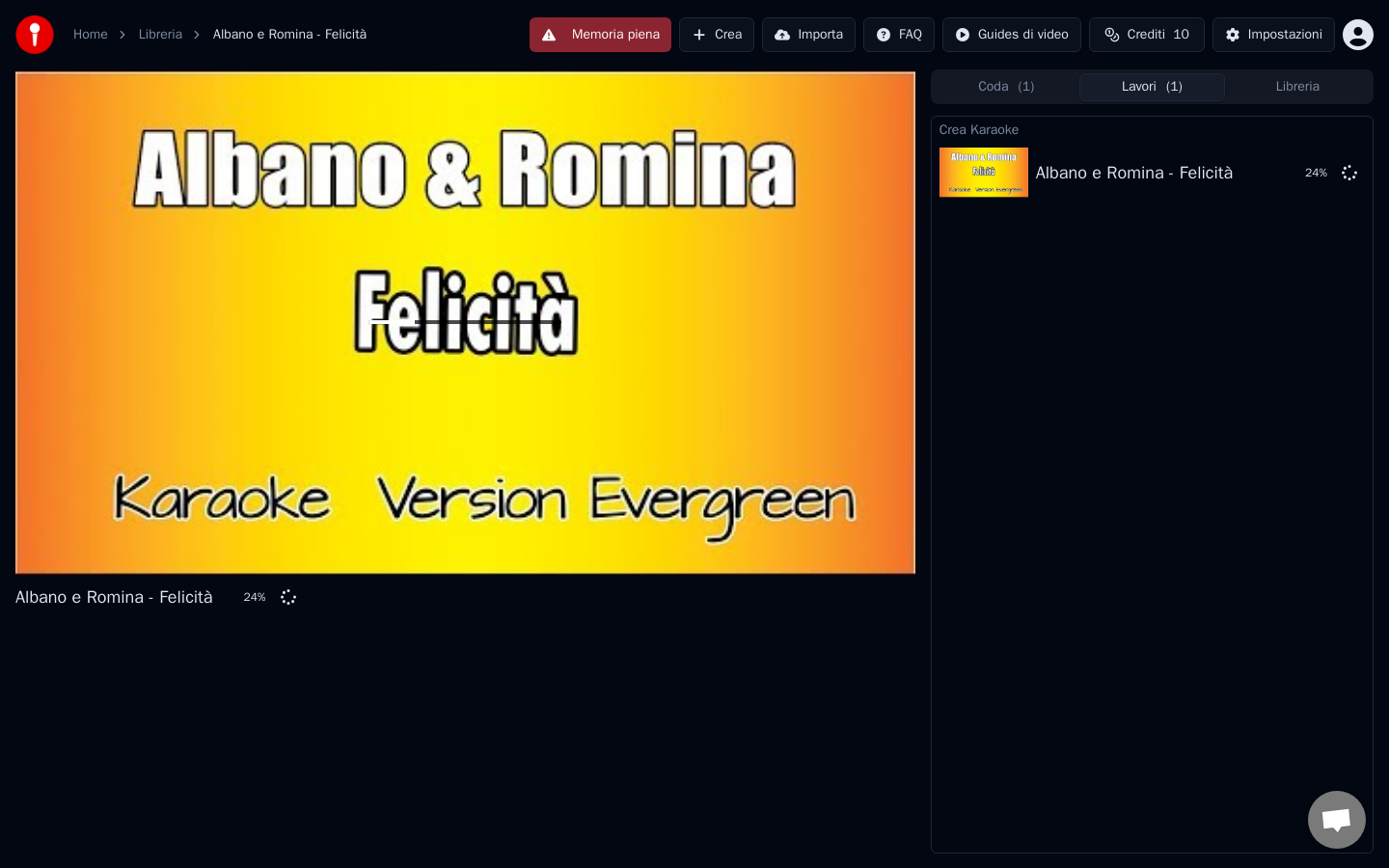 click on "Libreria" at bounding box center (1297, 87) 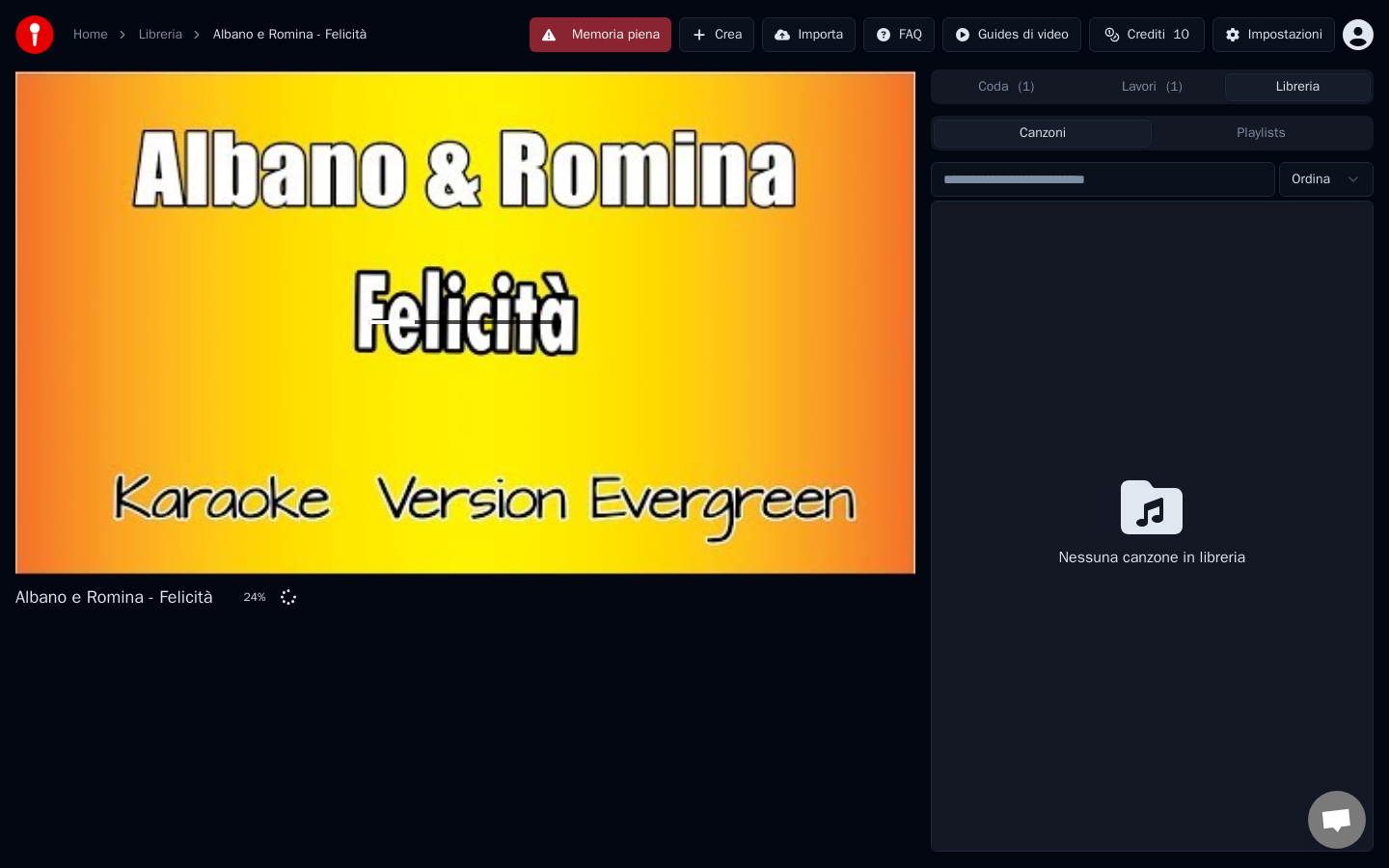 click on "Lavori ( 1 )" at bounding box center (1152, 87) 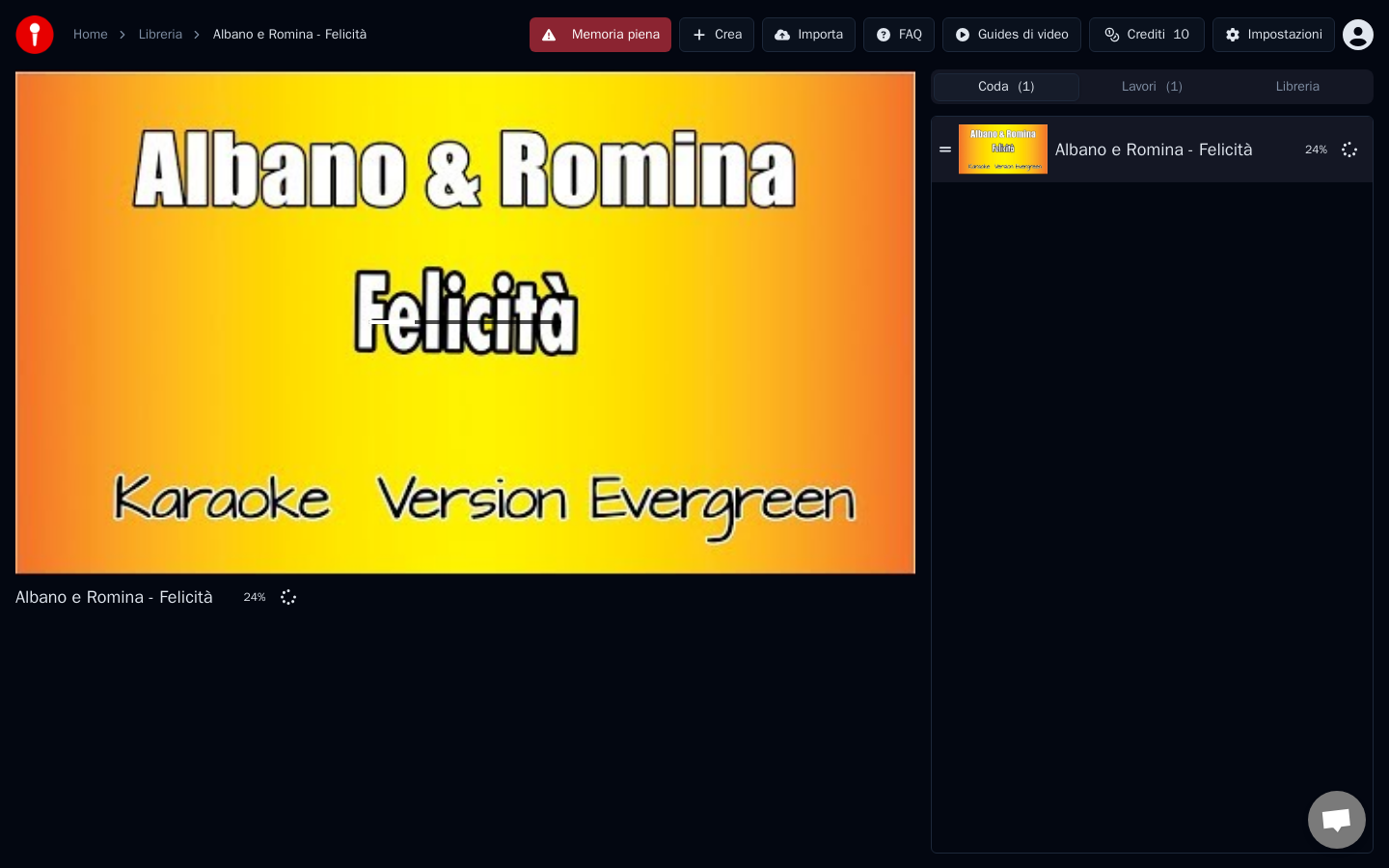 click on "( 1 )" at bounding box center (1025, 87) 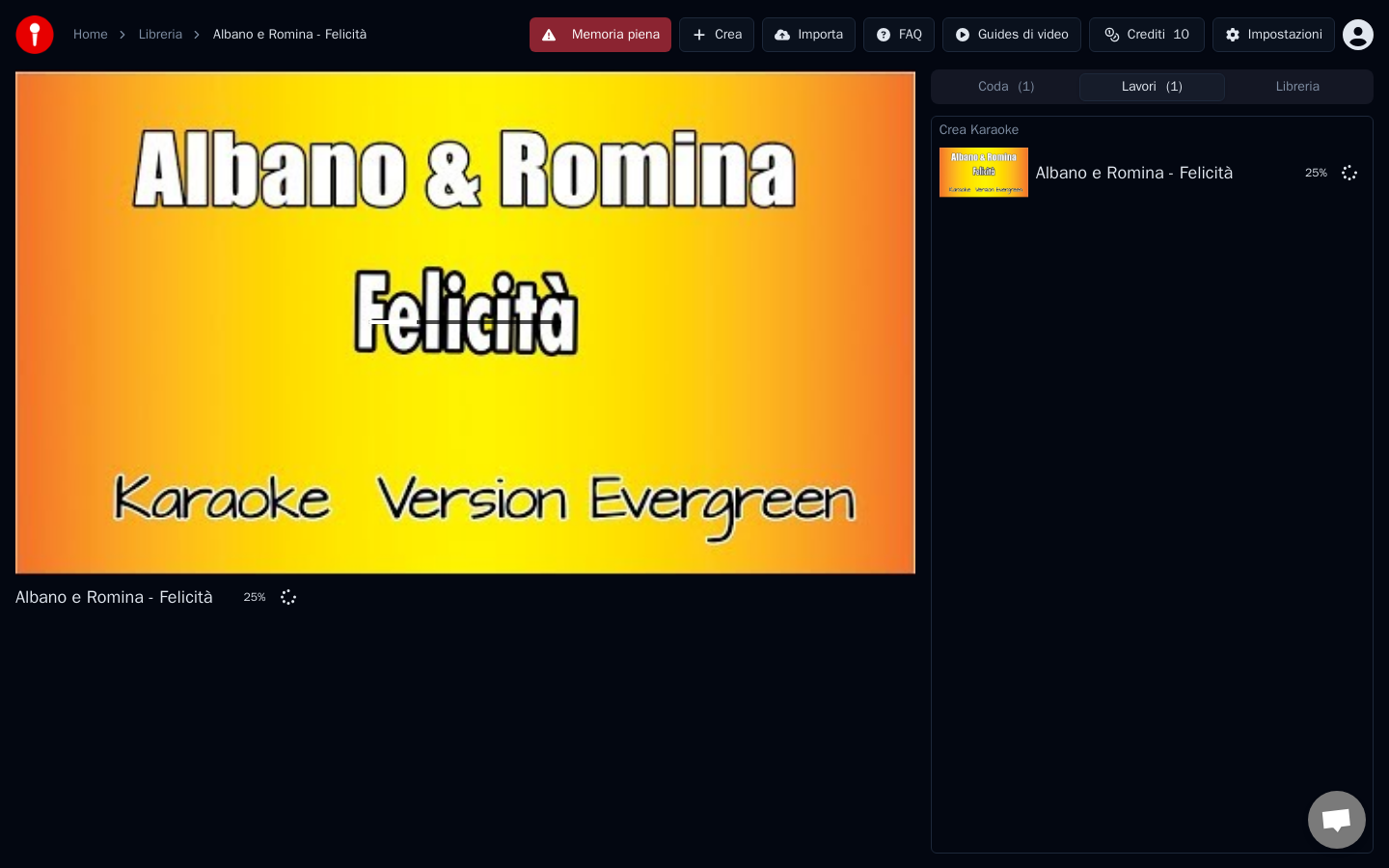 click on "Albano e Romina - Felicità" at bounding box center [289, 35] 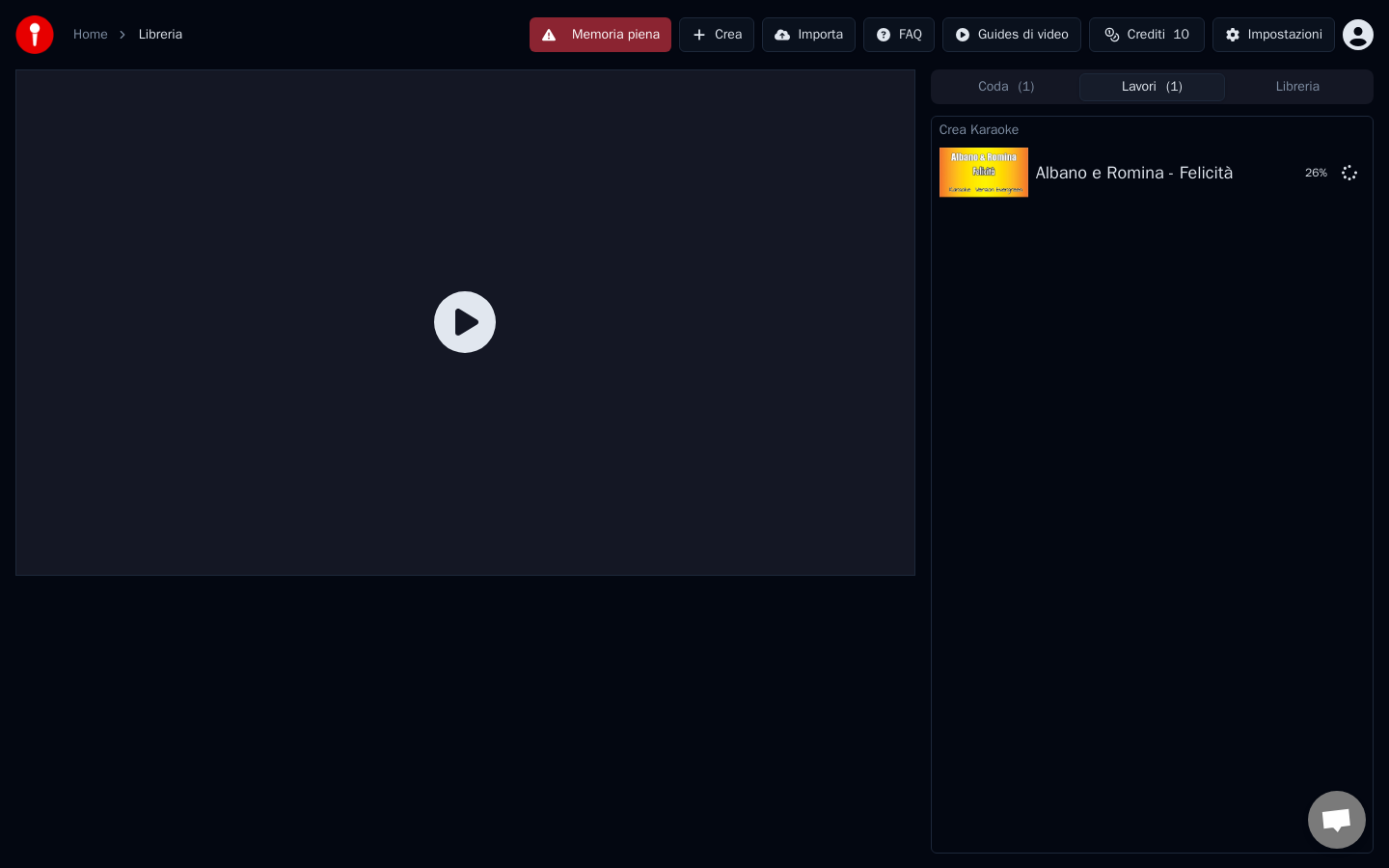 click 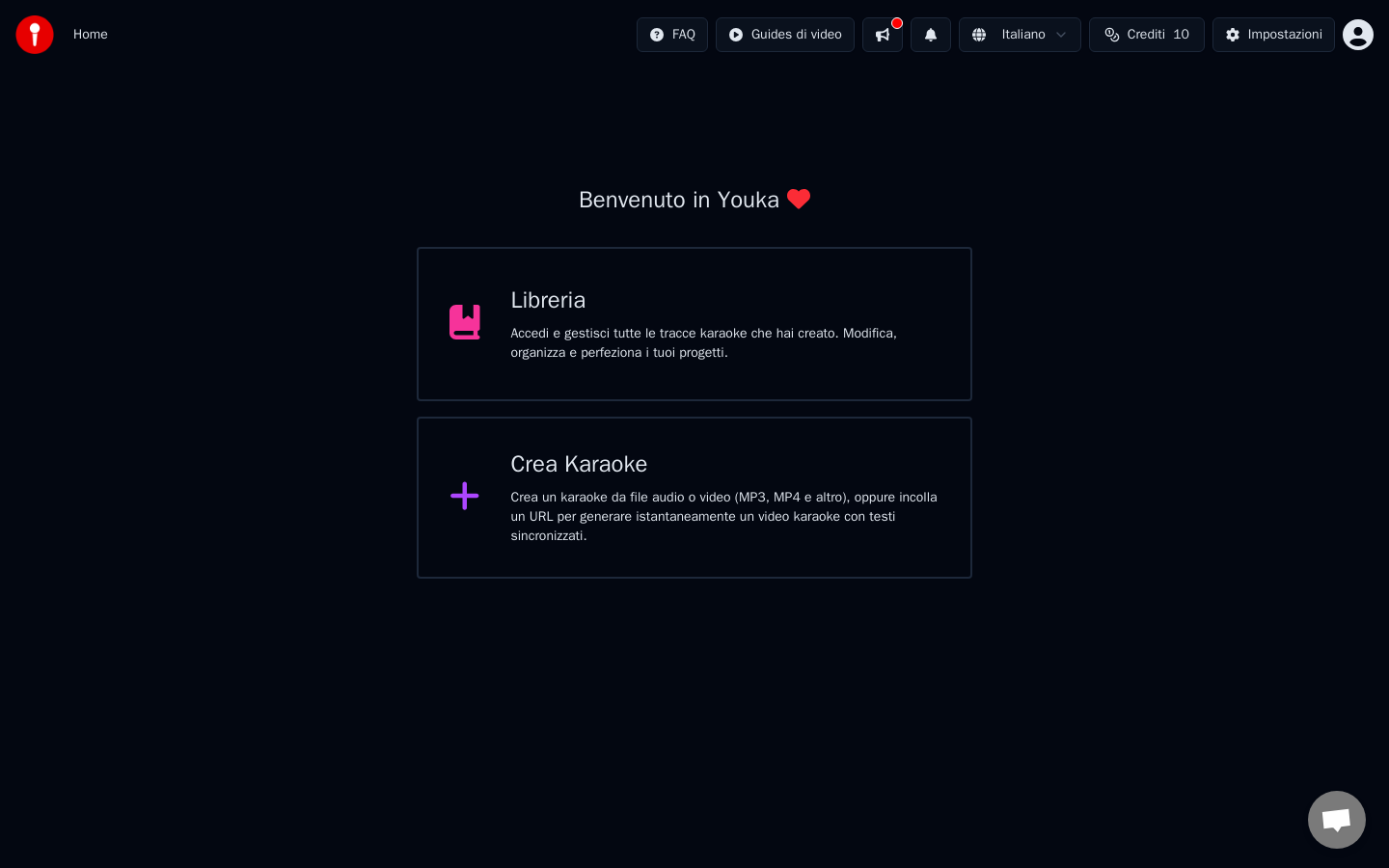 click on "Accedi e gestisci tutte le tracce karaoke che hai creato. Modifica, organizza e perfeziona i tuoi progetti." at bounding box center [725, 343] 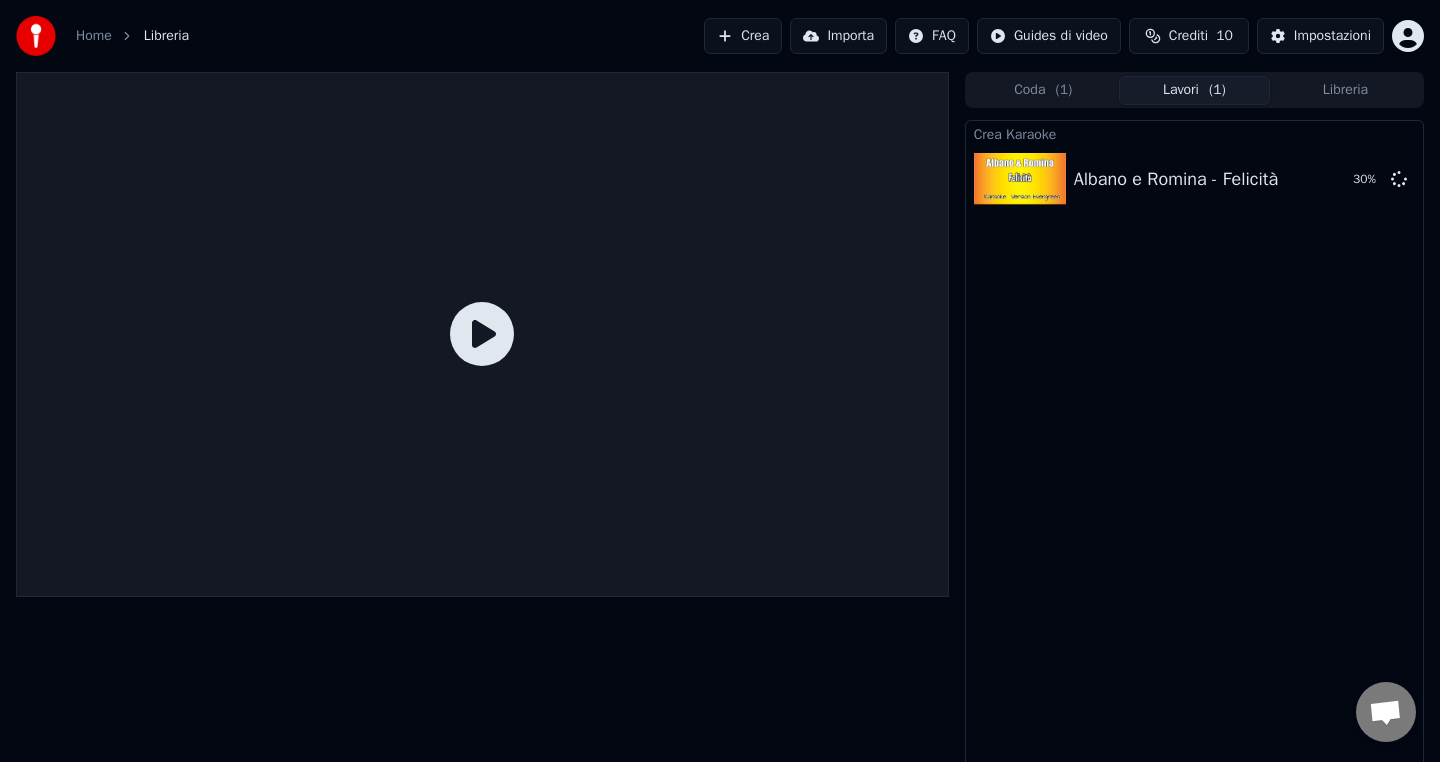 click on "Coda ( 1 )" at bounding box center (1043, 90) 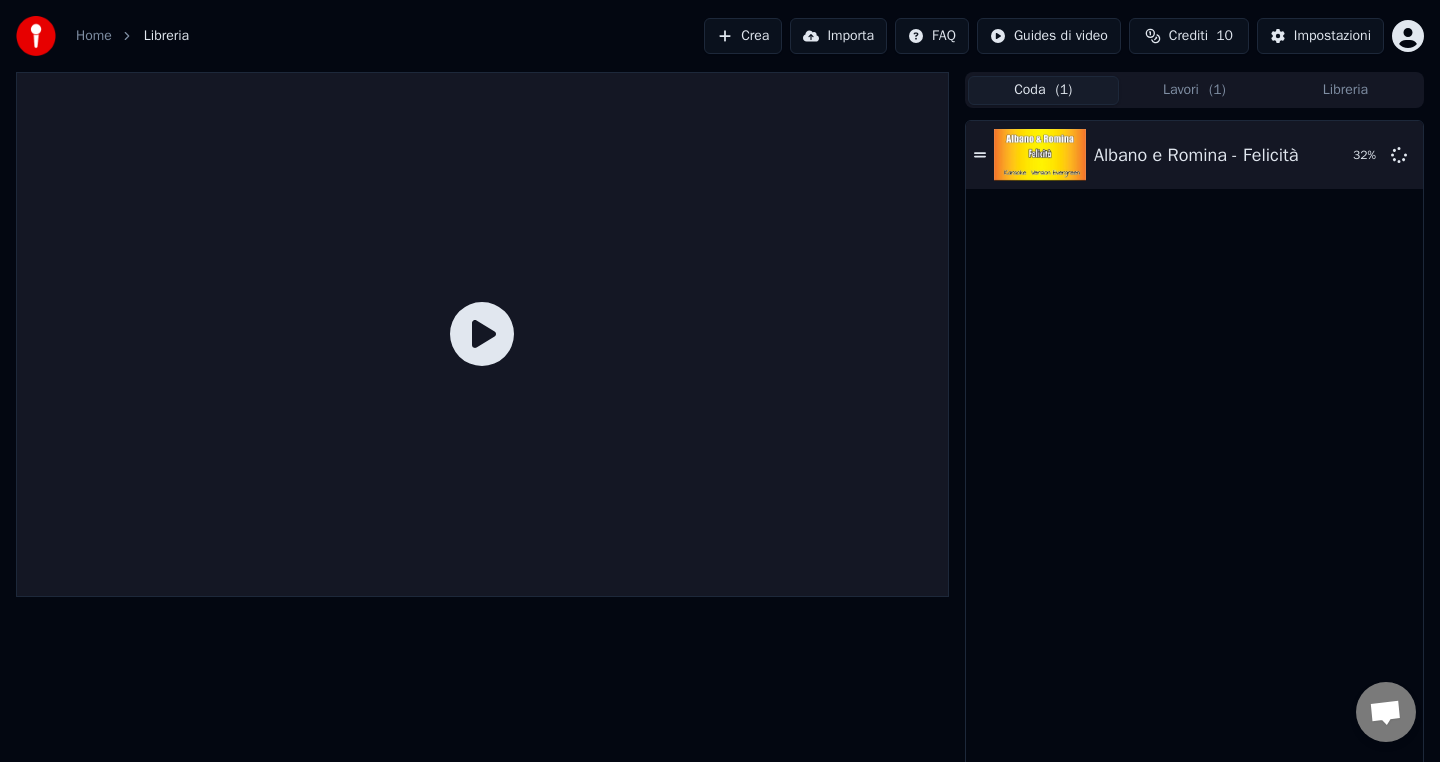 click on "Importa" at bounding box center [838, 36] 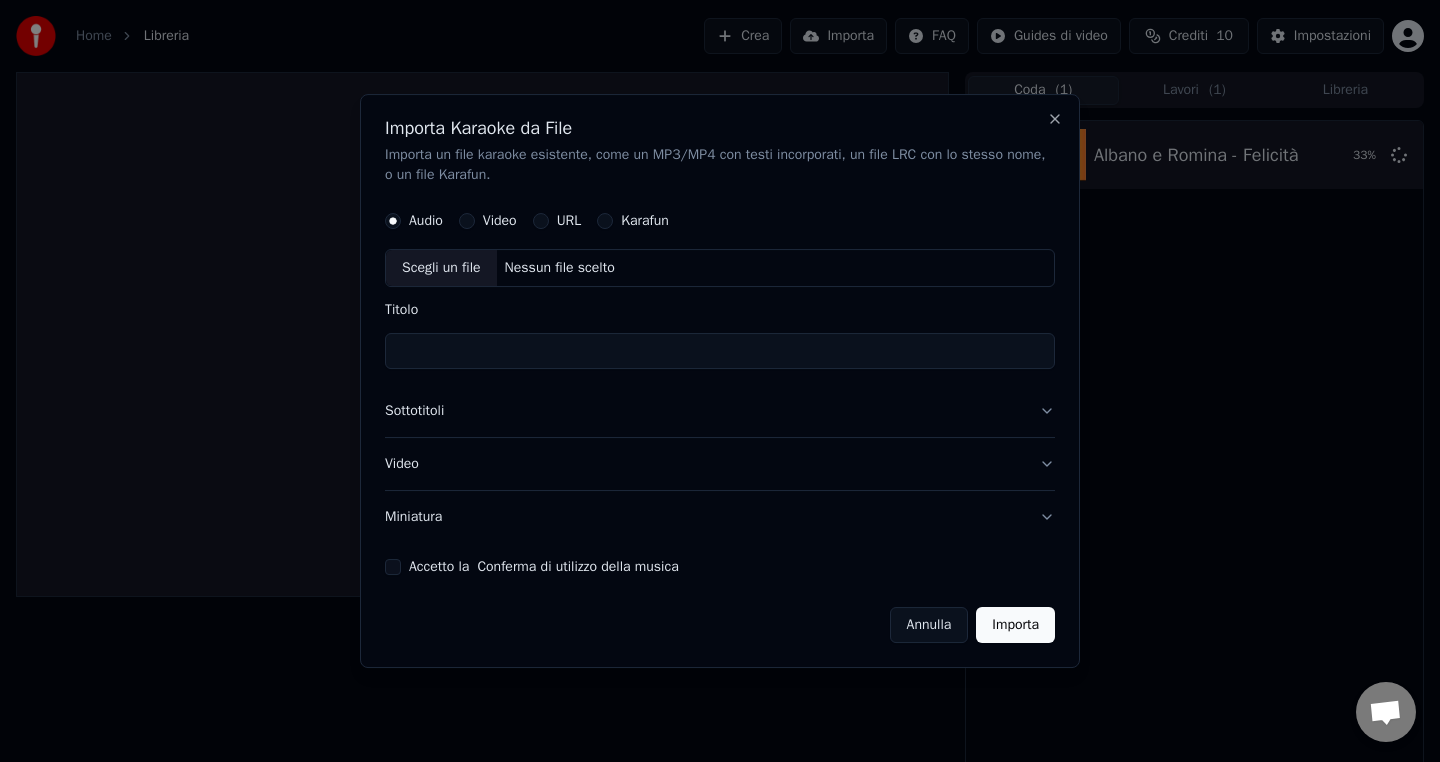 click on "URL" at bounding box center (557, 221) 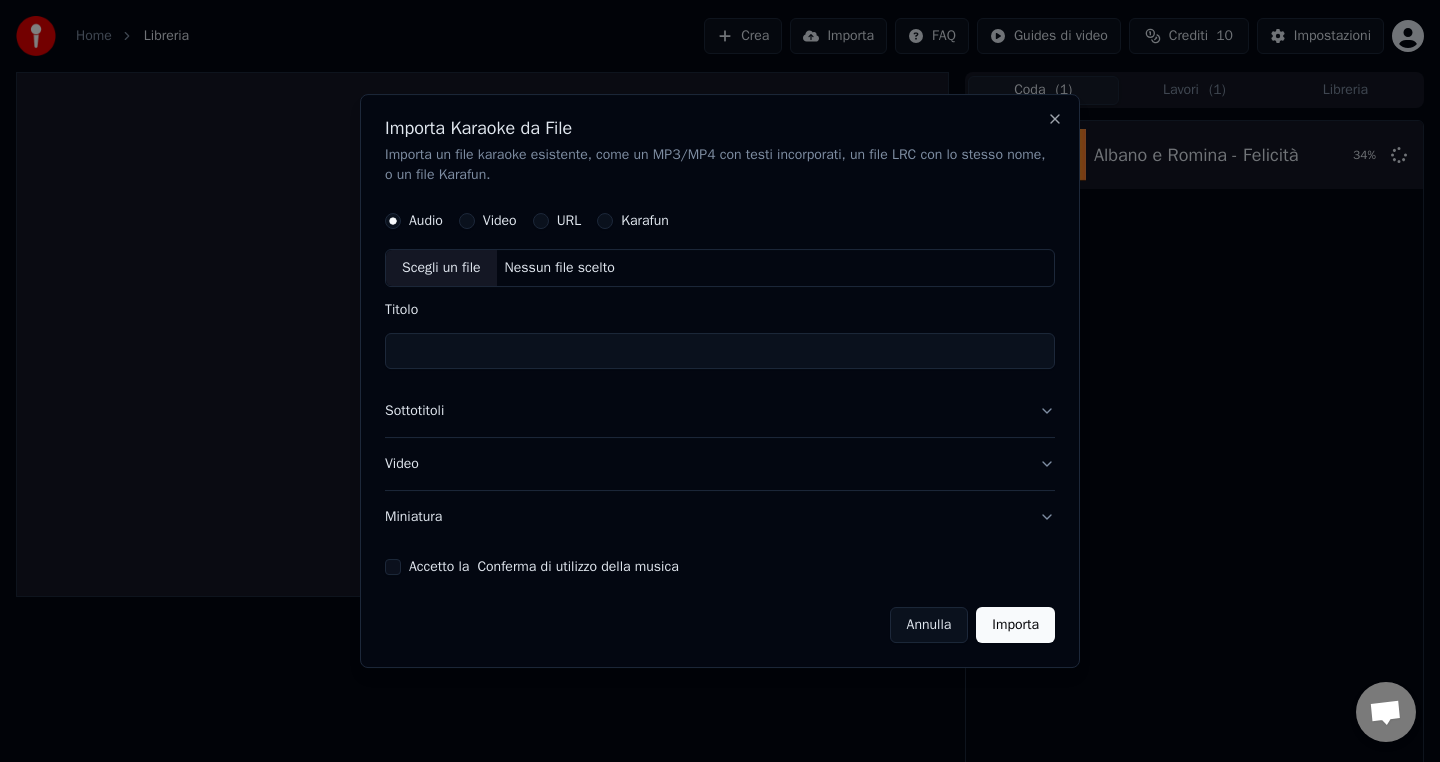 click on "URL" at bounding box center (557, 221) 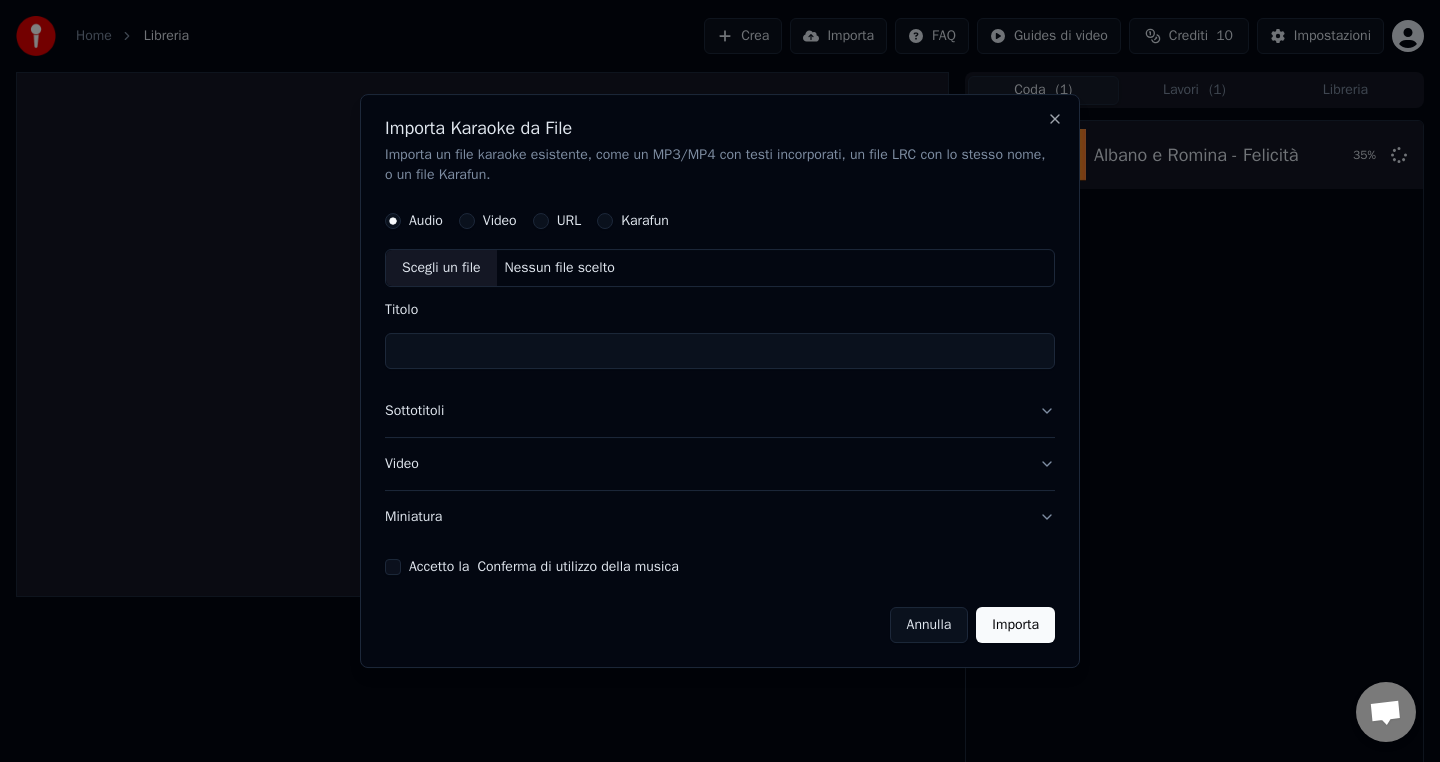 click on "Nessun file scelto" at bounding box center [560, 268] 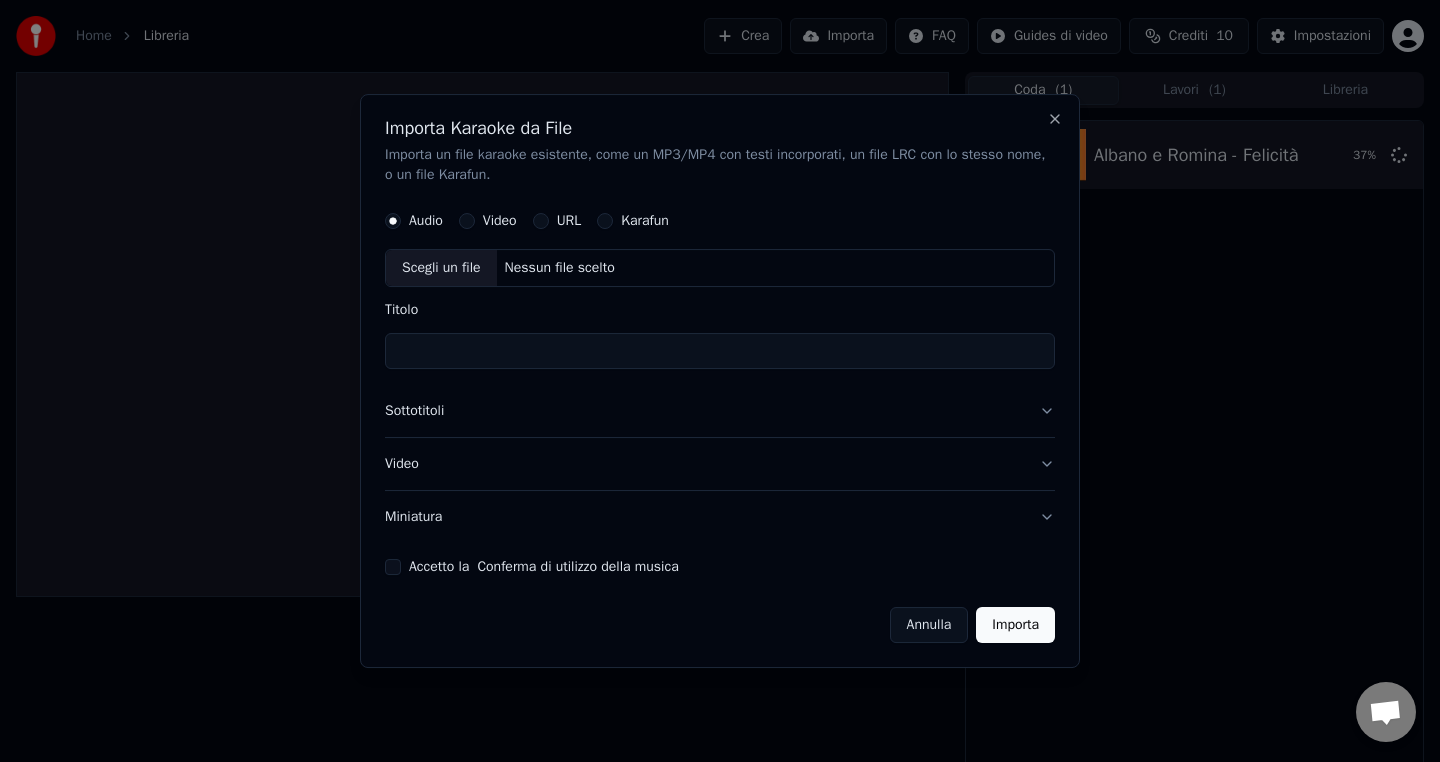 click on "URL" at bounding box center [569, 221] 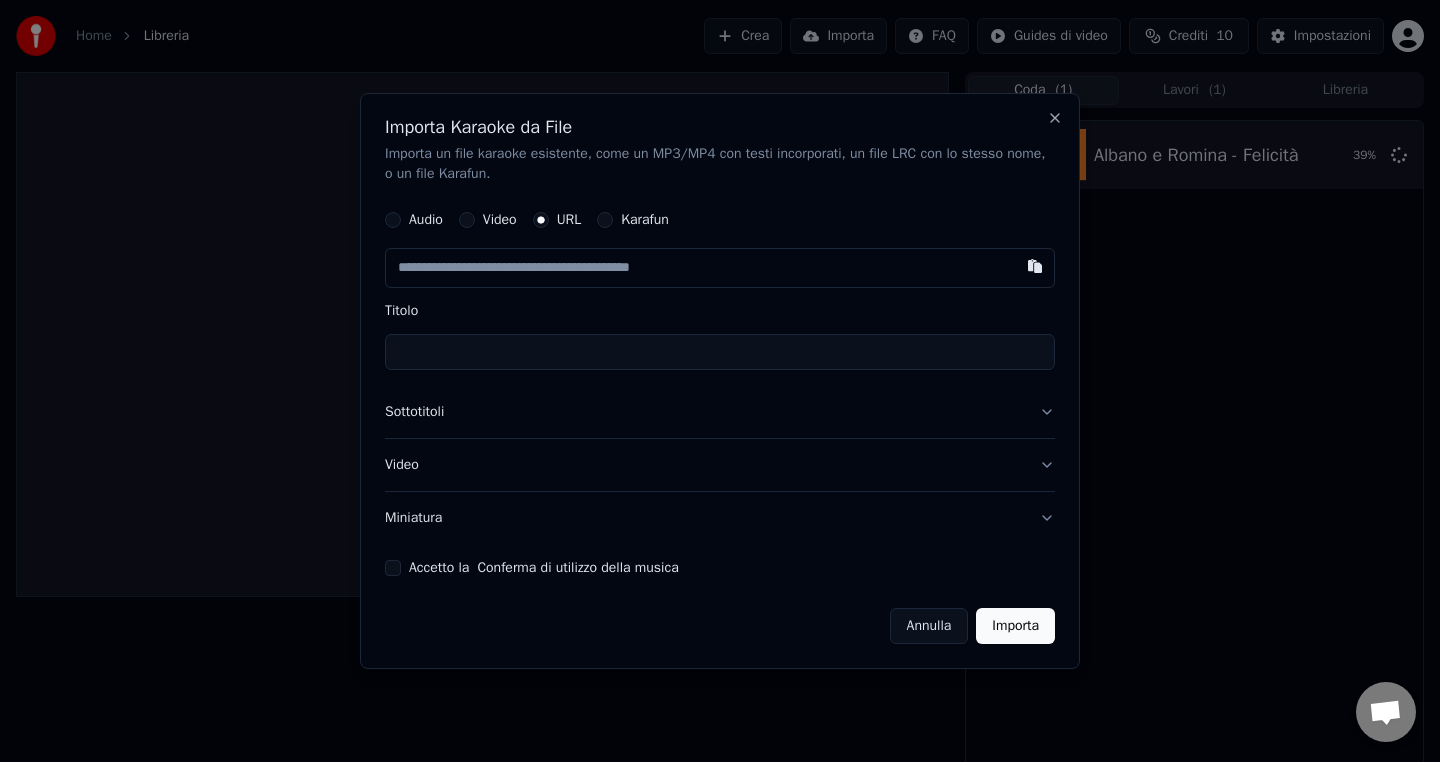 click at bounding box center [720, 268] 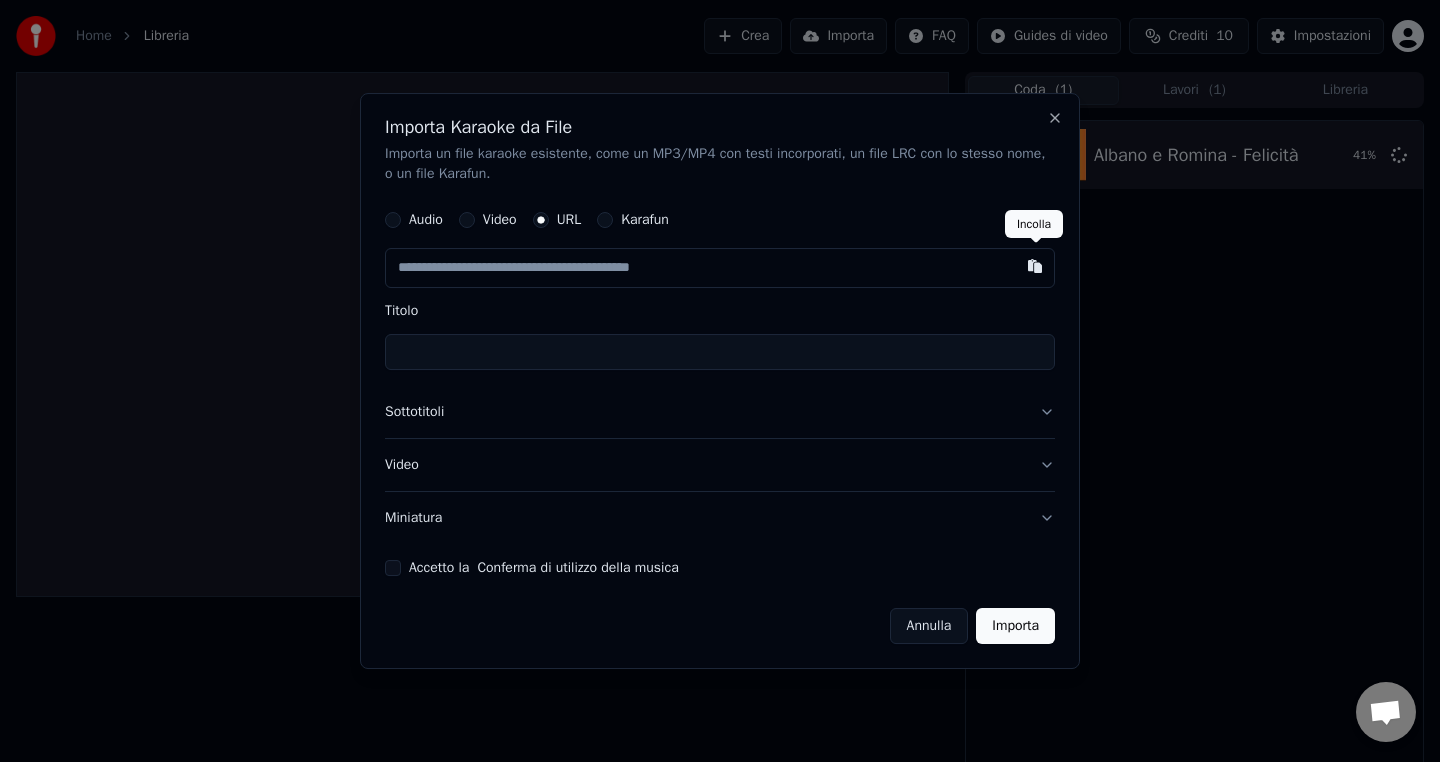 click at bounding box center (1035, 266) 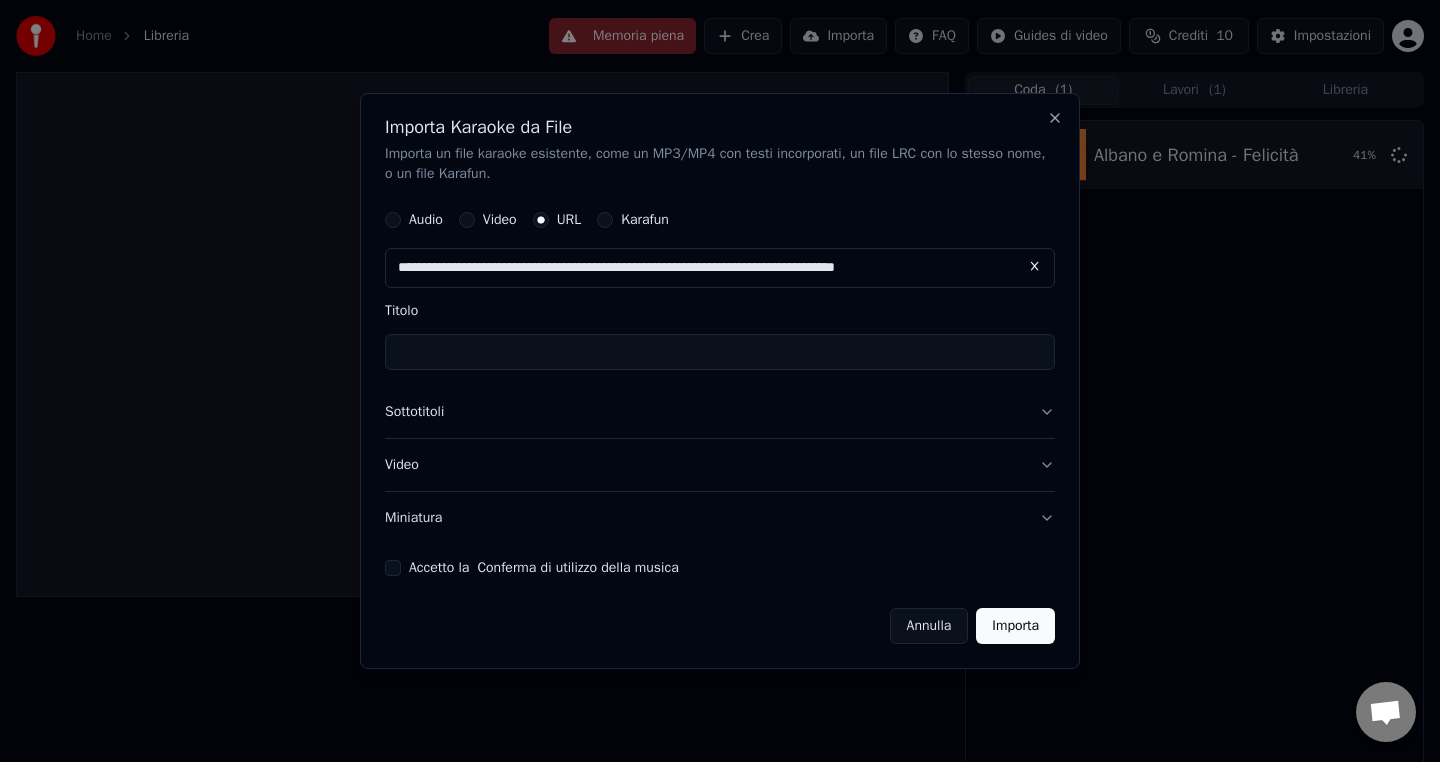 click on "Importa" at bounding box center (1015, 626) 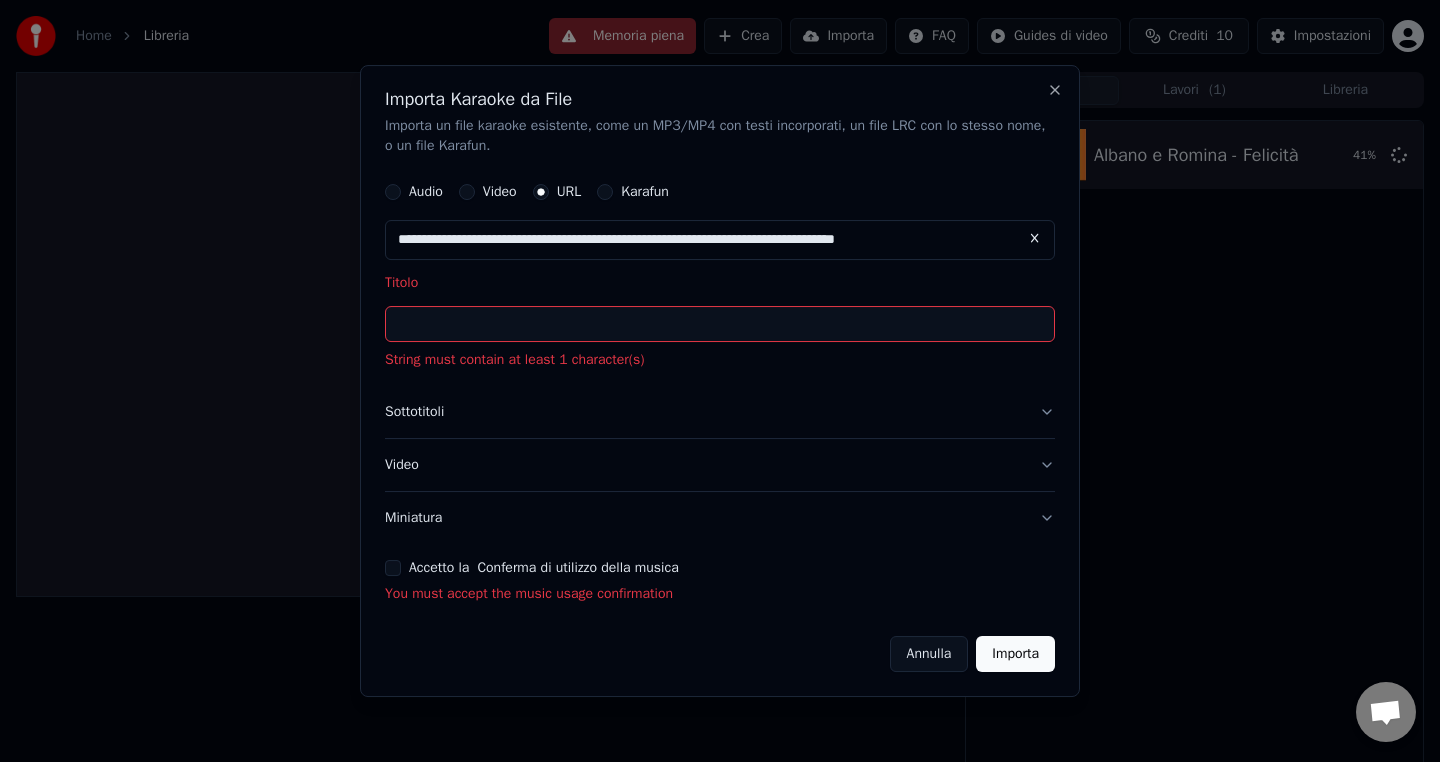 click on "Titolo" at bounding box center [720, 324] 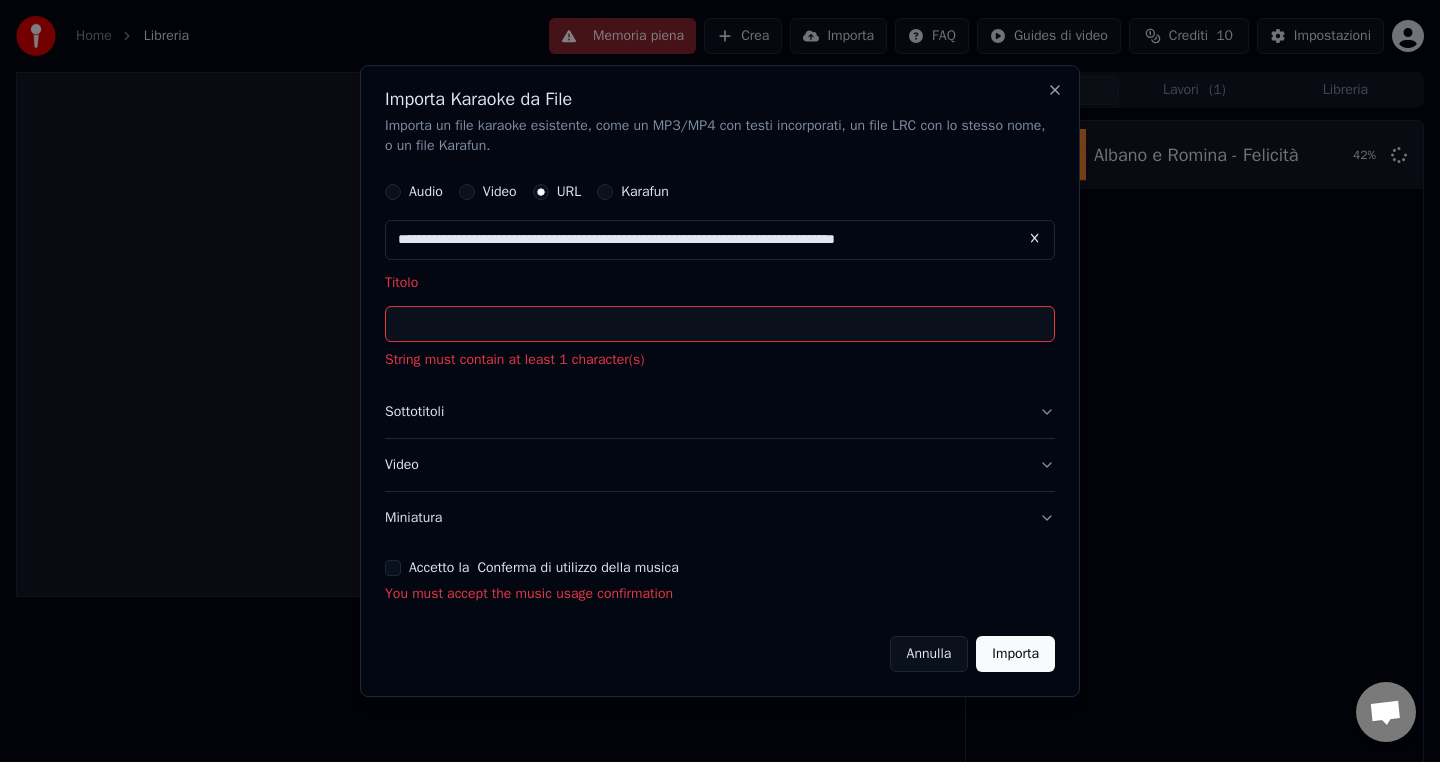 click on "Accetto la   Conferma di utilizzo della musica" at bounding box center (393, 568) 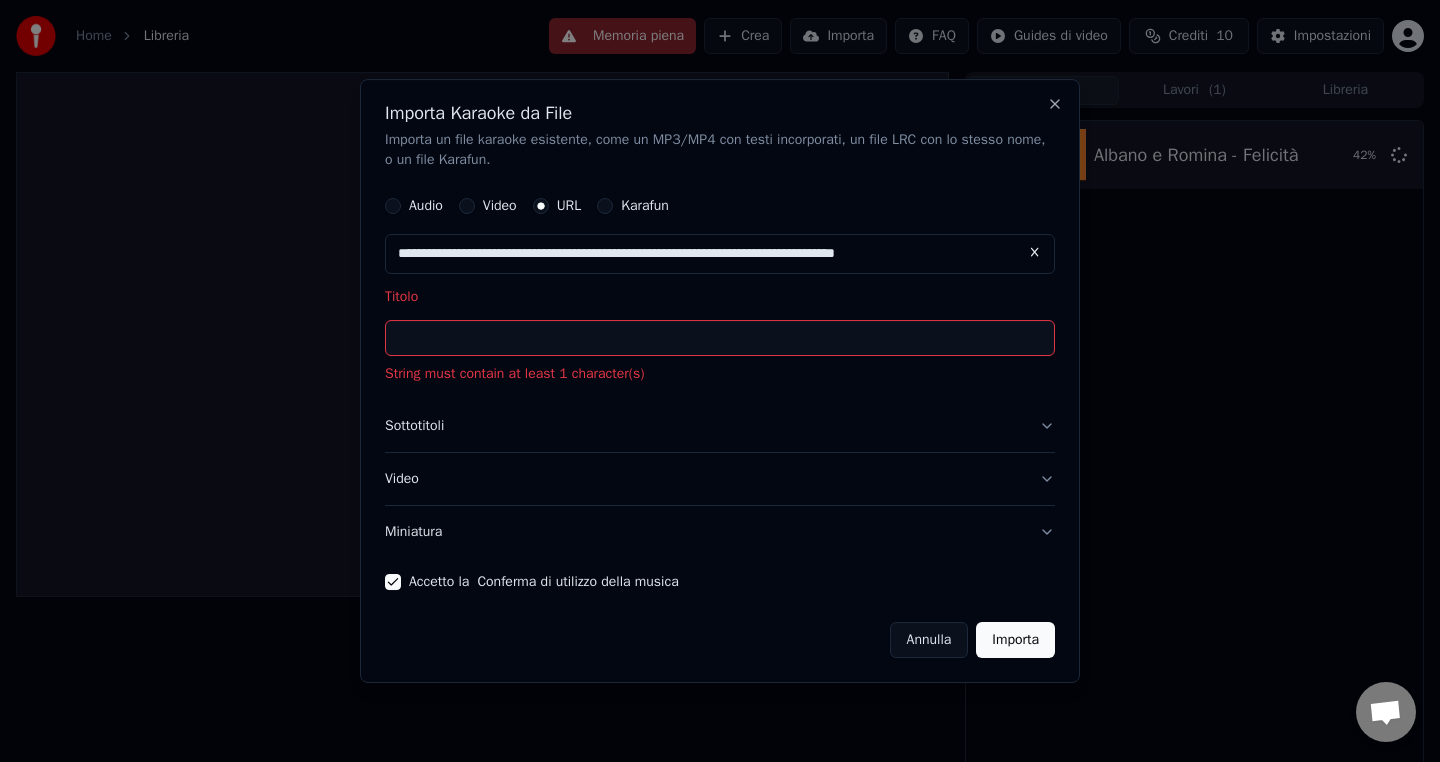 click on "Importa" at bounding box center [1015, 640] 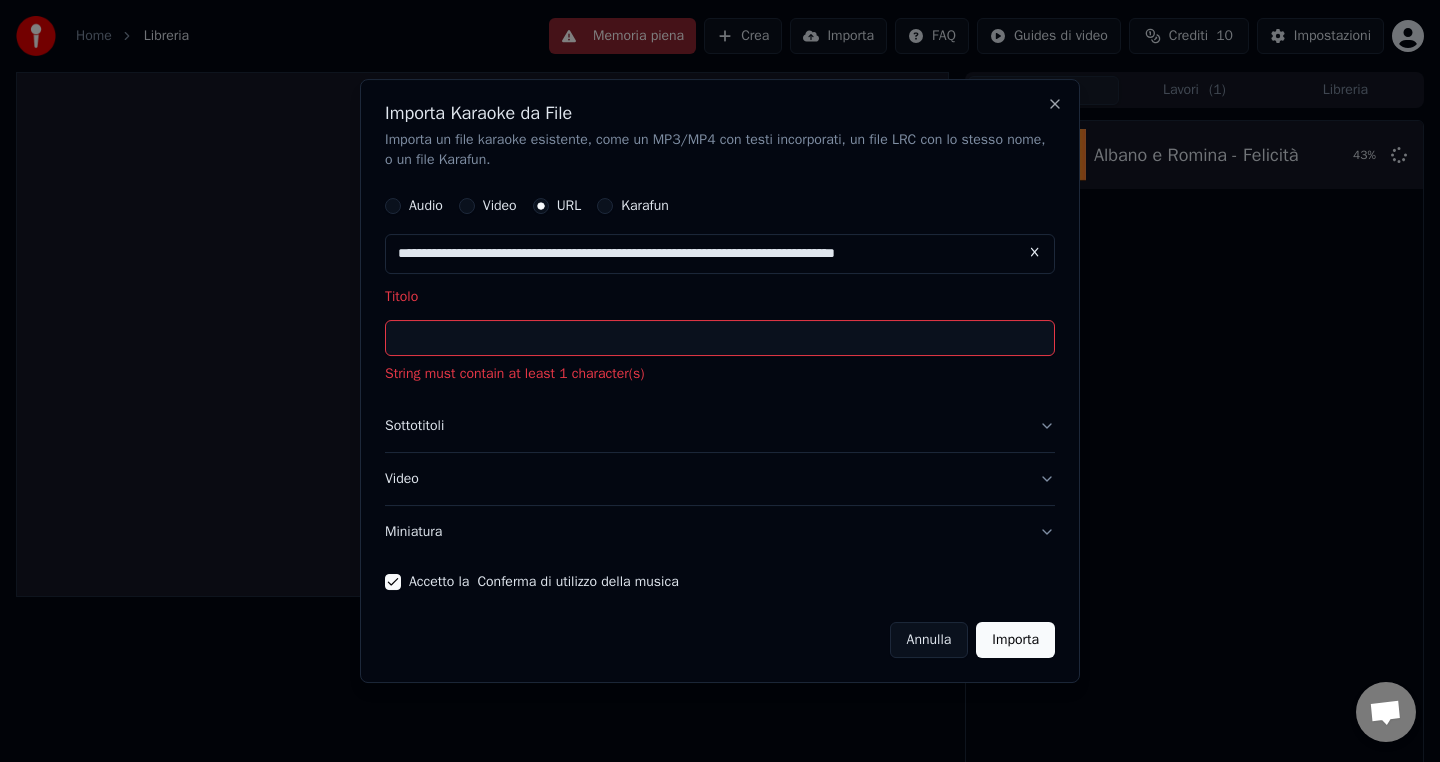 click on "Karafun" at bounding box center [605, 206] 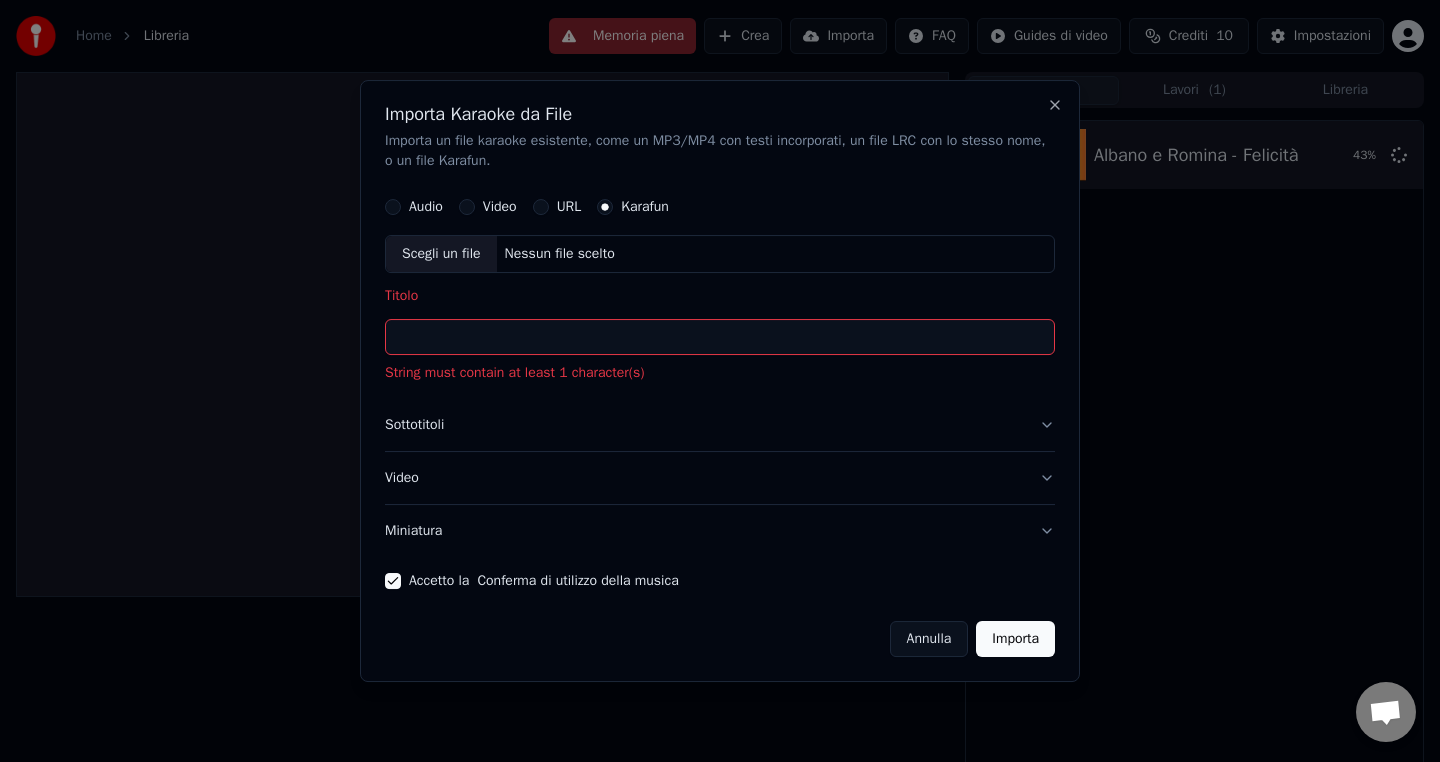 click on "Video" at bounding box center (467, 207) 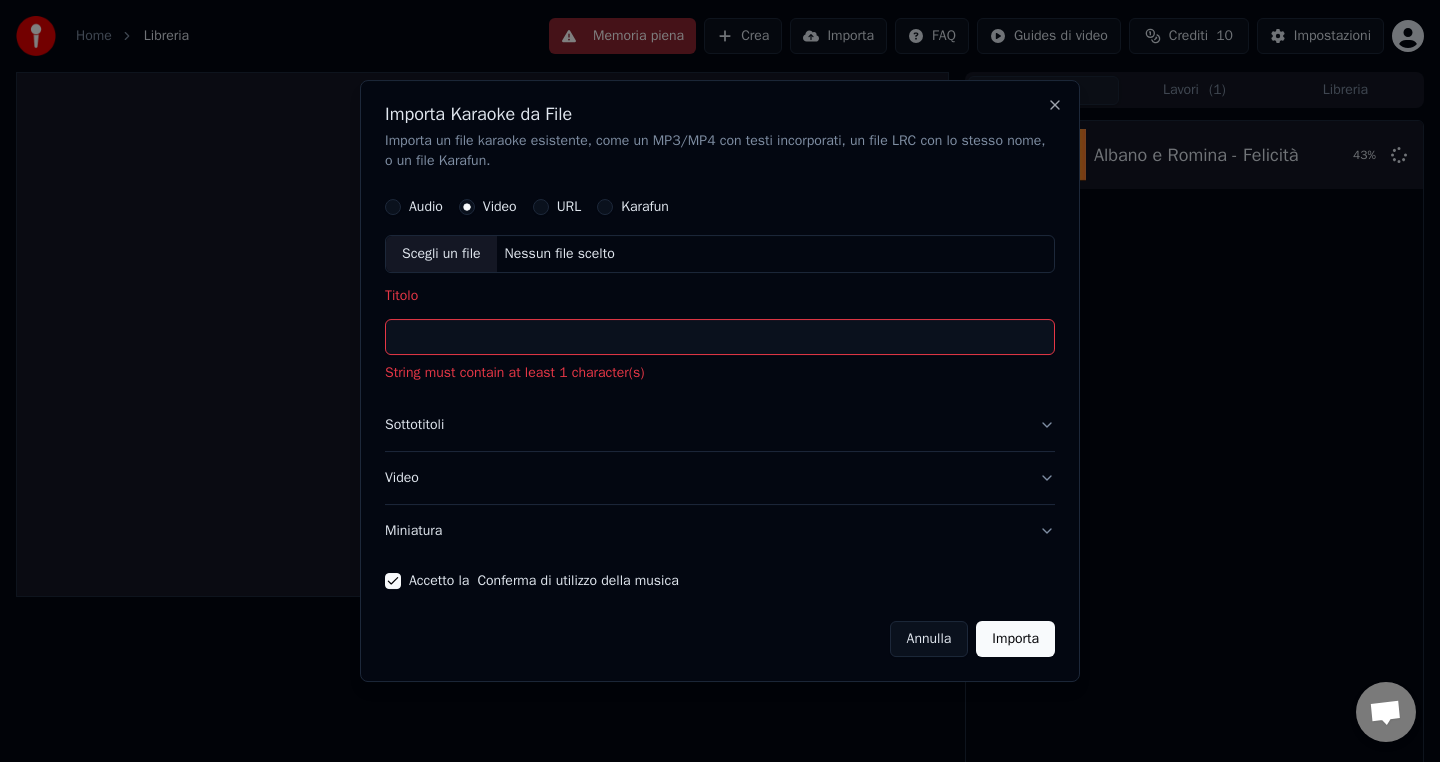 click on "Audio" at bounding box center (414, 207) 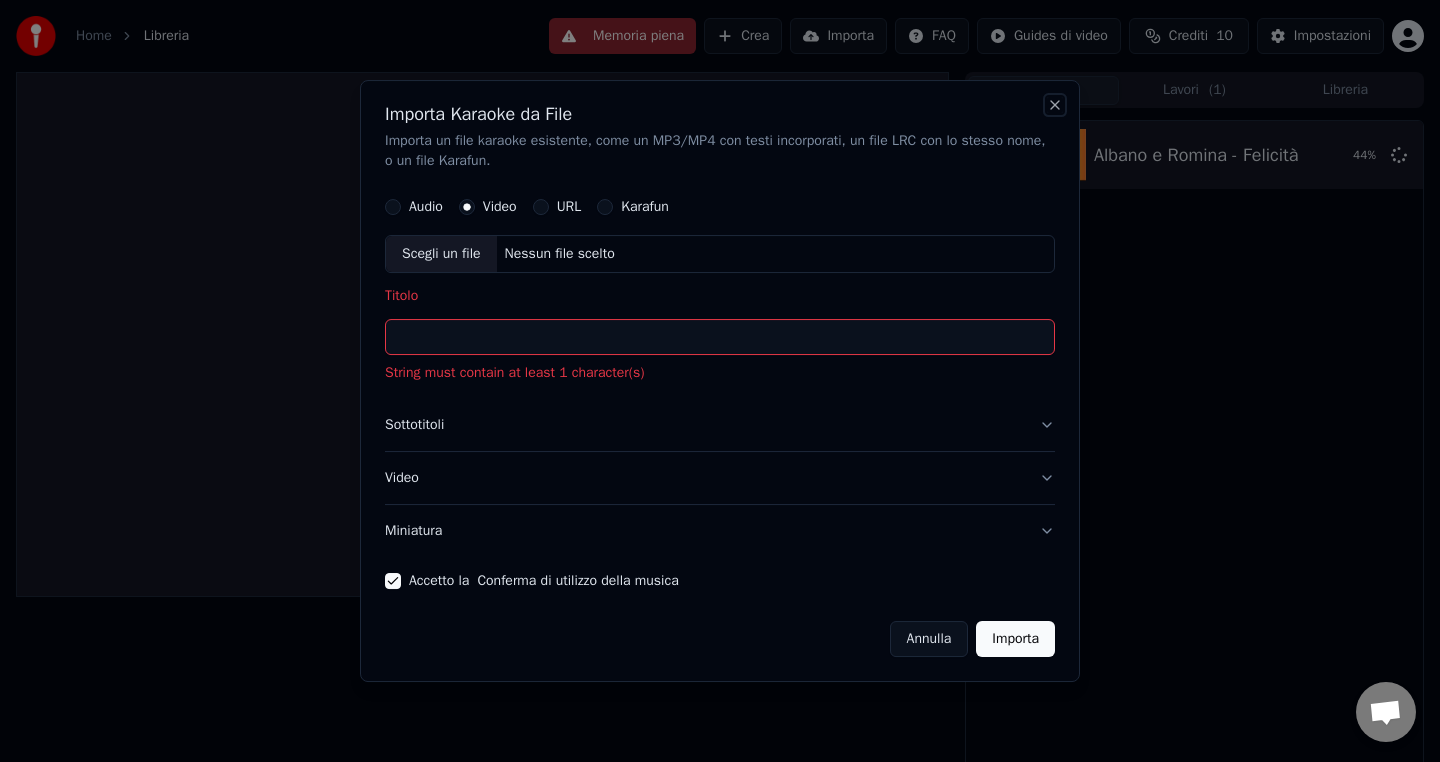 click on "Close" at bounding box center [1055, 105] 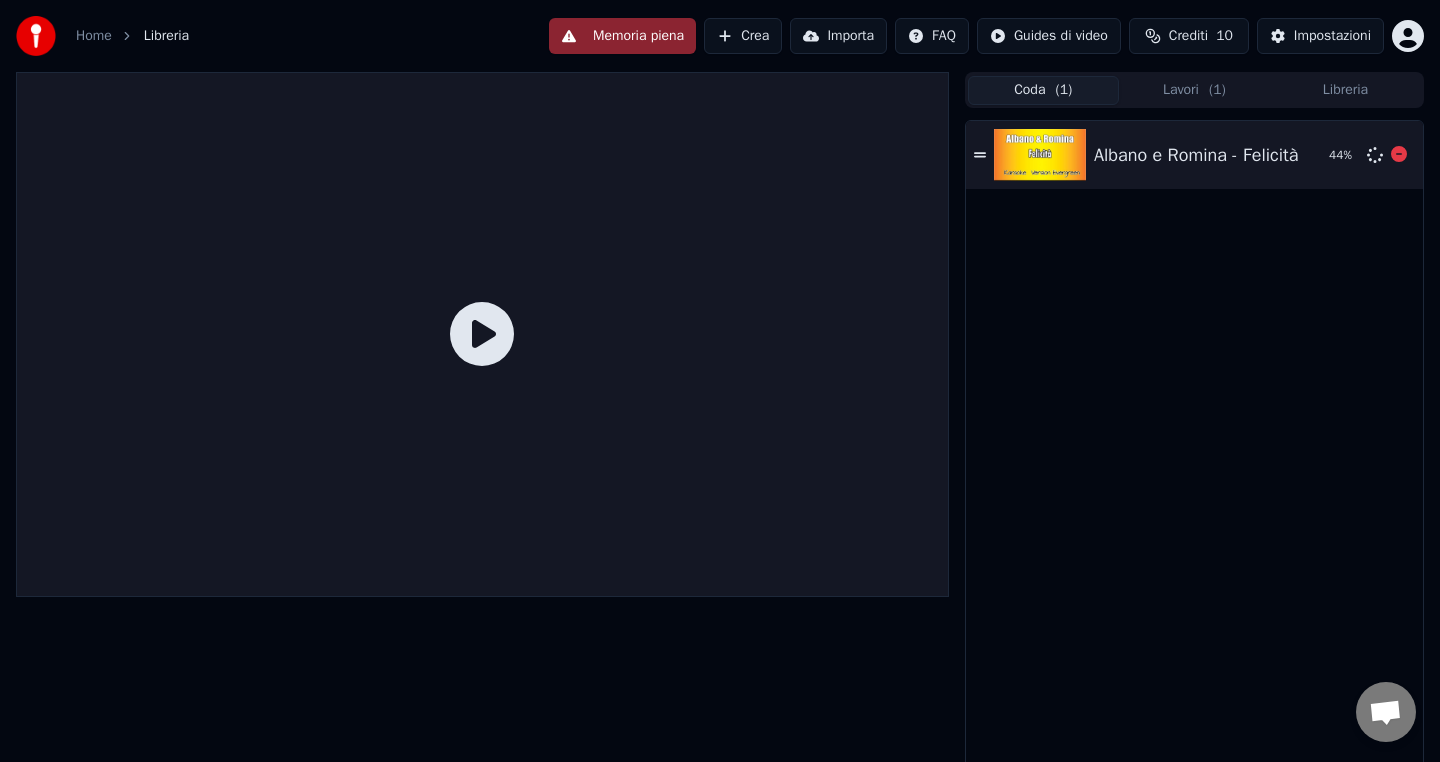 click on "Albano e Romina - Felicità" at bounding box center (1196, 155) 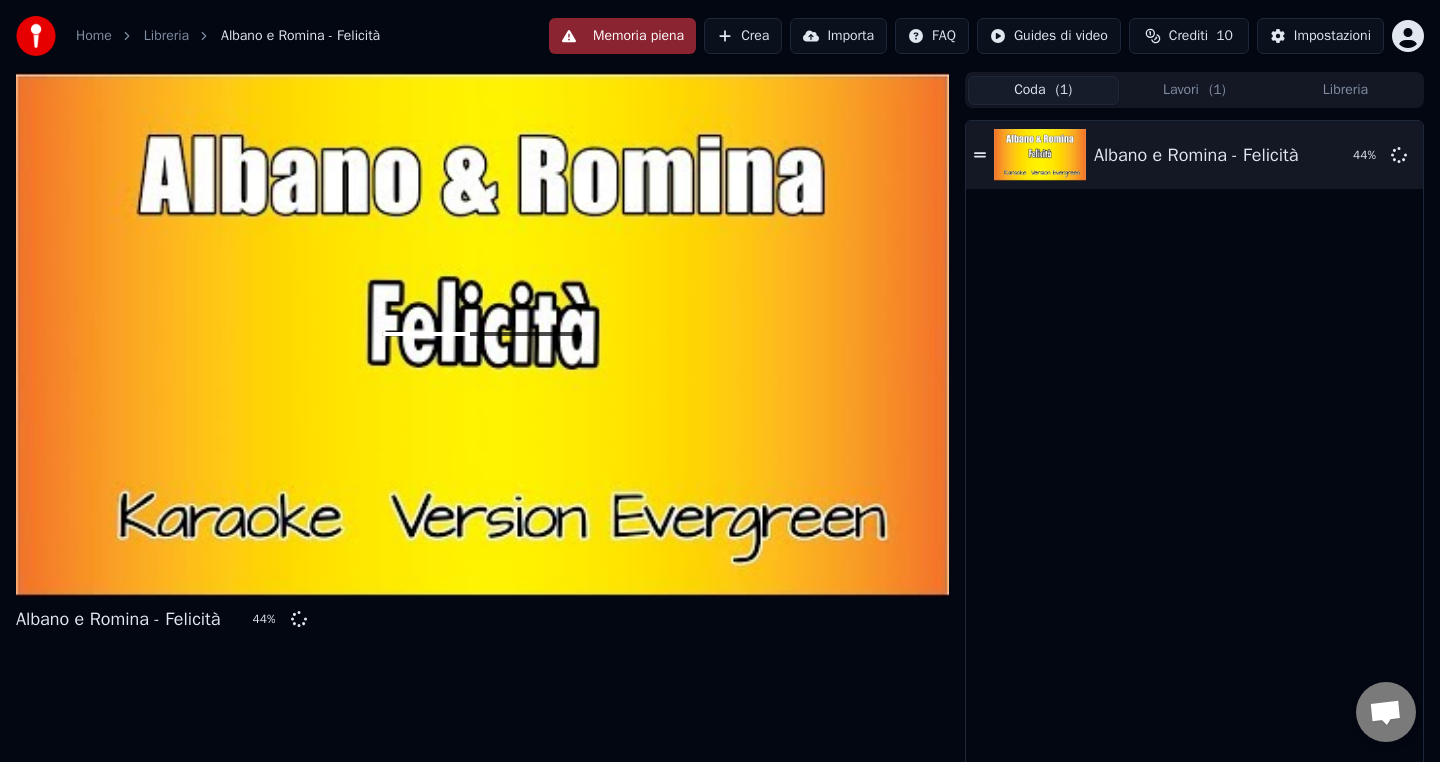 click at bounding box center [482, 334] 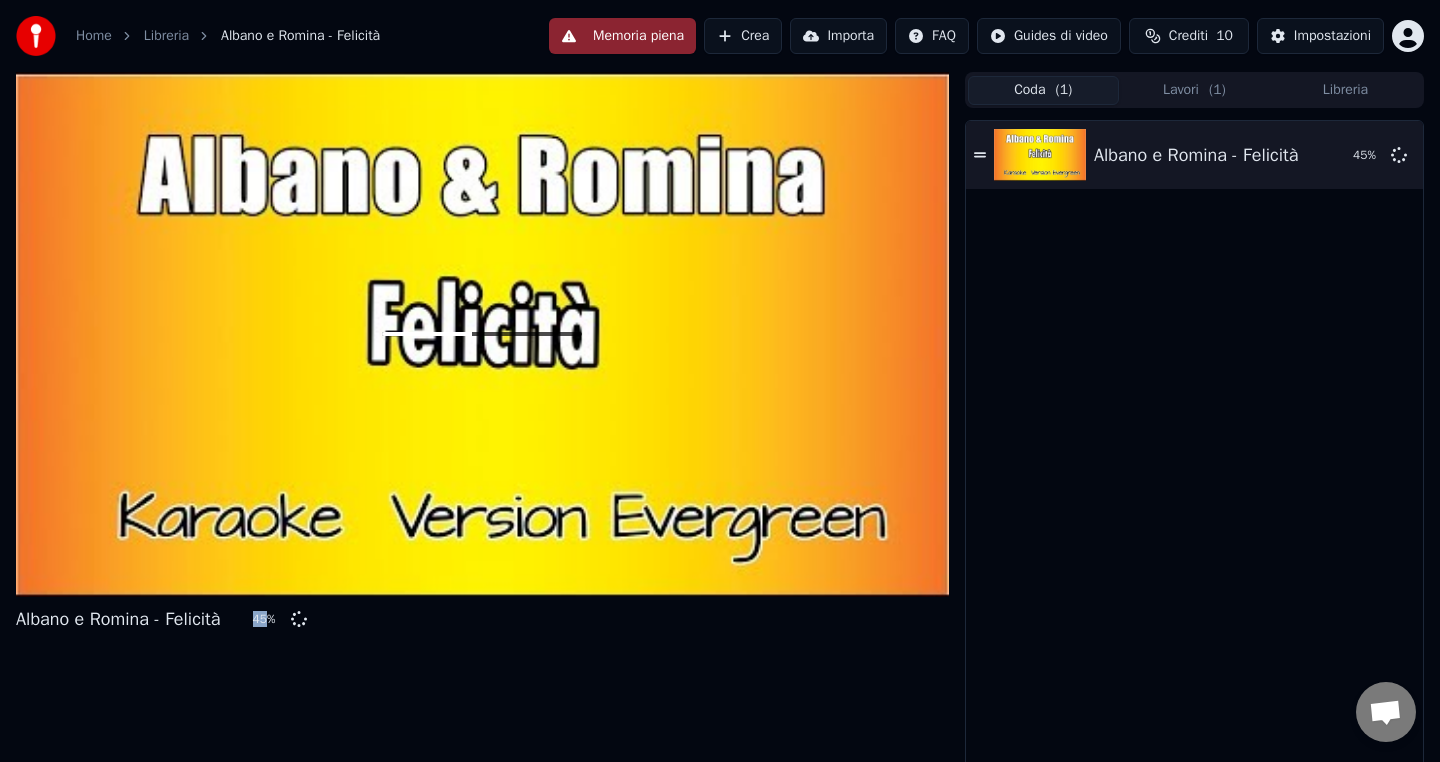 click at bounding box center (482, 334) 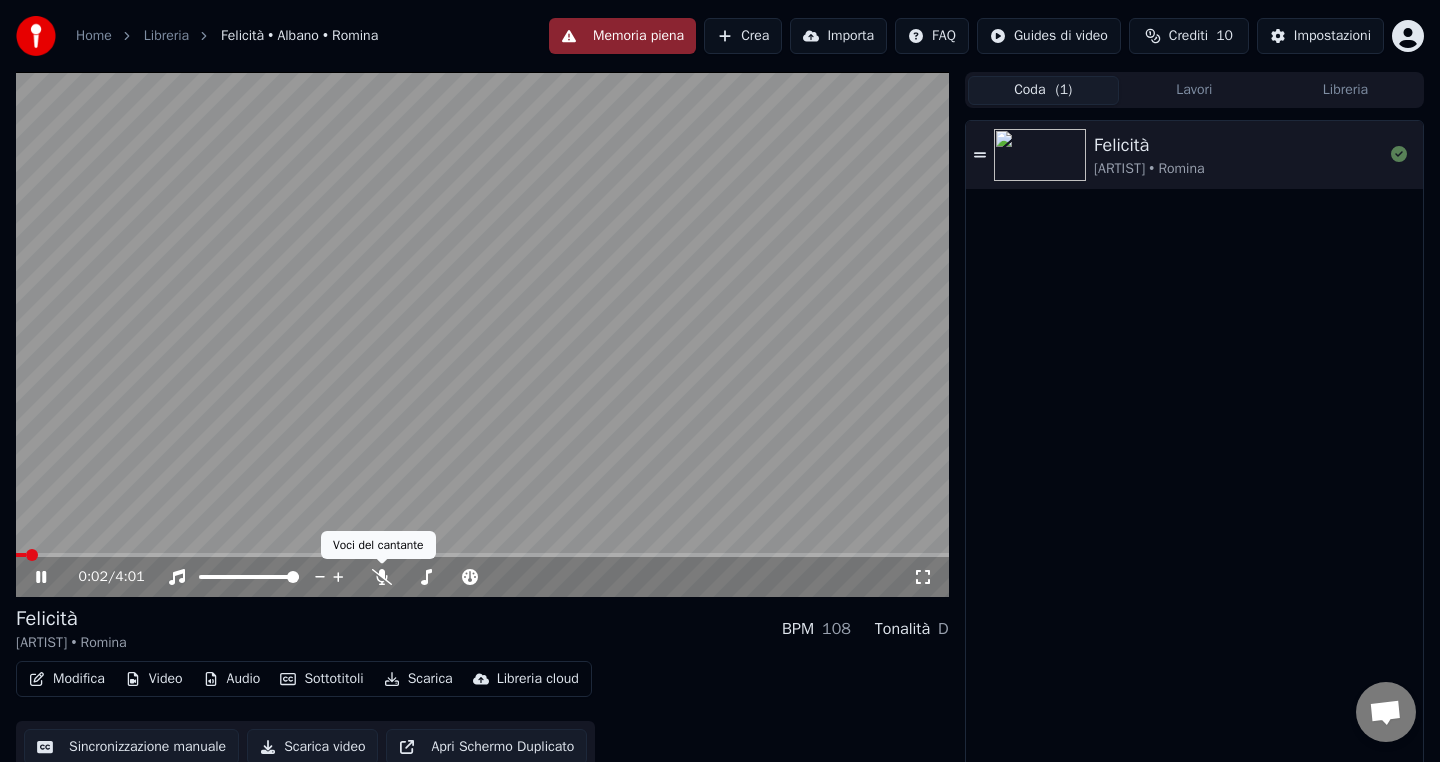 click on "0:02  /  4:01" at bounding box center [496, 577] 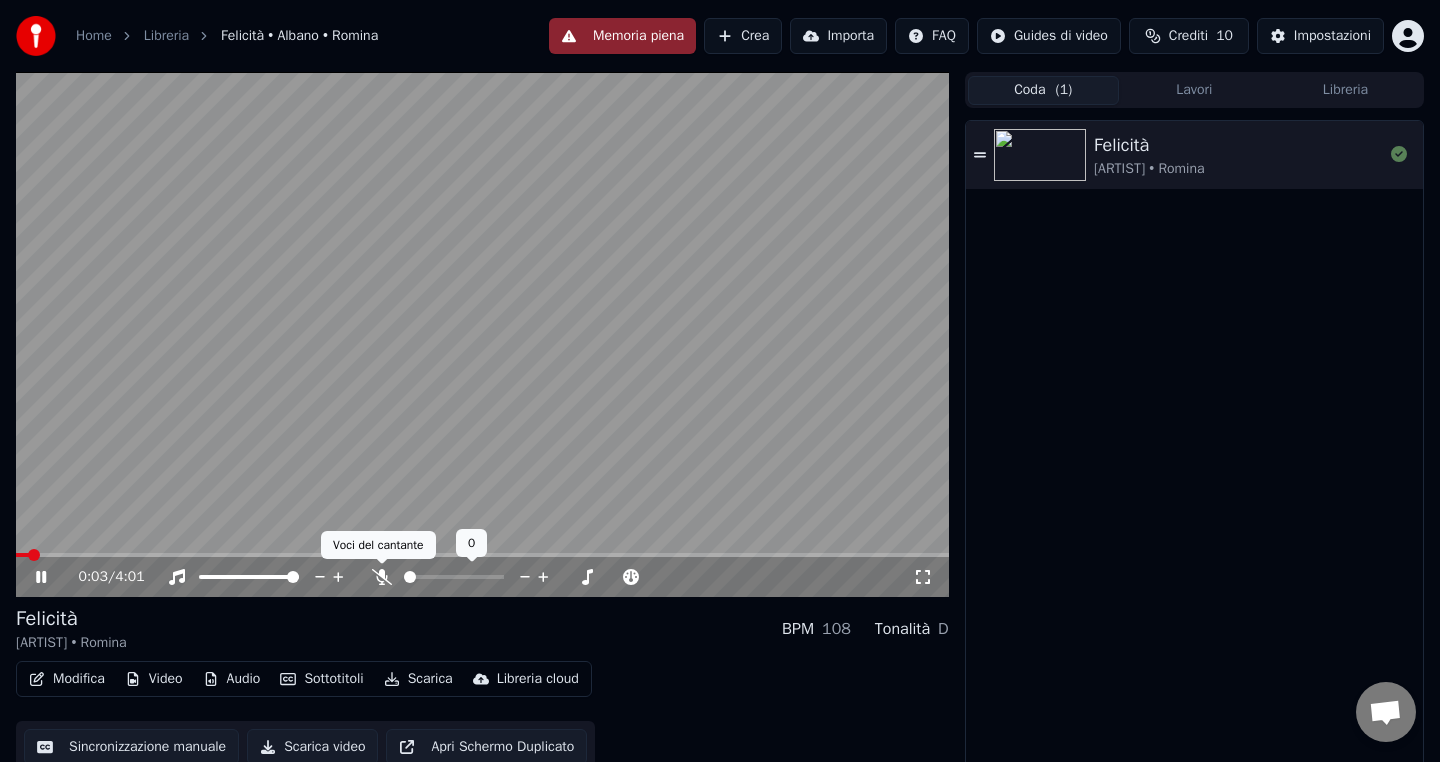 click 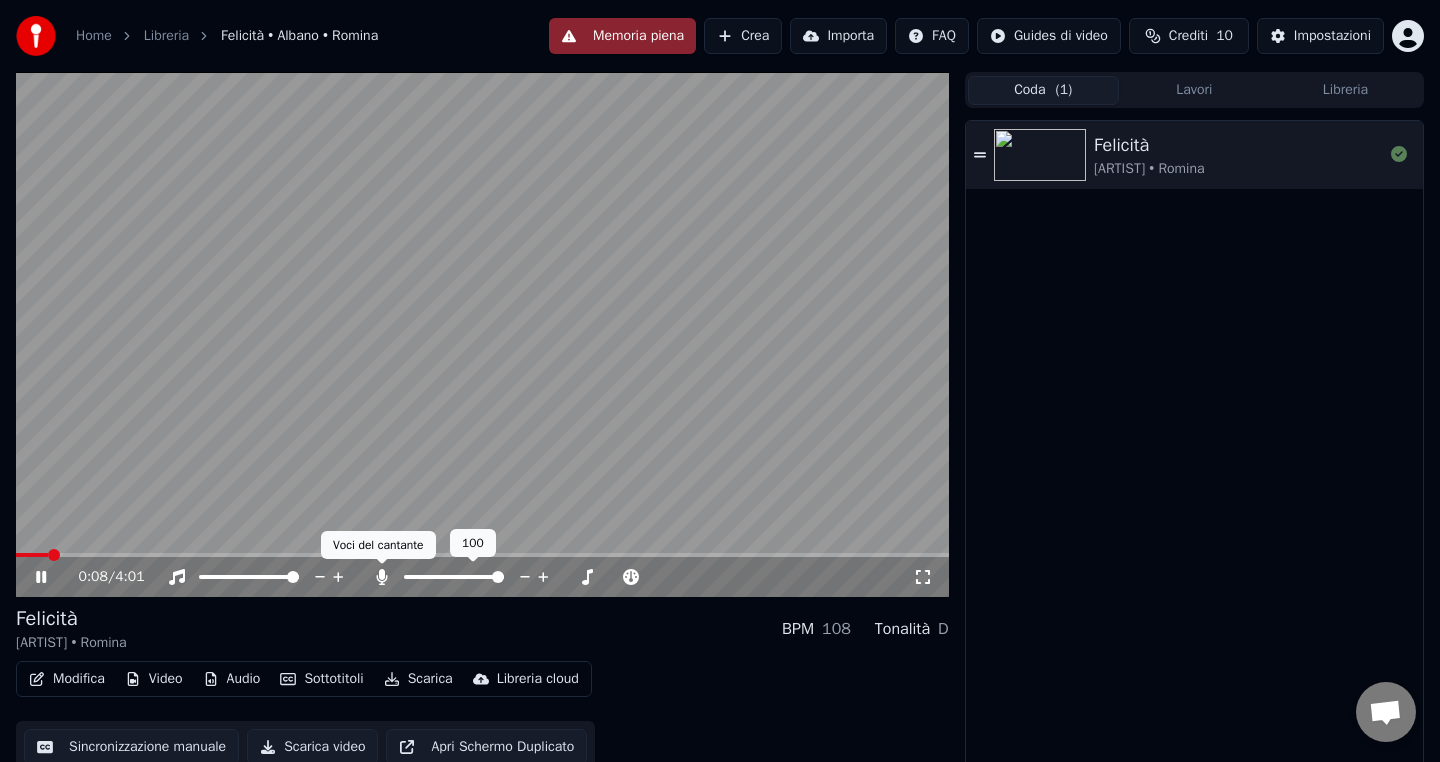 click 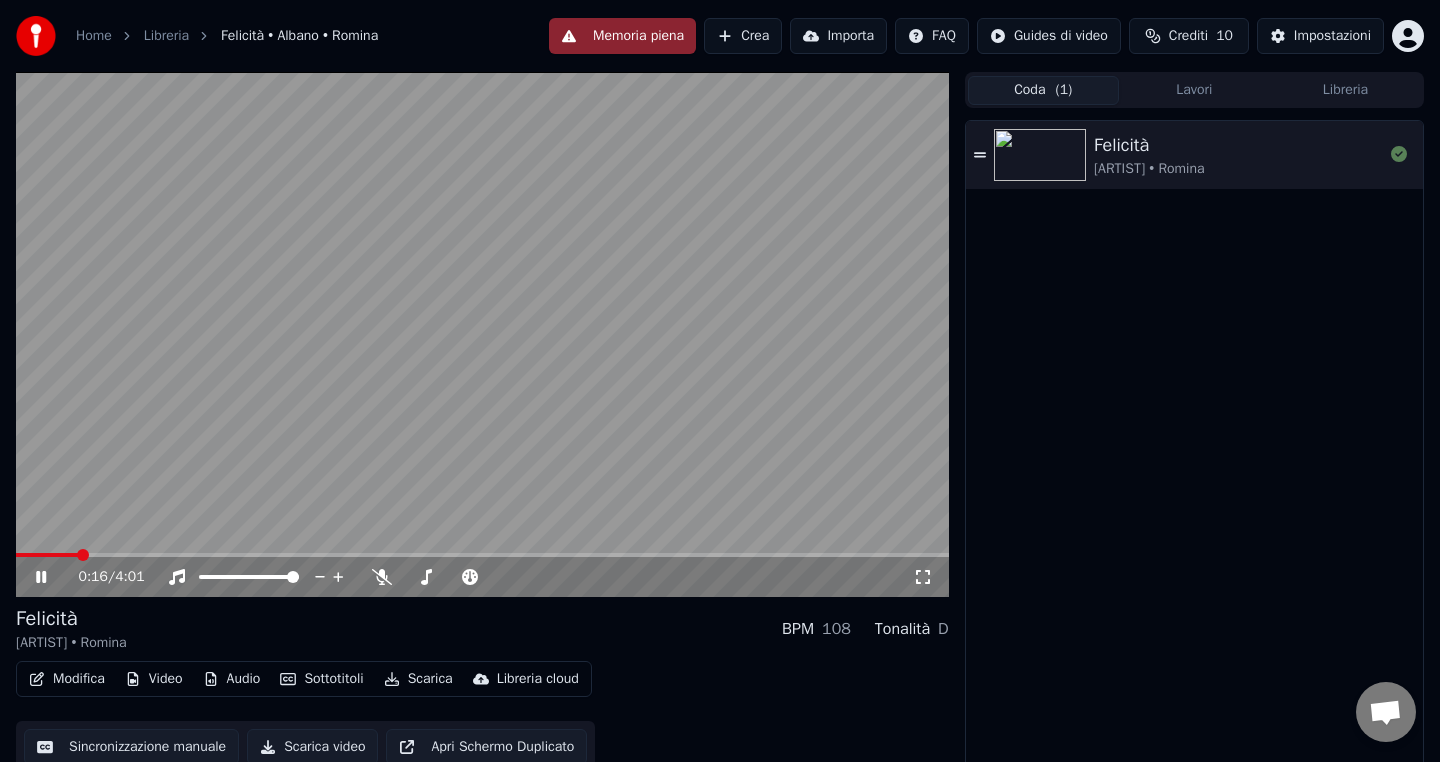 click at bounding box center [482, 334] 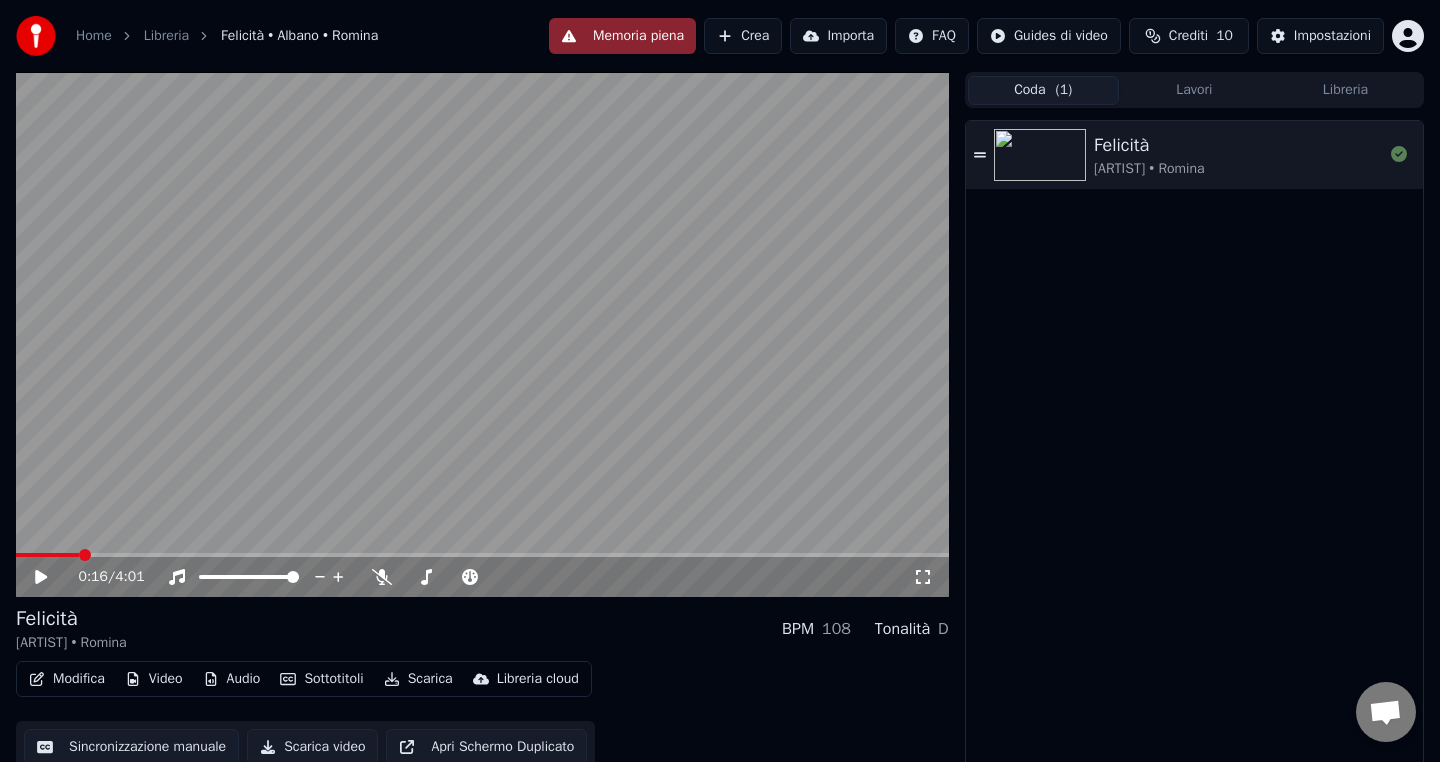 click at bounding box center [482, 334] 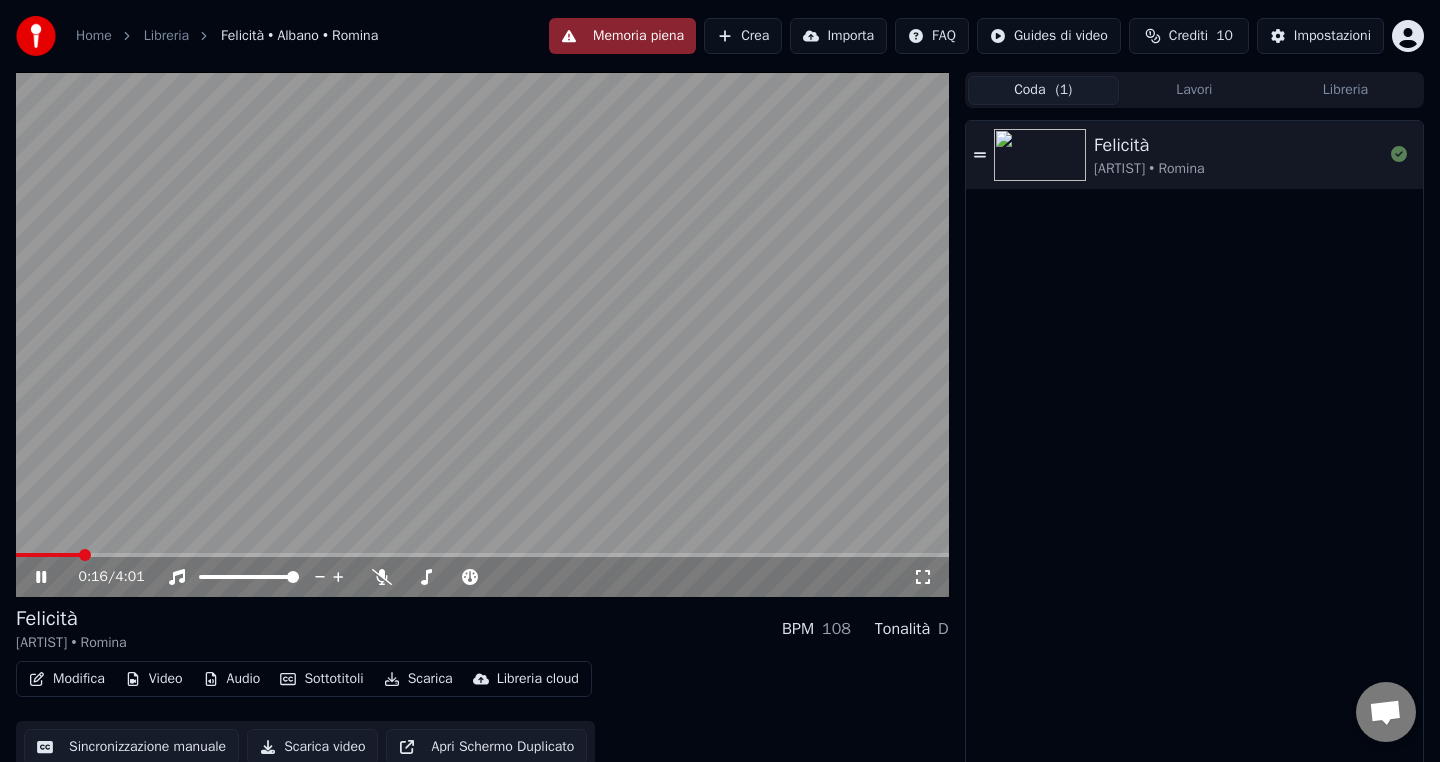 click at bounding box center (482, 334) 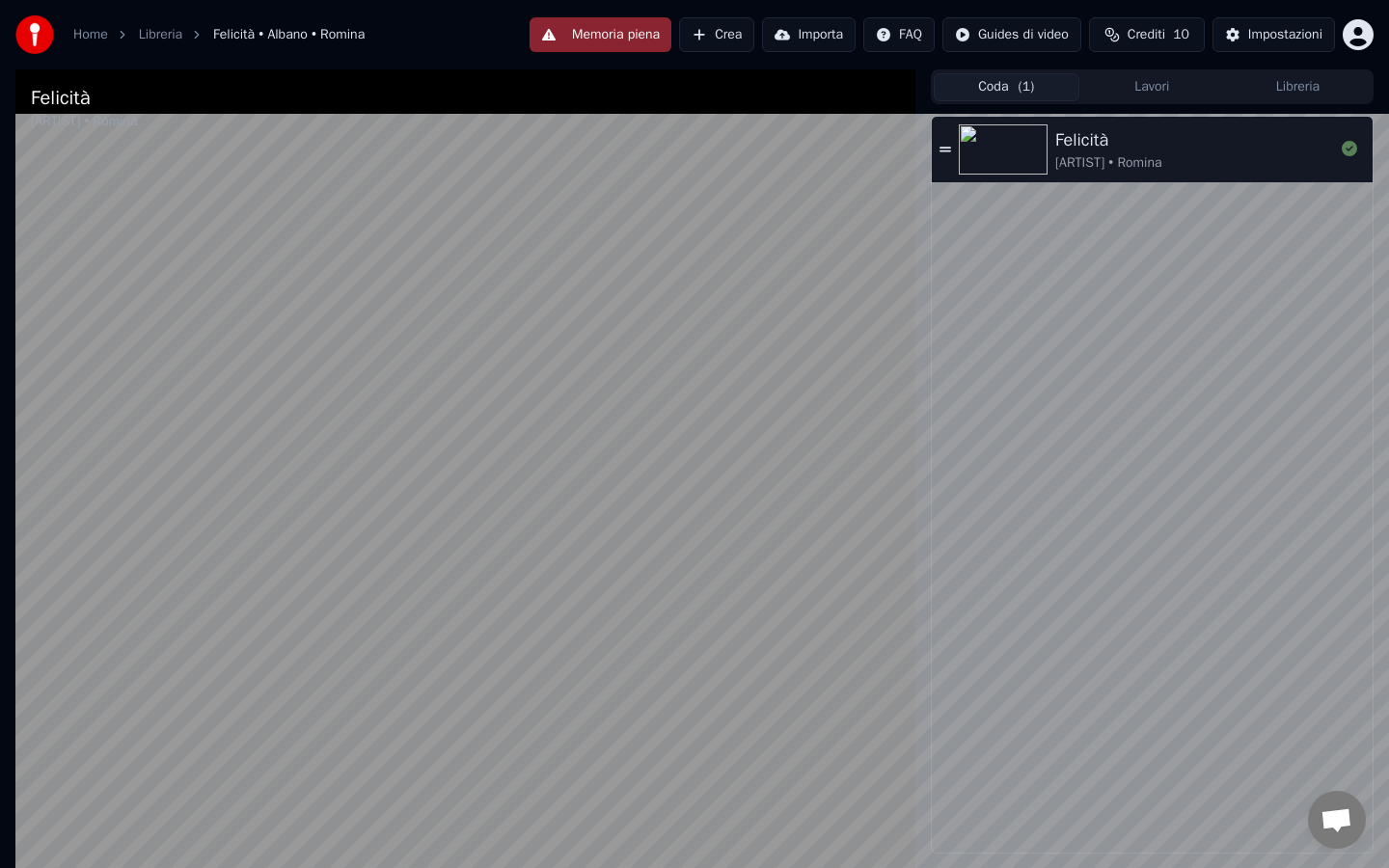 click at bounding box center [465, 503] 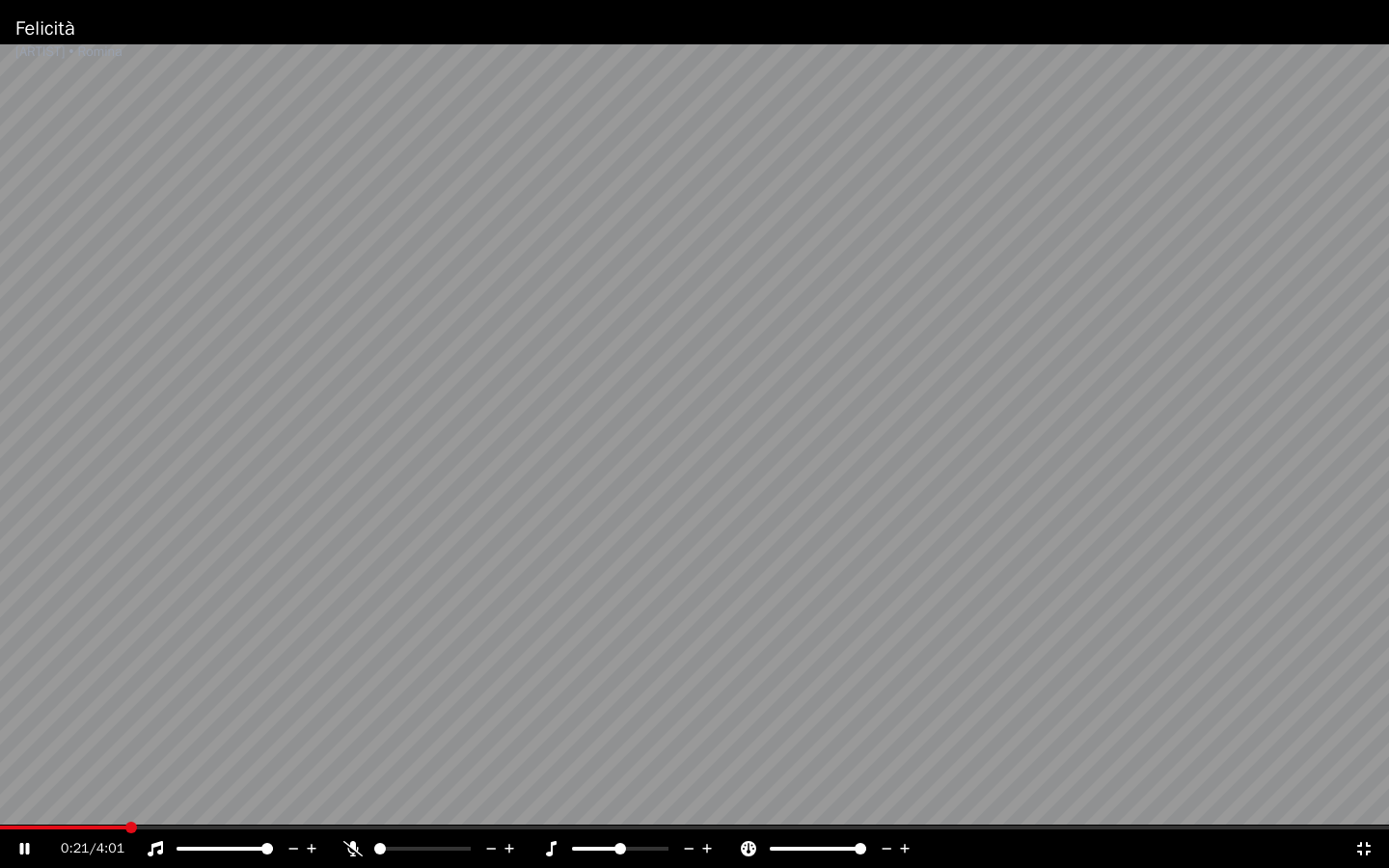 click at bounding box center (860, 849) 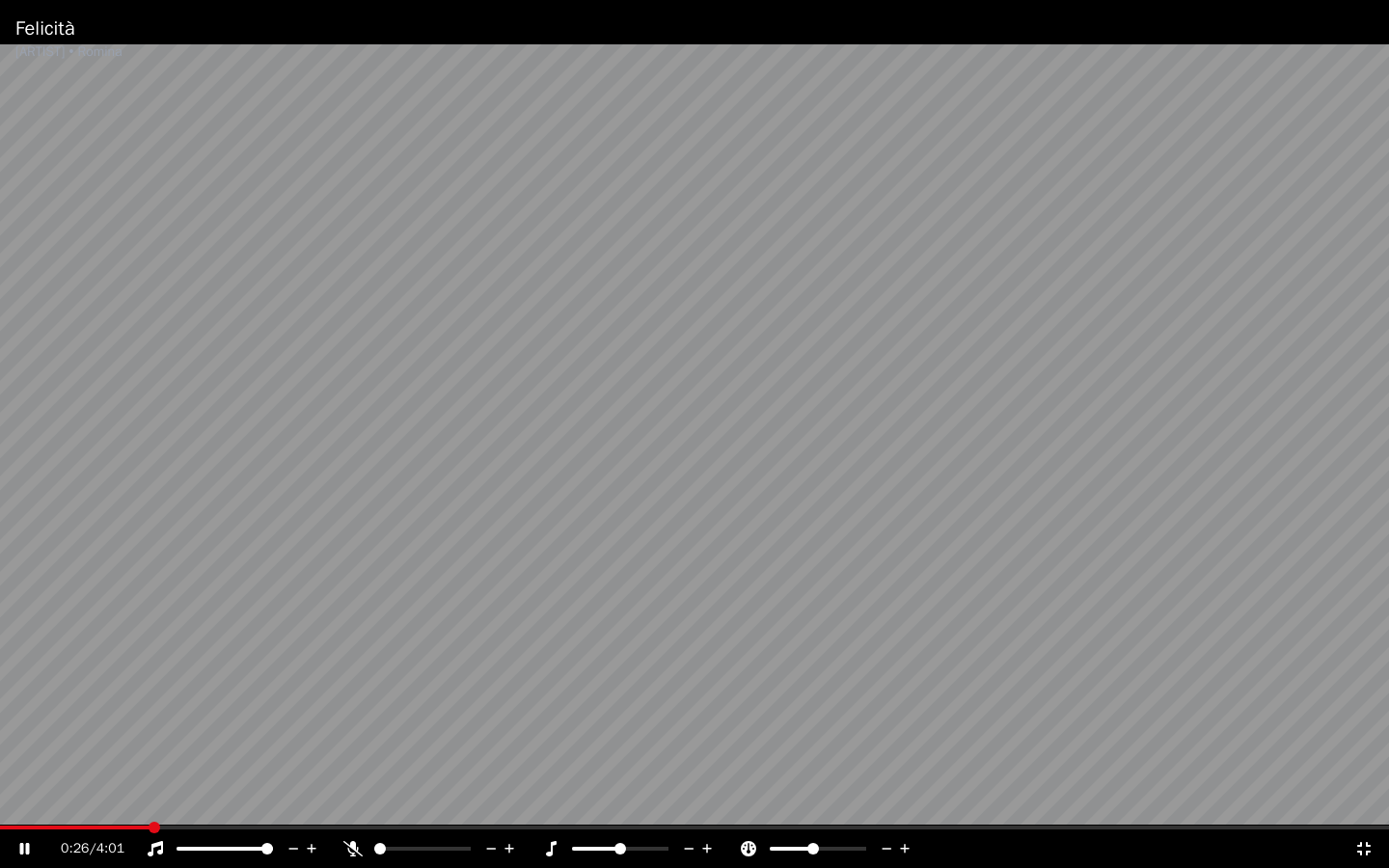 click at bounding box center (813, 849) 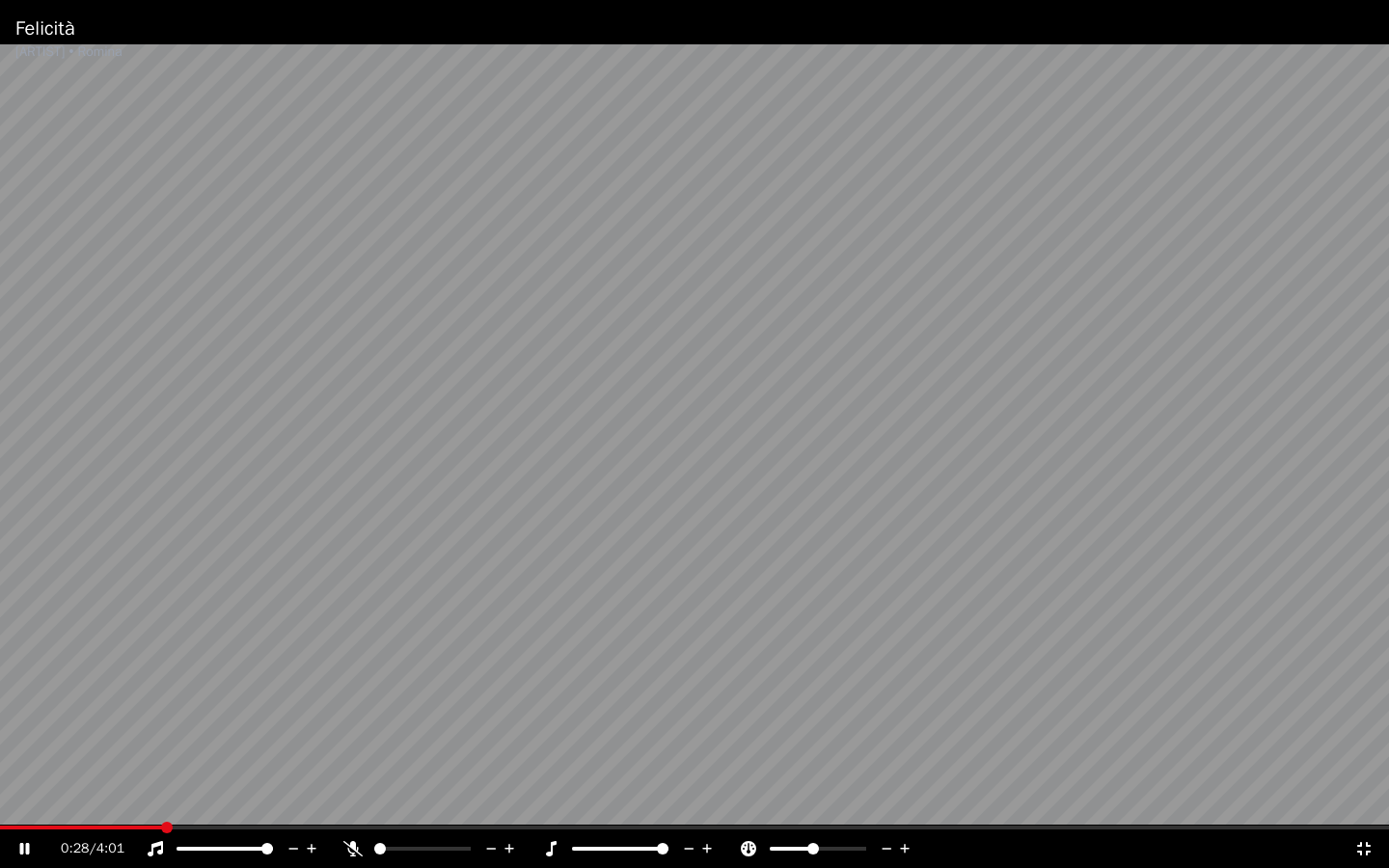 click at bounding box center (663, 849) 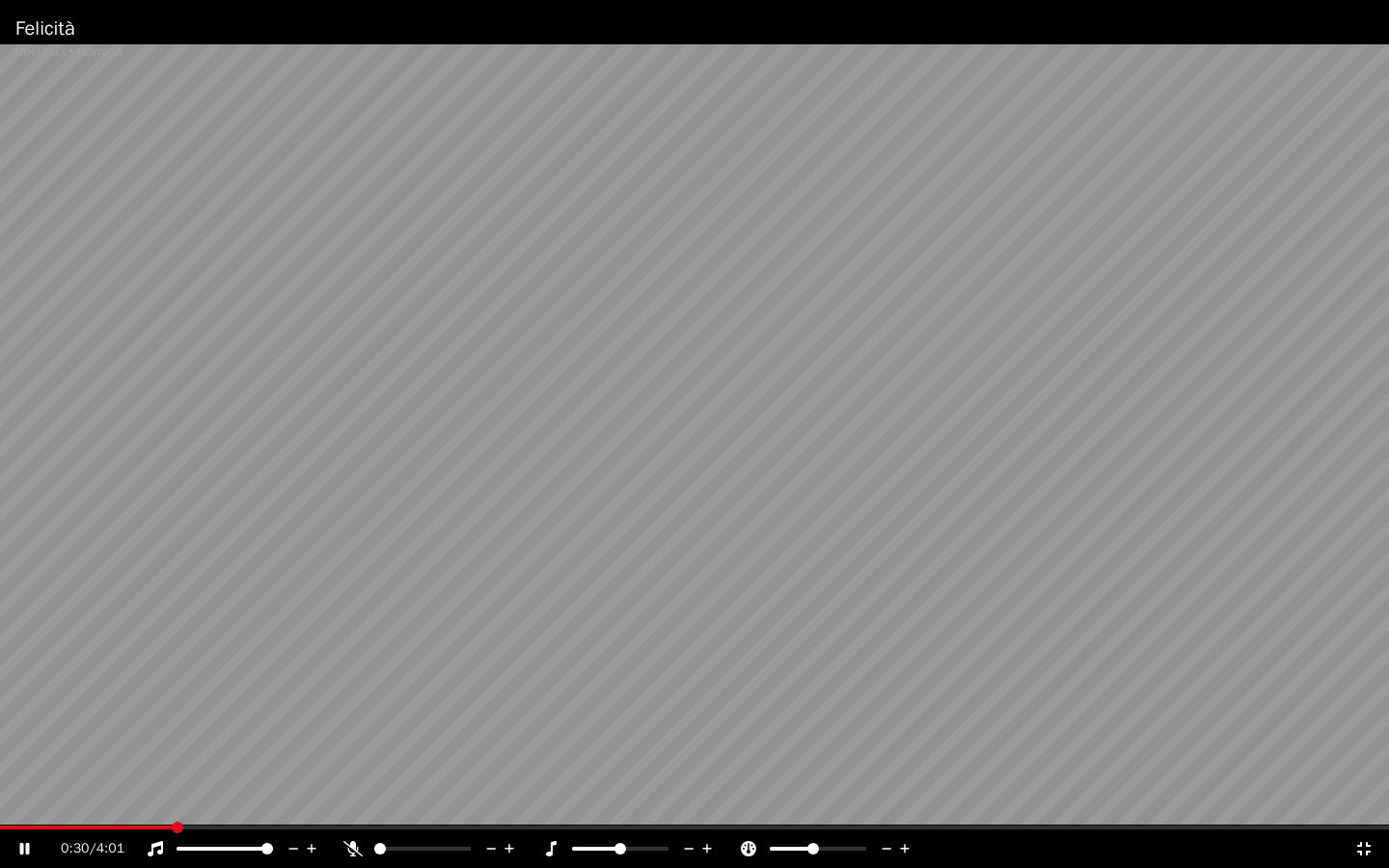 click at bounding box center [620, 849] 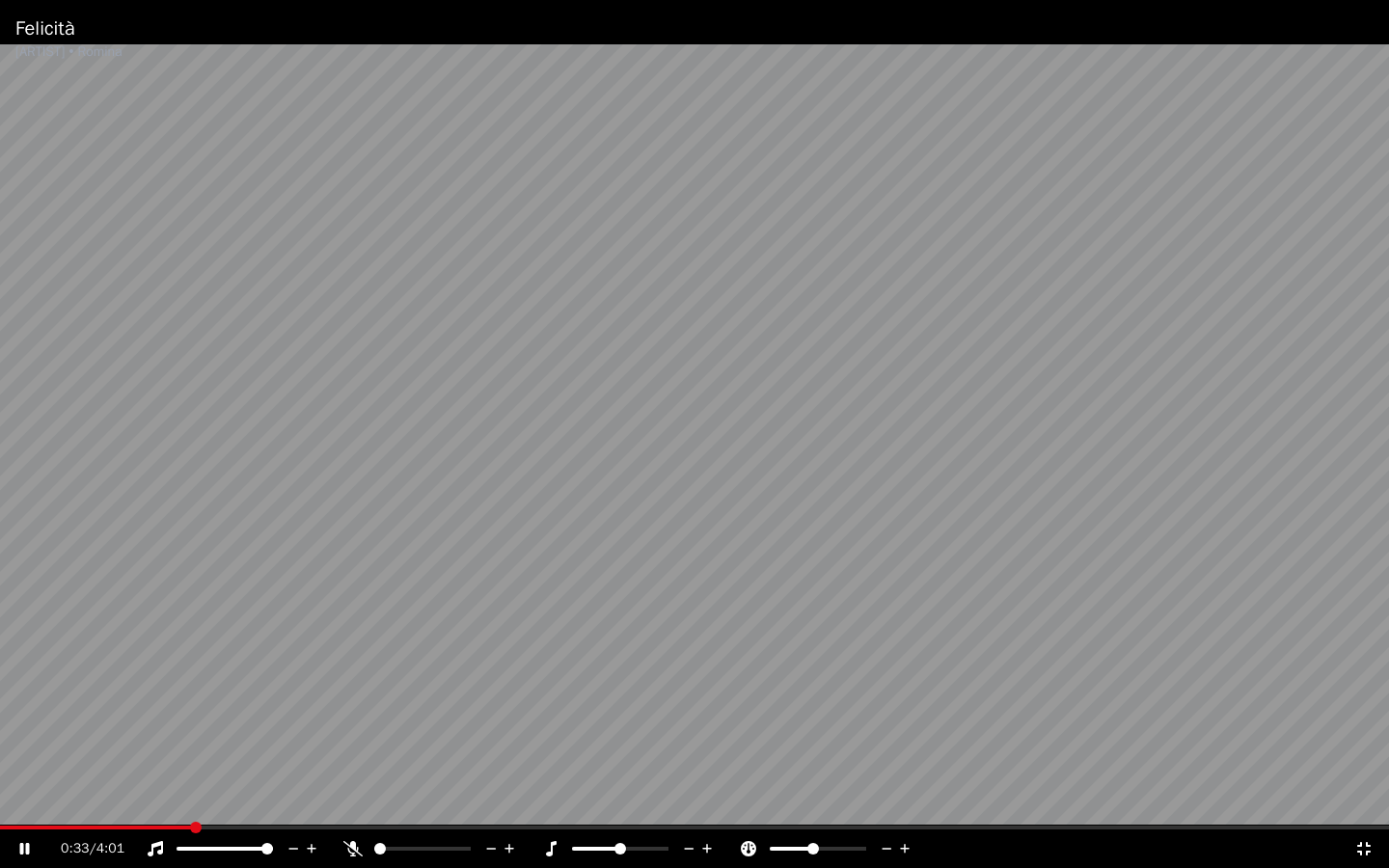 click at bounding box center [380, 849] 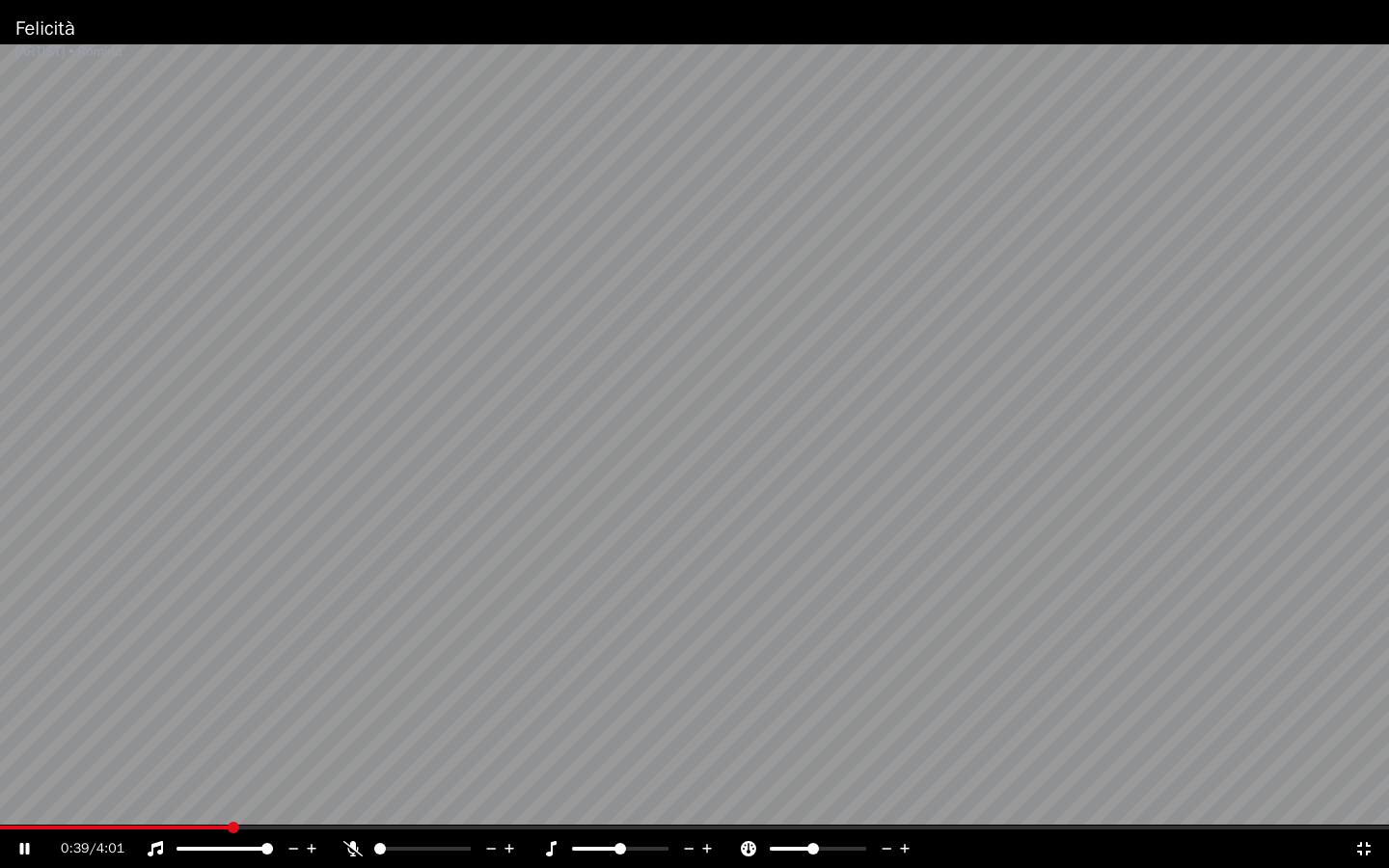 click at bounding box center [694, 434] 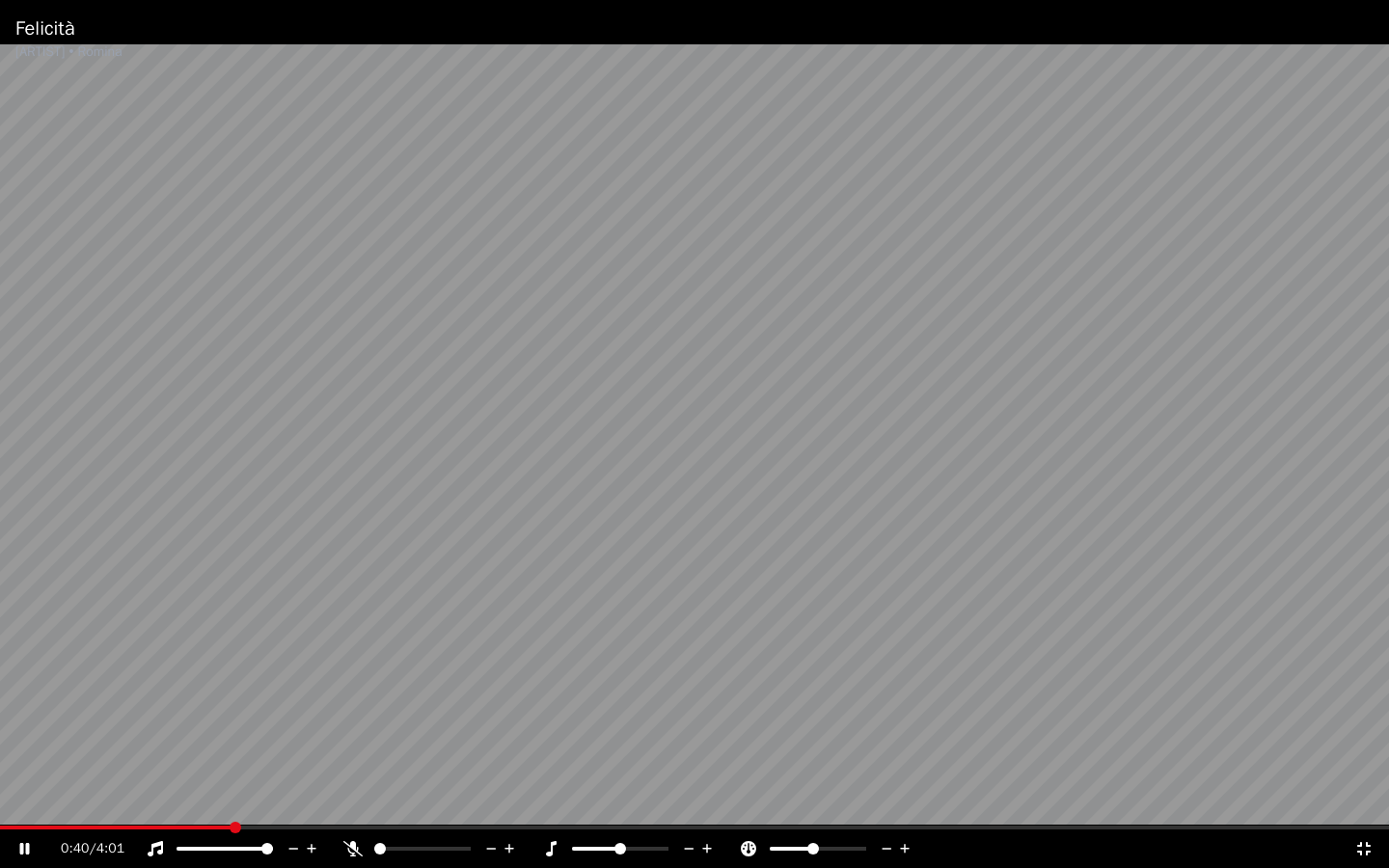 click at bounding box center (694, 434) 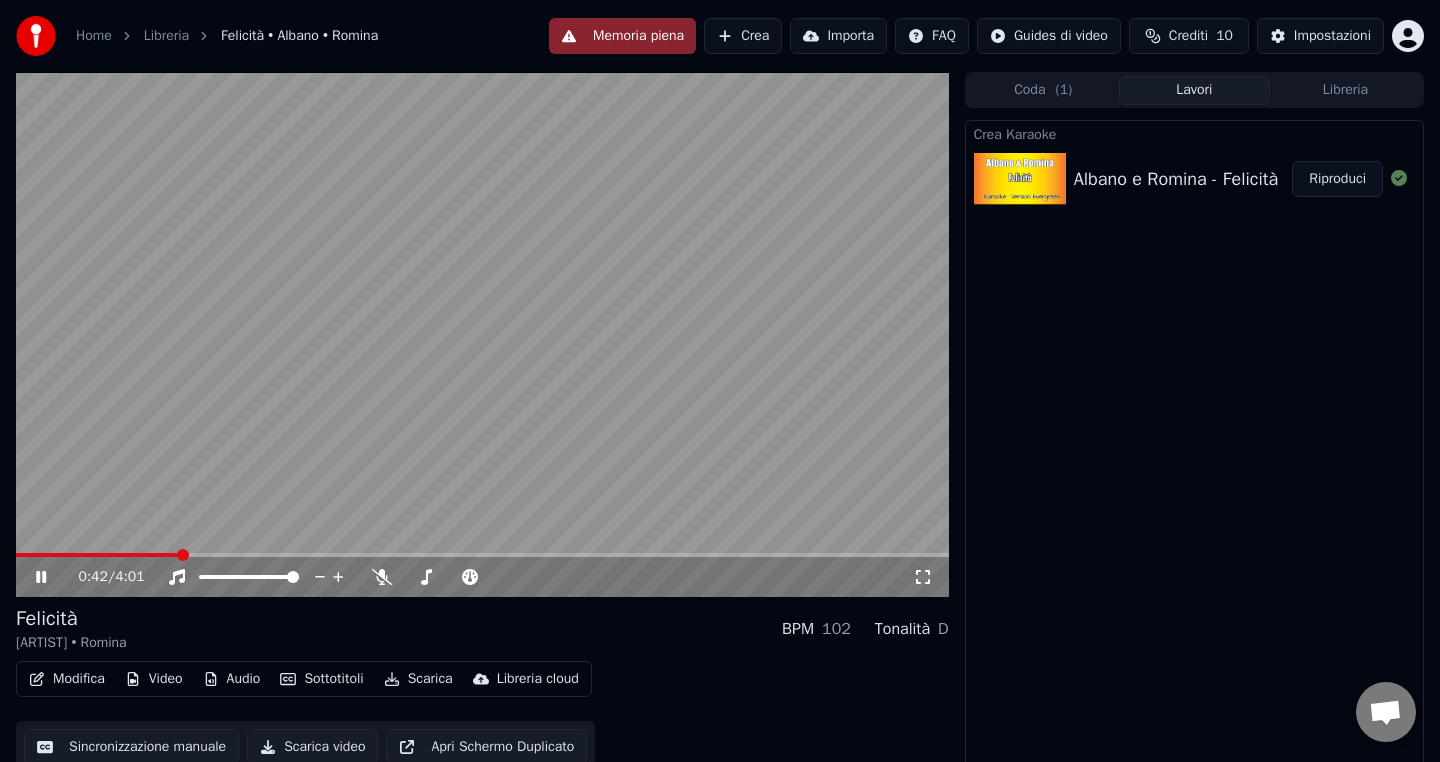 click on "Lavori" at bounding box center (1194, 90) 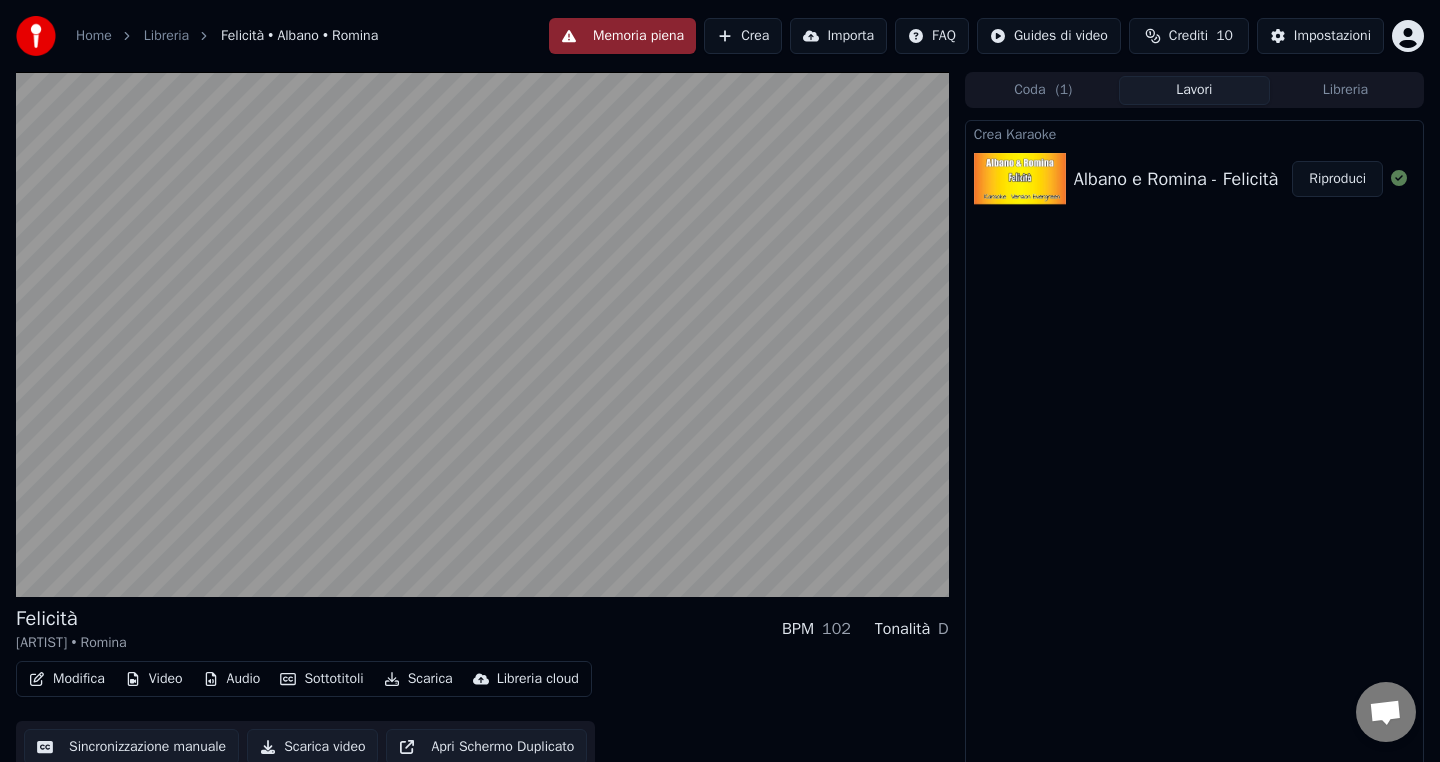 click on "Libreria" at bounding box center (1345, 90) 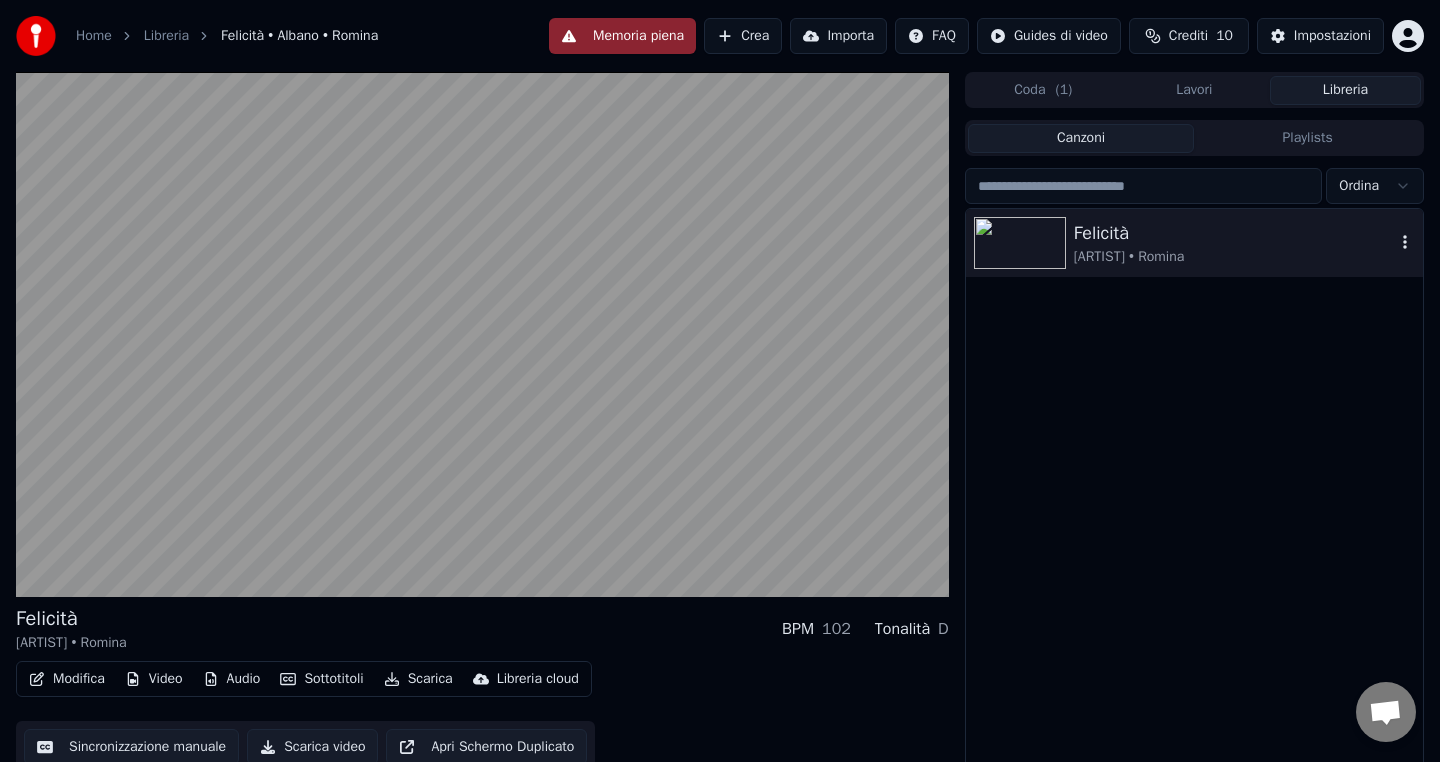 click on "Felicità" at bounding box center [1234, 233] 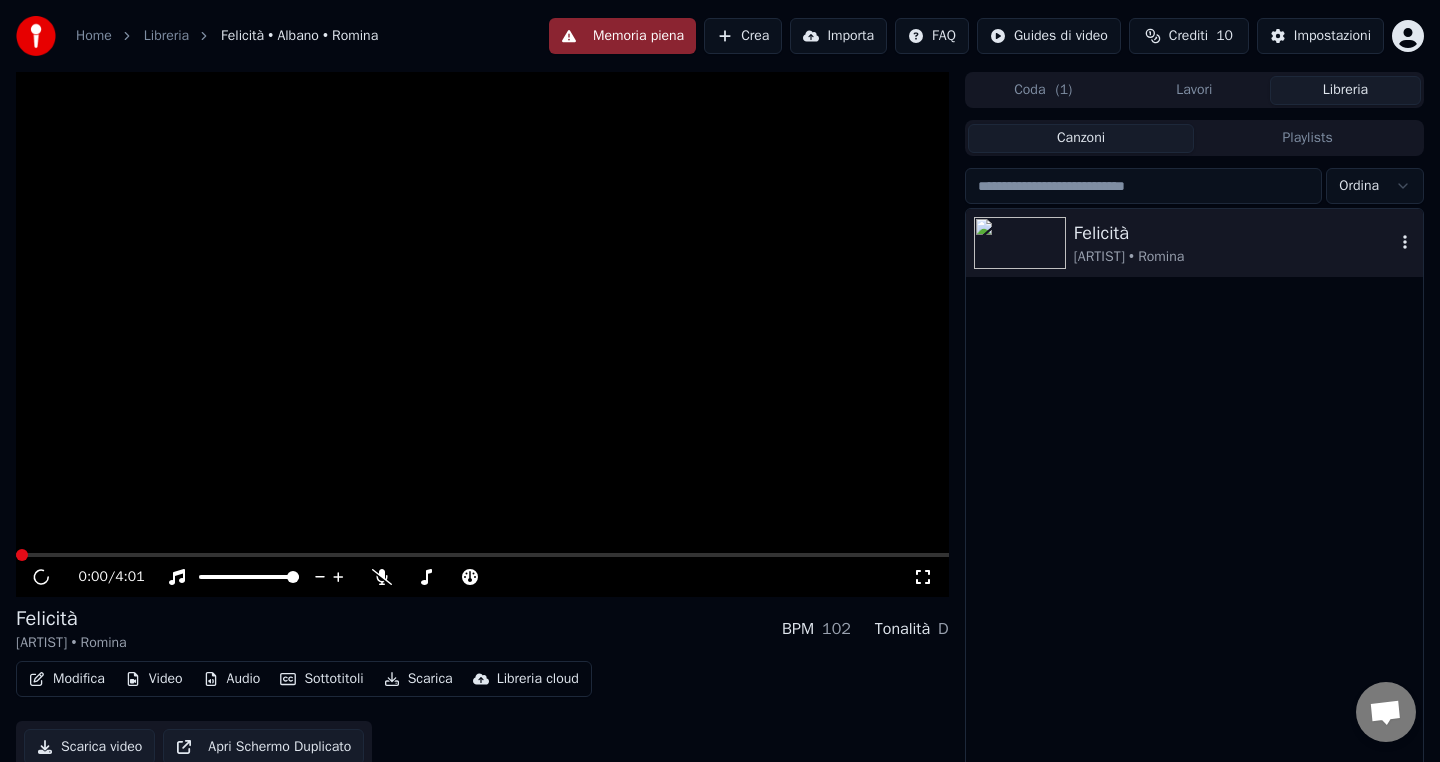 click on "Felicità" at bounding box center (1234, 233) 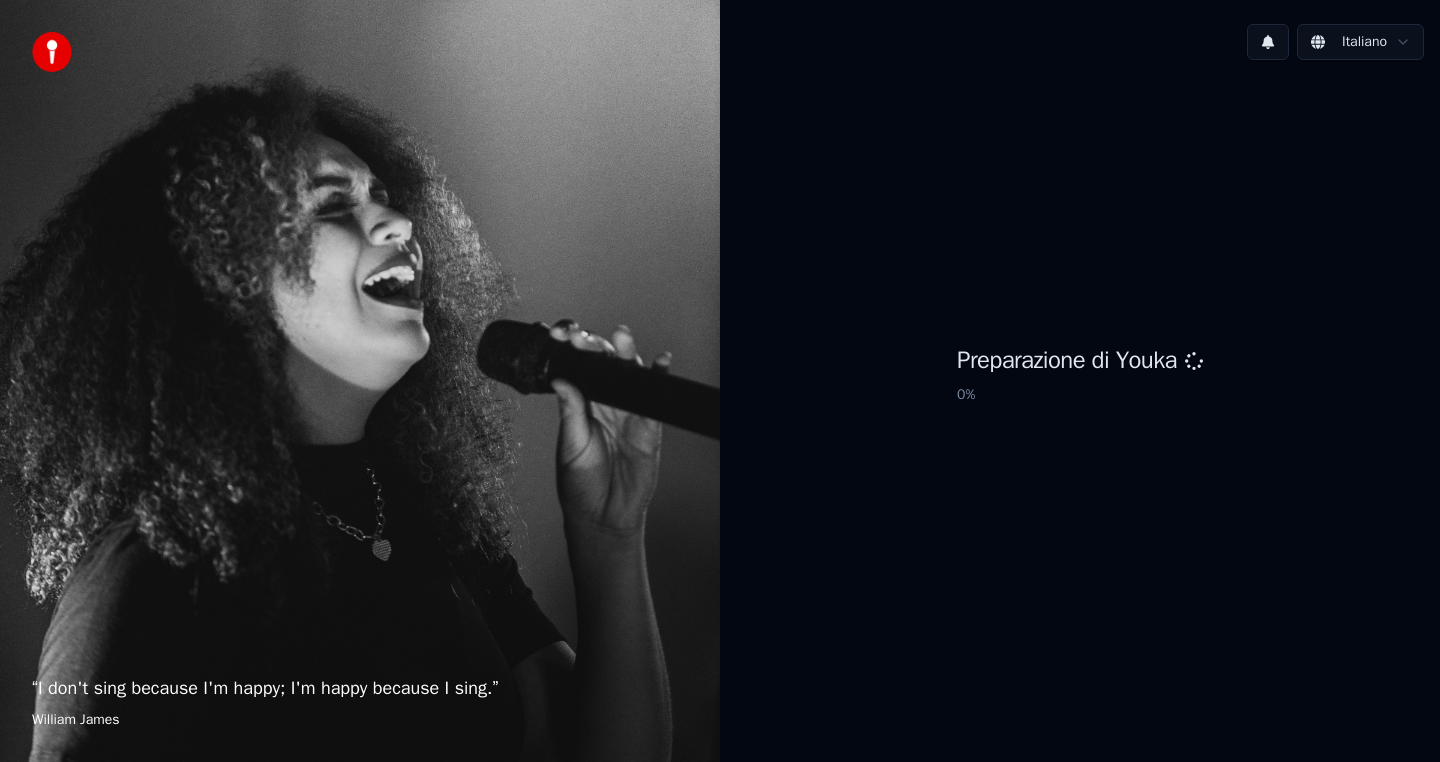 scroll, scrollTop: 0, scrollLeft: 0, axis: both 